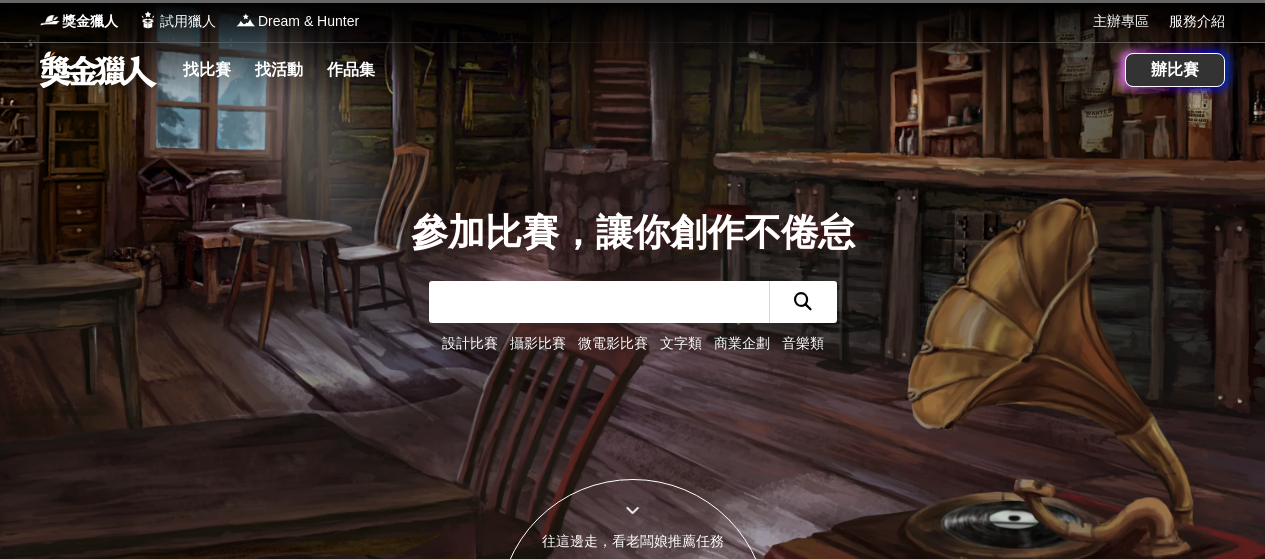 scroll, scrollTop: 0, scrollLeft: 0, axis: both 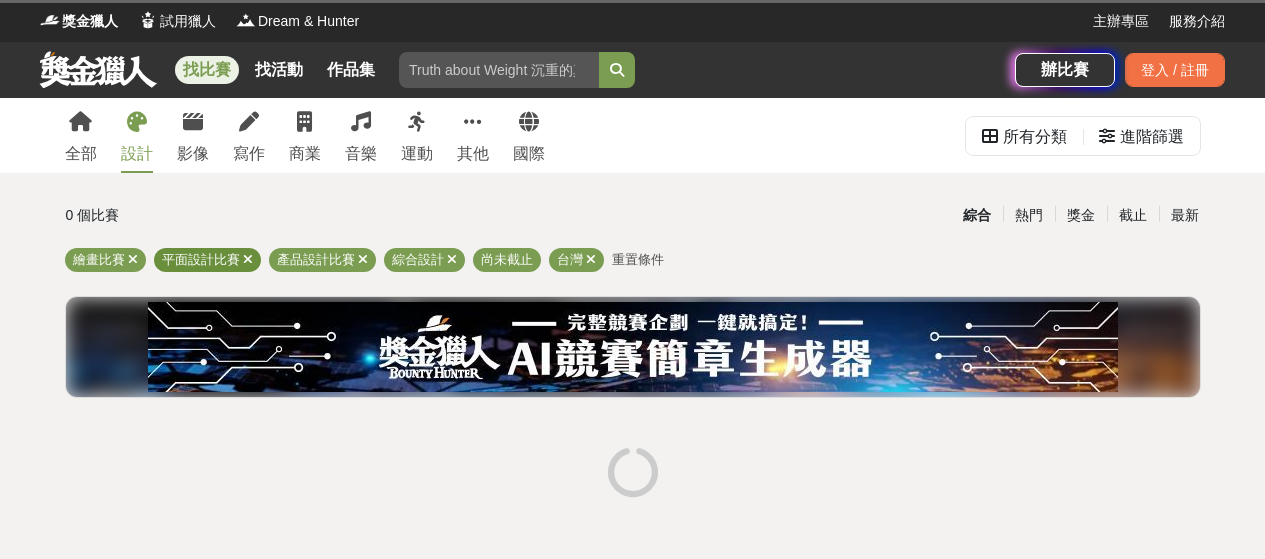 click at bounding box center (248, 259) 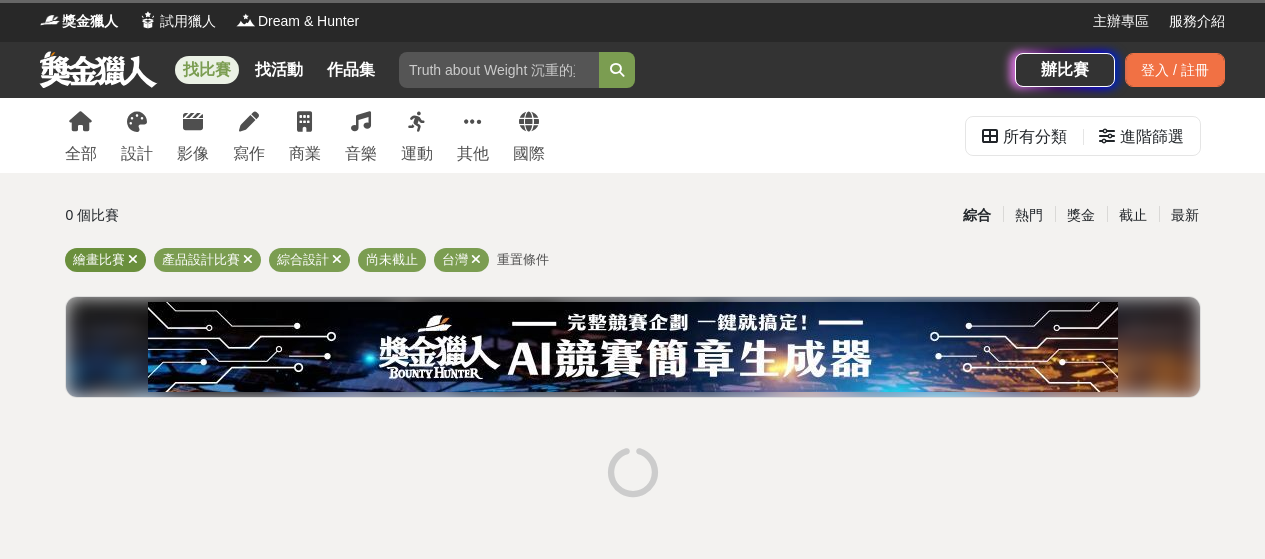 click on "繪畫比賽" at bounding box center (99, 259) 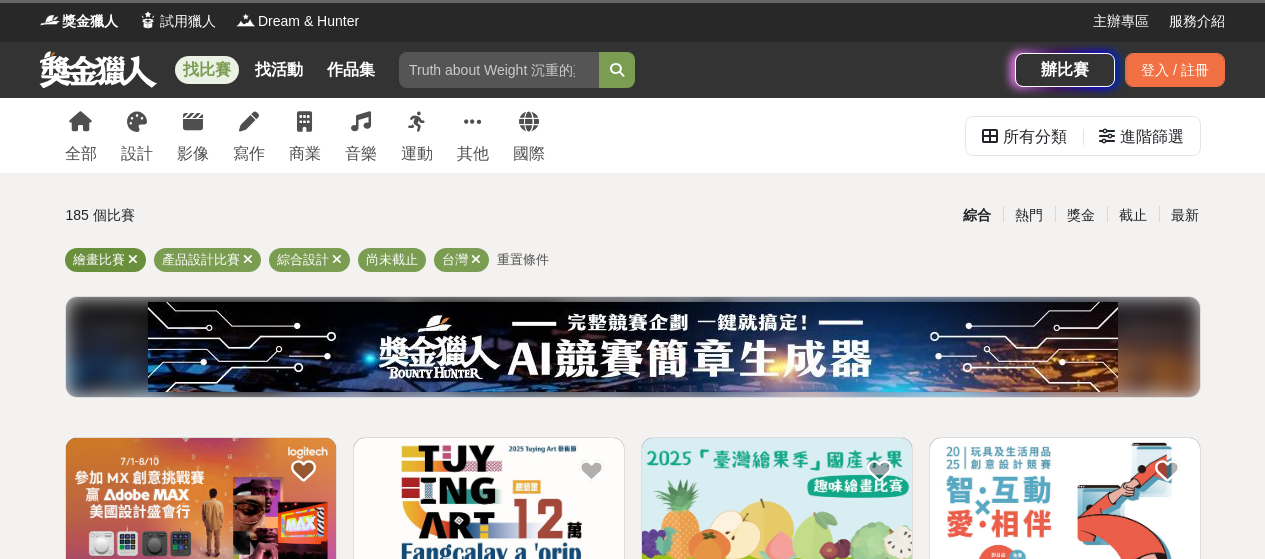 click at bounding box center (133, 259) 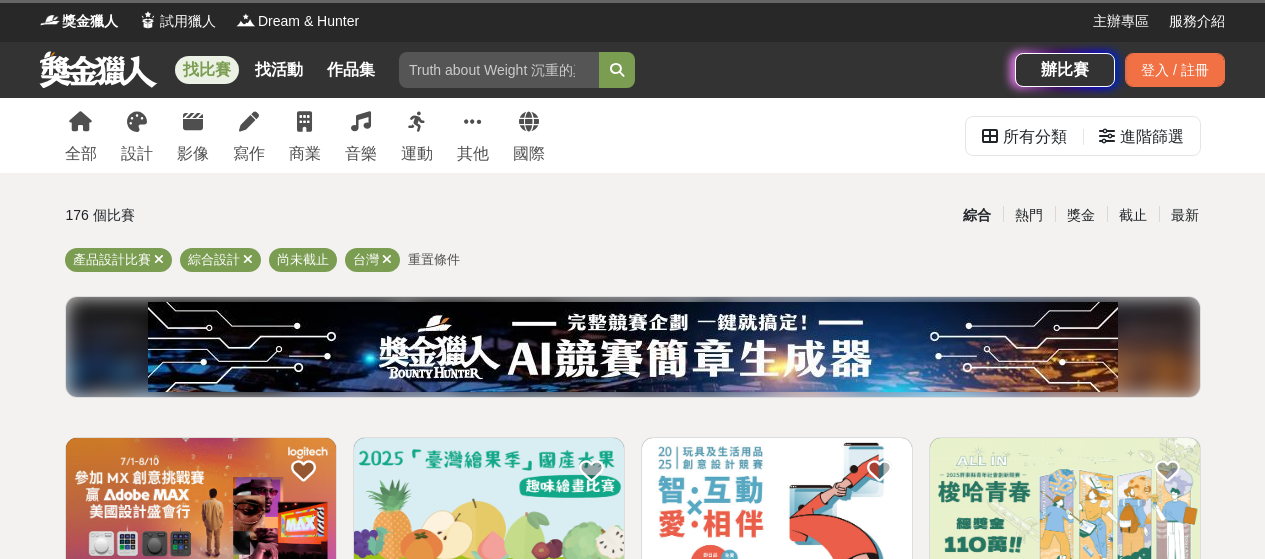 click on "全部 設計 影像 寫作 商業 音樂 運動 其他 國際 所有分類 進階篩選 176   個比賽 綜合 熱門 獎金 截止 最新 產品設計比賽 綜合設計 尚未截止 台灣 重置條件 Logitech MX 創意挑戰賽 投稿中：還有 大約 1 個月 總獎金： 139,280 139,280 TWD 最高獎金： -- 274,405 65 0 2025「臺灣繪果季」國產水果趣味繪畫比賽 投稿中：還有 2 個月 總獎金： 39,000 39,000 TWD 最高獎金： -- 5,554 48 0 2025 玩具及生活用品創意設計競賽 投稿中：還有 3 個月 總獎金： 600,000 600,000 TWD 最高獎金： 100,000 TWD 12,872 242 0 梭哈青春 ALL IN —2025屏東青年社會創新競賽 投稿中：還有 3 個月 總獎金： 1,100,000 110 萬 TWD 最高獎金： 50,000 TWD 1,655 26 0 首屆國家級繪本獎「金繪獎」 投稿中：還有 大約 2 個月 總獎金： 3,270,000 327 萬 TWD 最高獎金： 500,000 TWD 13,433 40 0 2025「Art on Climate」國際繪畫比賽 投稿中：還有 21 天 總獎金： 12,000 0" at bounding box center (632, 1684) 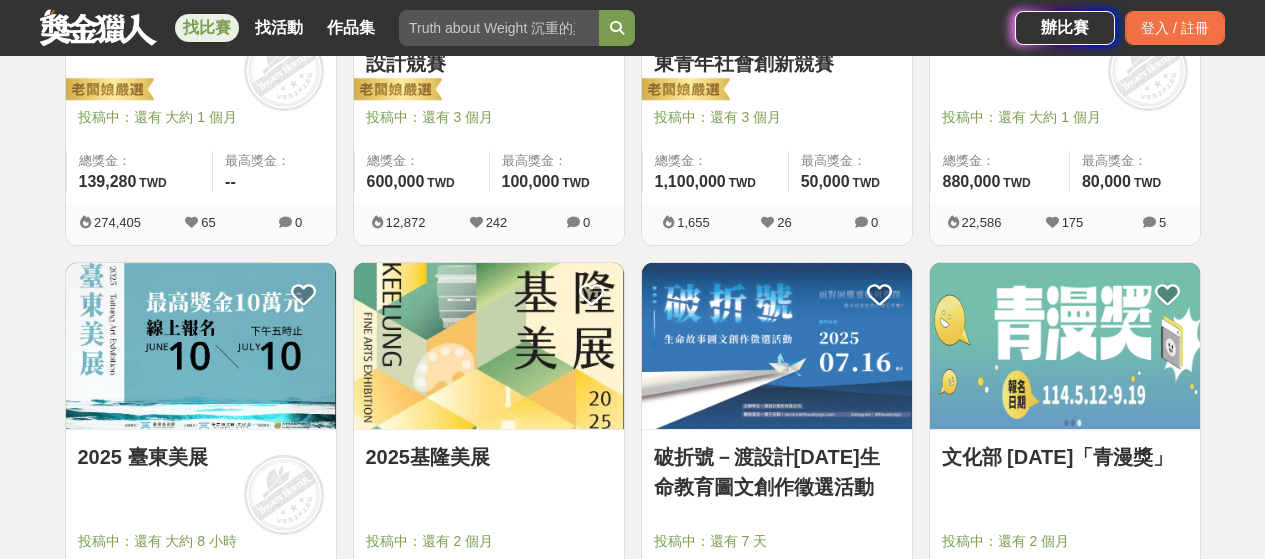 scroll, scrollTop: 200, scrollLeft: 0, axis: vertical 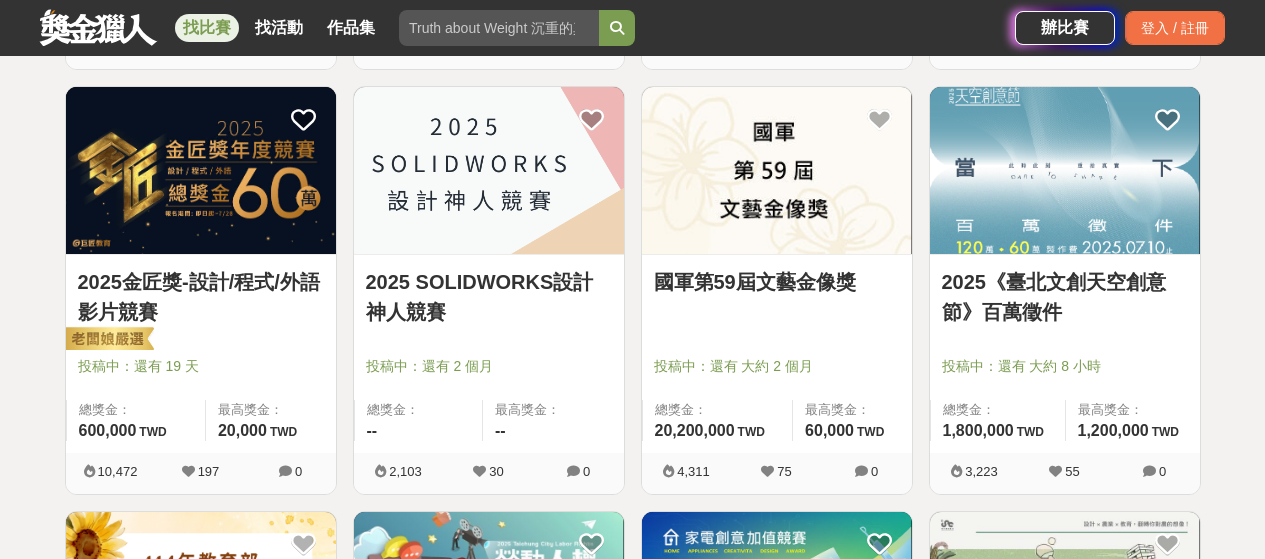 click on "2025 SOLIDWORKS設計神人競賽" at bounding box center [489, 297] 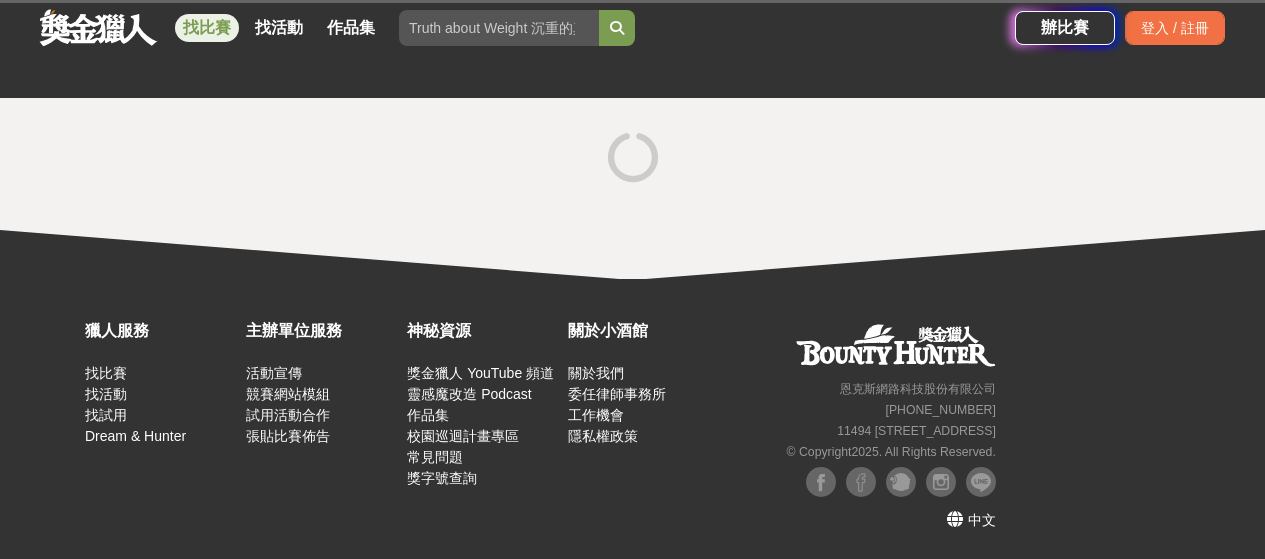 scroll, scrollTop: 0, scrollLeft: 0, axis: both 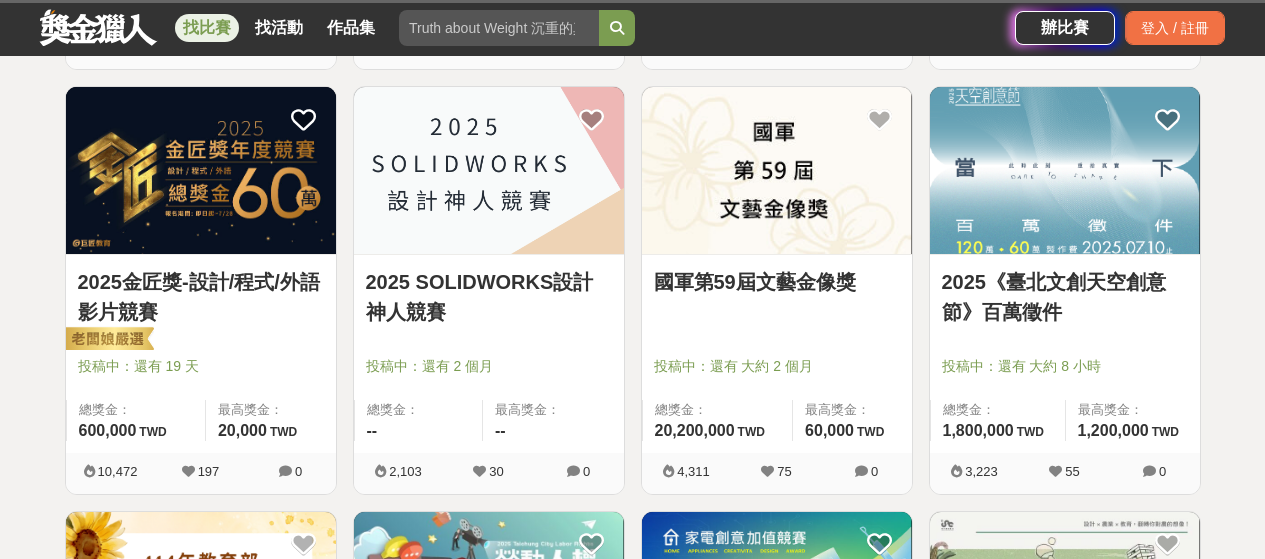 click on "2025 SOLIDWORKS設計神人競賽 投稿中：還有 2 個月 總獎金： -- 最高獎金： -- 2,103 30 0" at bounding box center [489, 298] 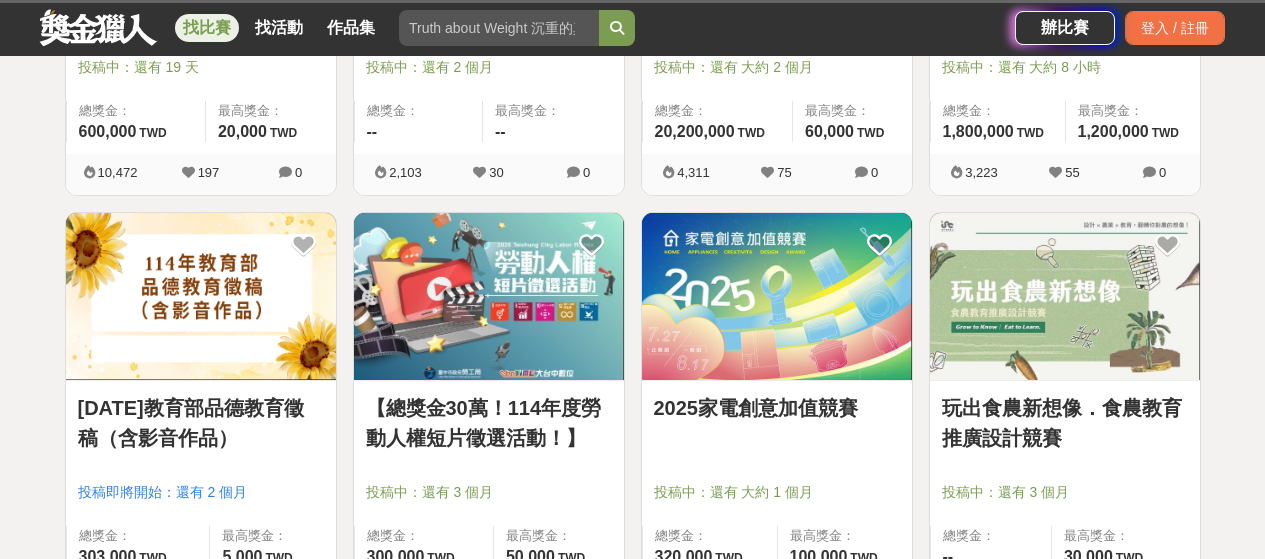 scroll, scrollTop: 1500, scrollLeft: 0, axis: vertical 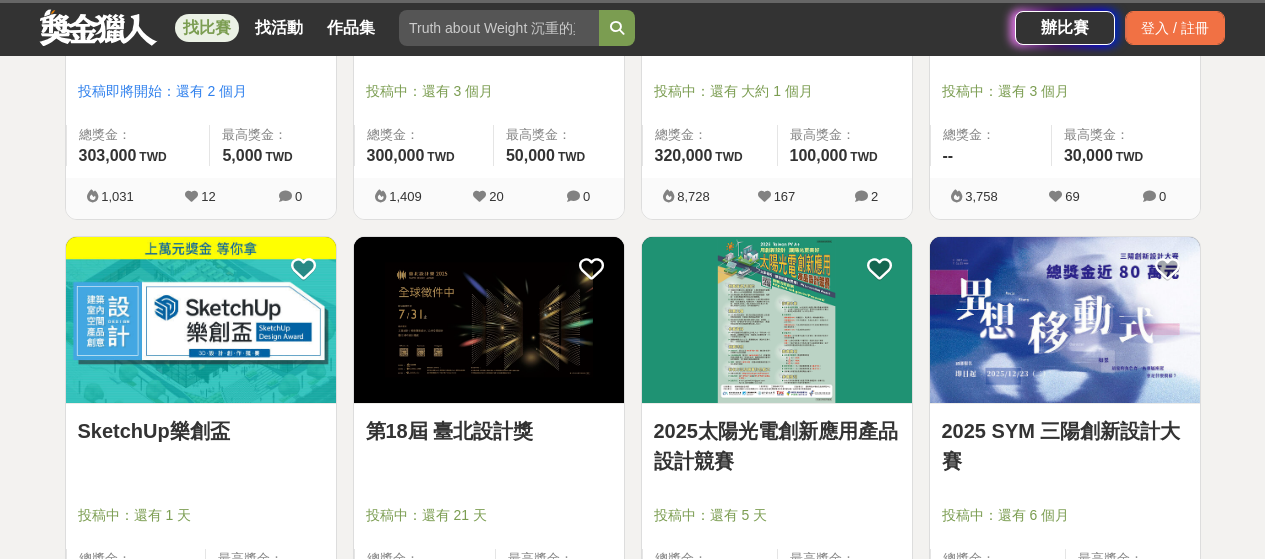 click on "2025太陽光電創新應用產品設計競賽 投稿中：還有 5 天 總獎金： 250,000 250,000 TWD 最高獎金： 100,000 TWD 1,607 27 0" at bounding box center (777, 448) 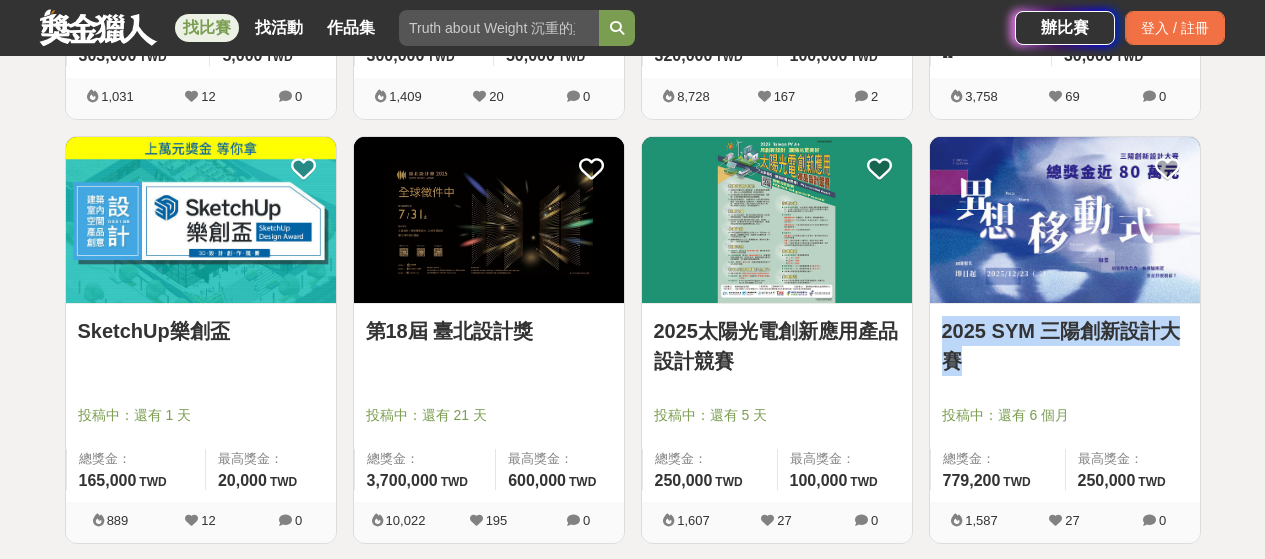 drag, startPoint x: 939, startPoint y: 326, endPoint x: 972, endPoint y: 359, distance: 46.66905 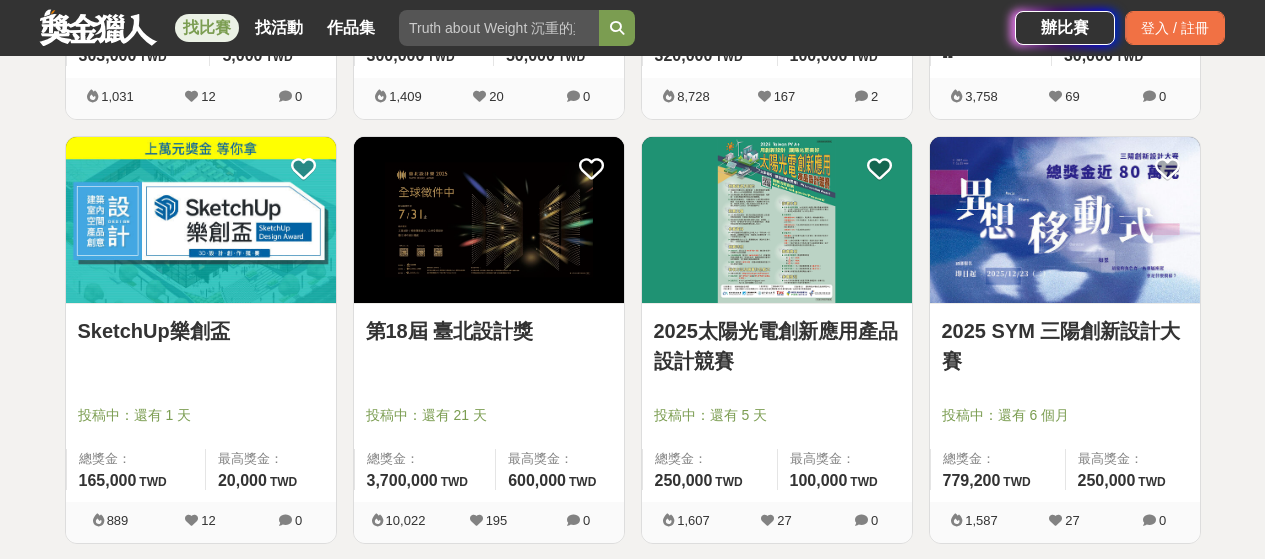 click on "2025太陽光電創新應用產品設計競賽 投稿中：還有 5 天 總獎金： 250,000 250,000 TWD 最高獎金： 100,000 TWD 1,607 27 0" at bounding box center [777, 348] 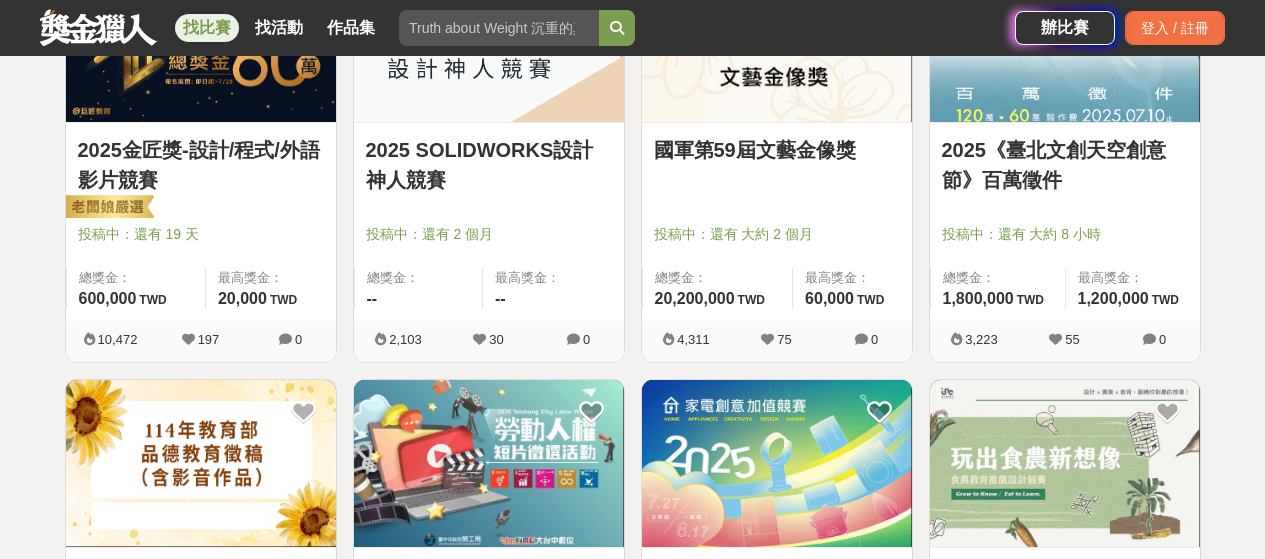 scroll, scrollTop: 1300, scrollLeft: 0, axis: vertical 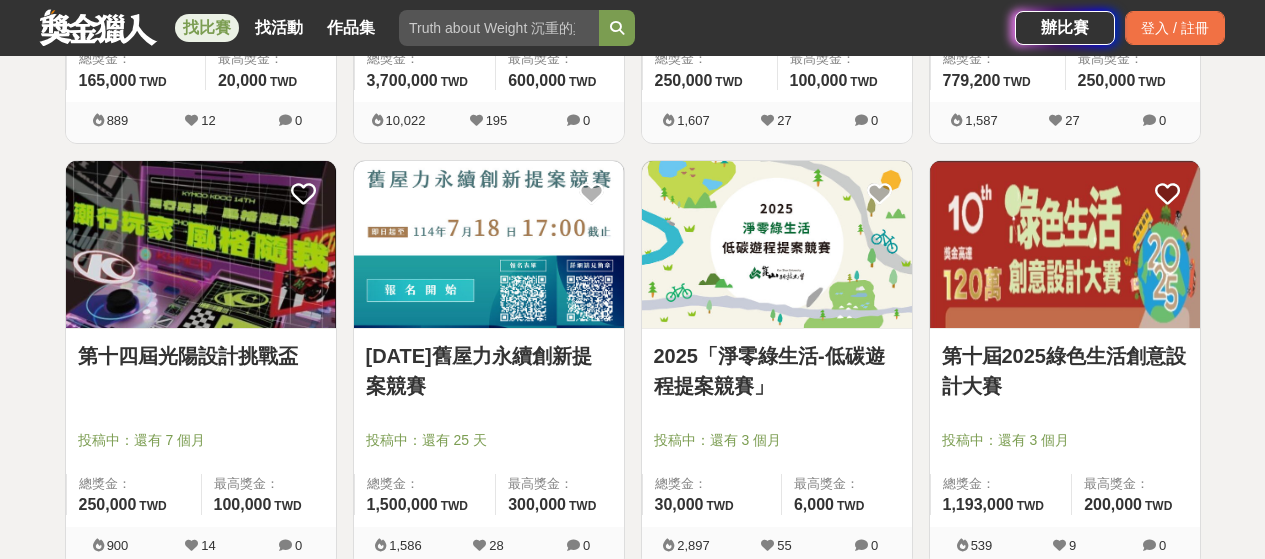 click on "全部 設計 影像 寫作 商業 音樂 運動 其他 國際 所有分類 進階篩選 87   個比賽 綜合 熱門 獎金 截止 最新 繪畫比賽 產品設計比賽 綜合設計 尚未截止 台灣 重置條件 Logitech MX 創意挑戰賽 投稿中：還有 大約 1 個月 總獎金： 139,280 139,280 TWD 最高獎金： -- 274,405 65 0 2025 玩具及生活用品創意設計競賽 投稿中：還有 3 個月 總獎金： 600,000 600,000 TWD 最高獎金： 100,000 TWD 12,872 242 0 梭哈青春 ALL IN —2025屏東青年社會創新競賽 投稿中：還有 3 個月 總獎金： 1,100,000 110 萬 TWD 最高獎金： 50,000 TWD 1,655 26 0 2025桃園設計獎 投稿中：還有 大約 1 個月 總獎金： 880,000 880,000 TWD 最高獎金： 80,000 TWD 22,586 175 5 2025 臺東美展 投稿中：還有 大約 8 小時 總獎金： 900,000 900,000 TWD 最高獎金： 100,000 TWD 97,942 241 3 2025基隆美展 投稿中：還有 2 個月 總獎金： 750,000 750,000 TWD 最高獎金： 300,000 TWD 3,759 56 0 4" at bounding box center (632, -716) 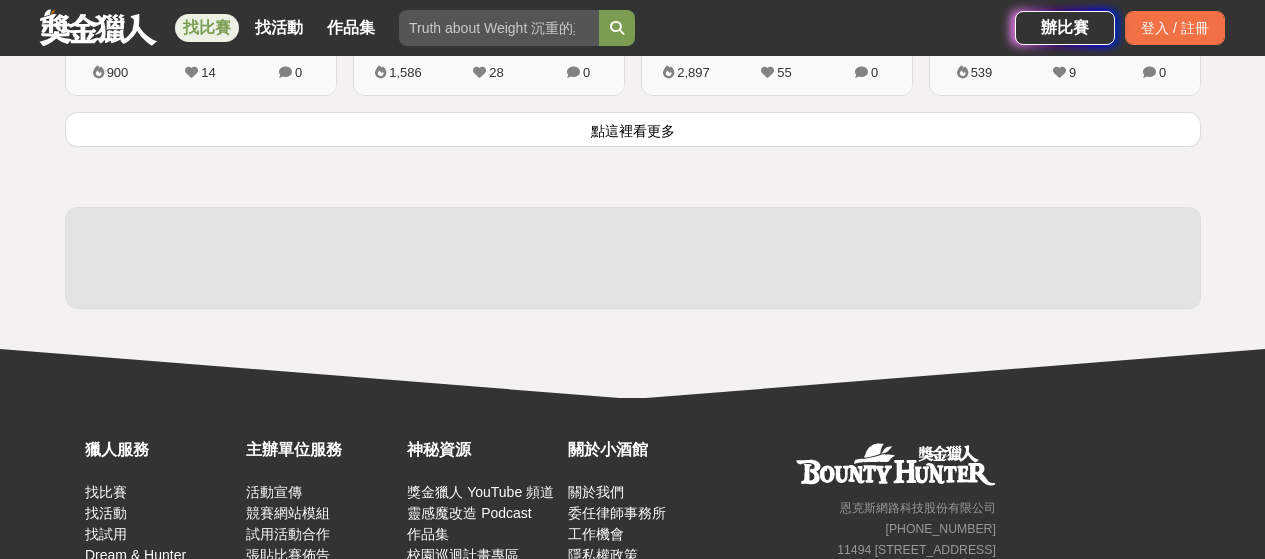 scroll, scrollTop: 2900, scrollLeft: 0, axis: vertical 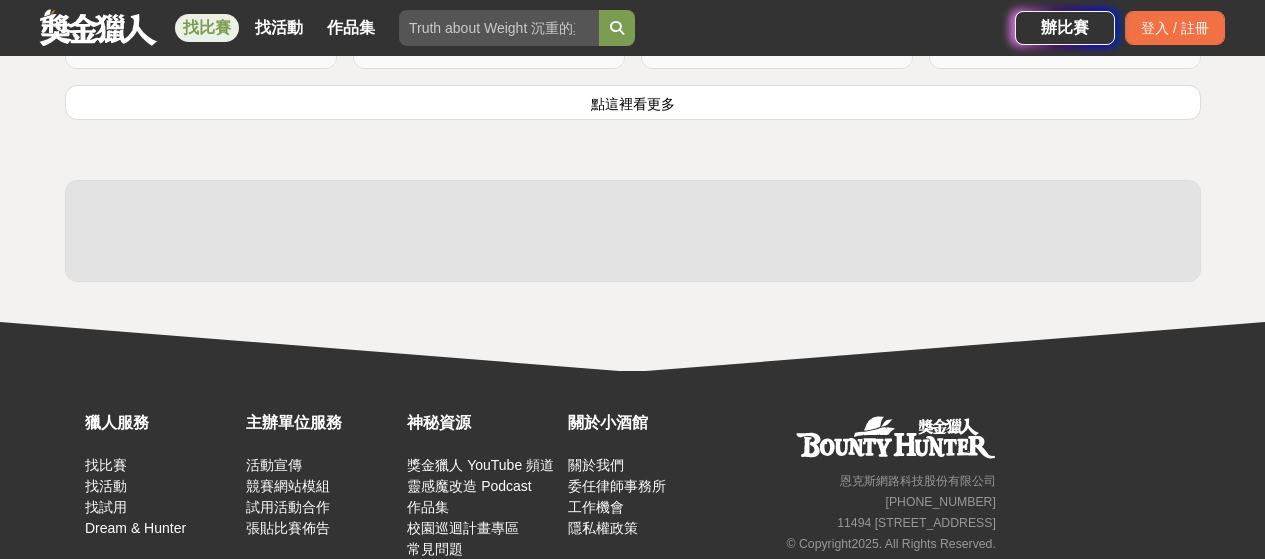 click on "點這裡看更多" at bounding box center [633, 102] 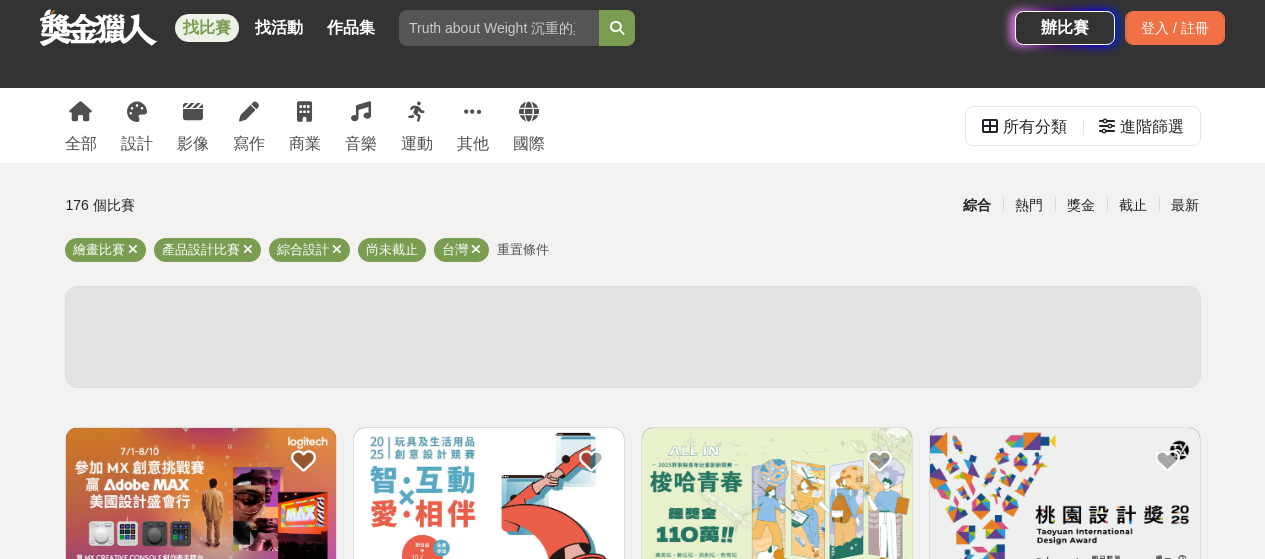 scroll, scrollTop: 0, scrollLeft: 0, axis: both 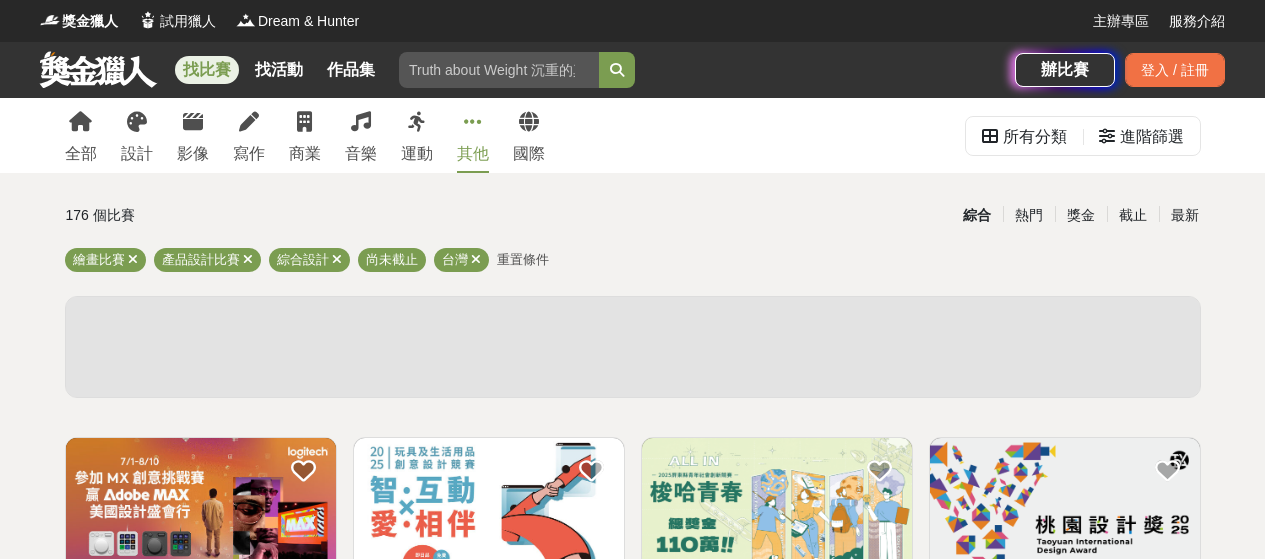 click at bounding box center [473, 122] 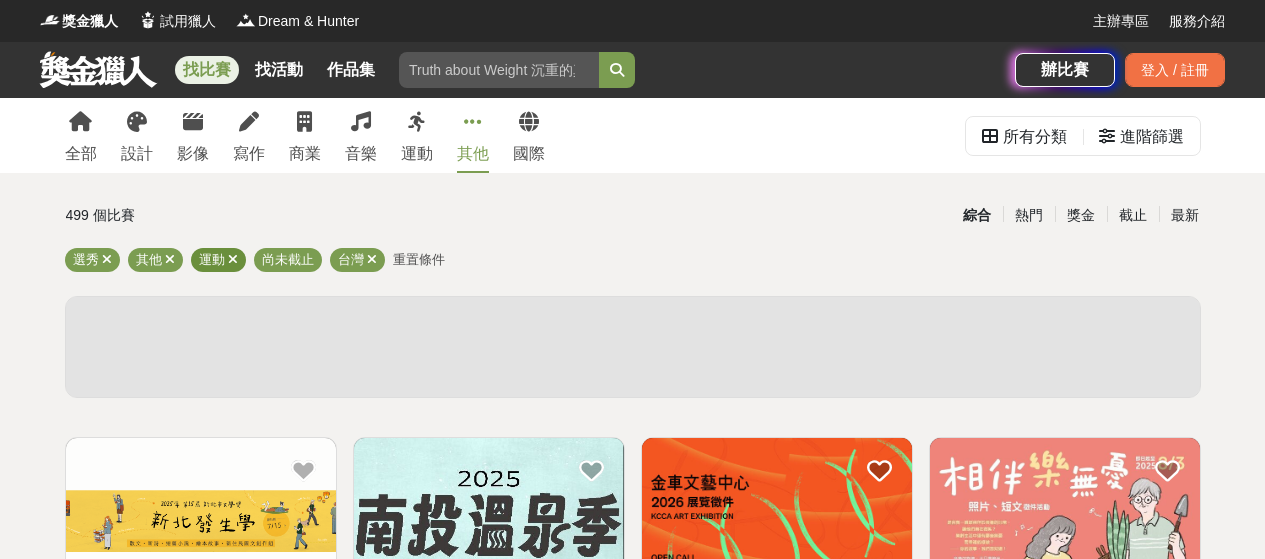 click at bounding box center (233, 259) 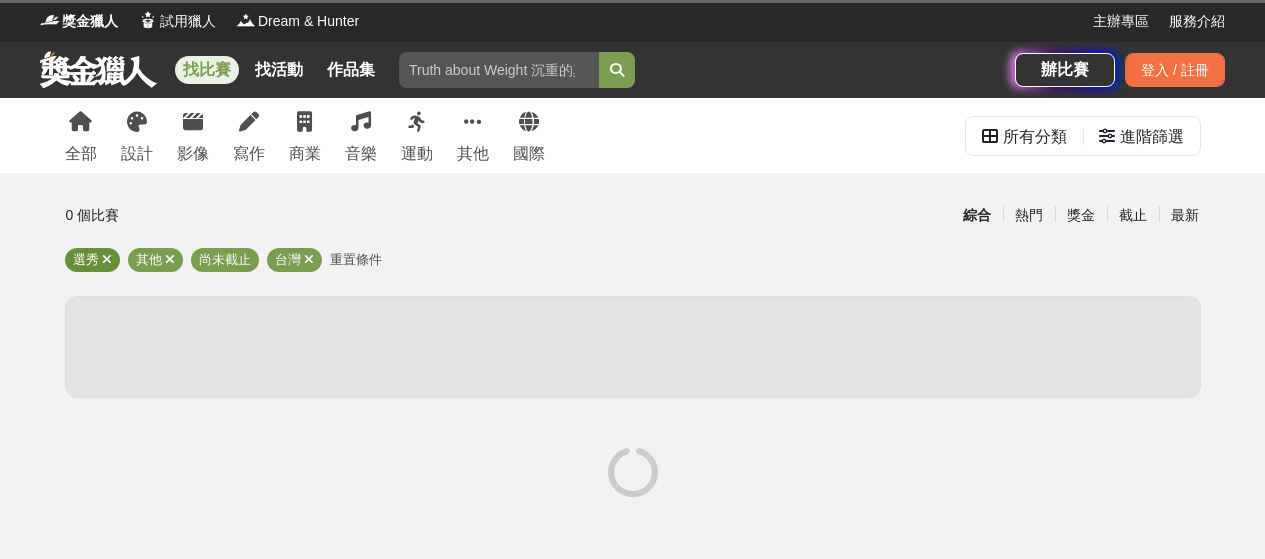 click at bounding box center [107, 259] 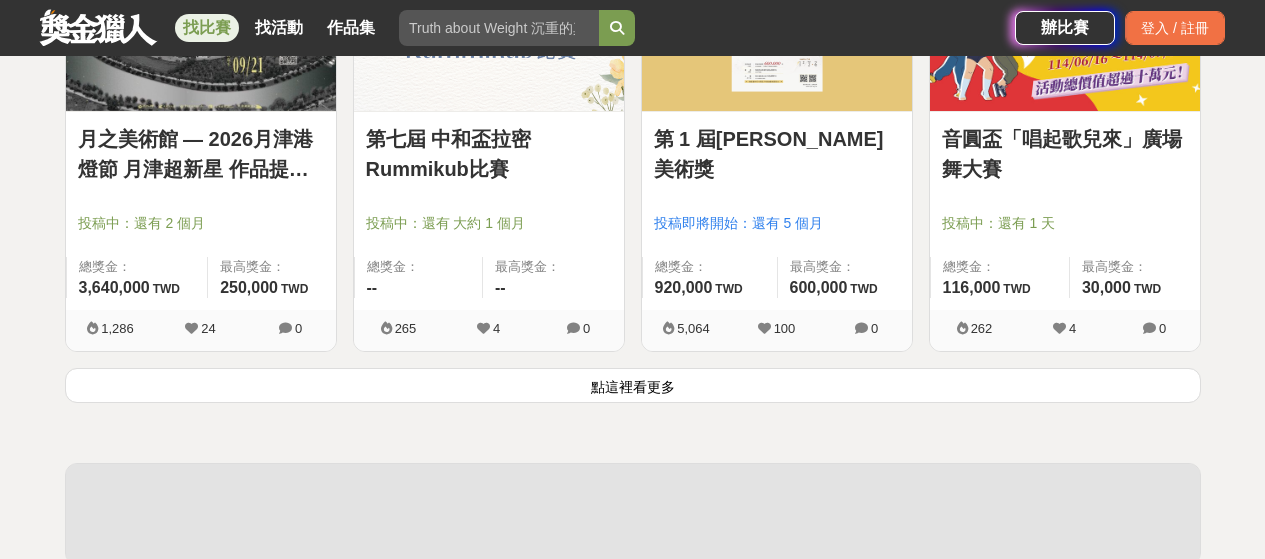scroll, scrollTop: 2800, scrollLeft: 0, axis: vertical 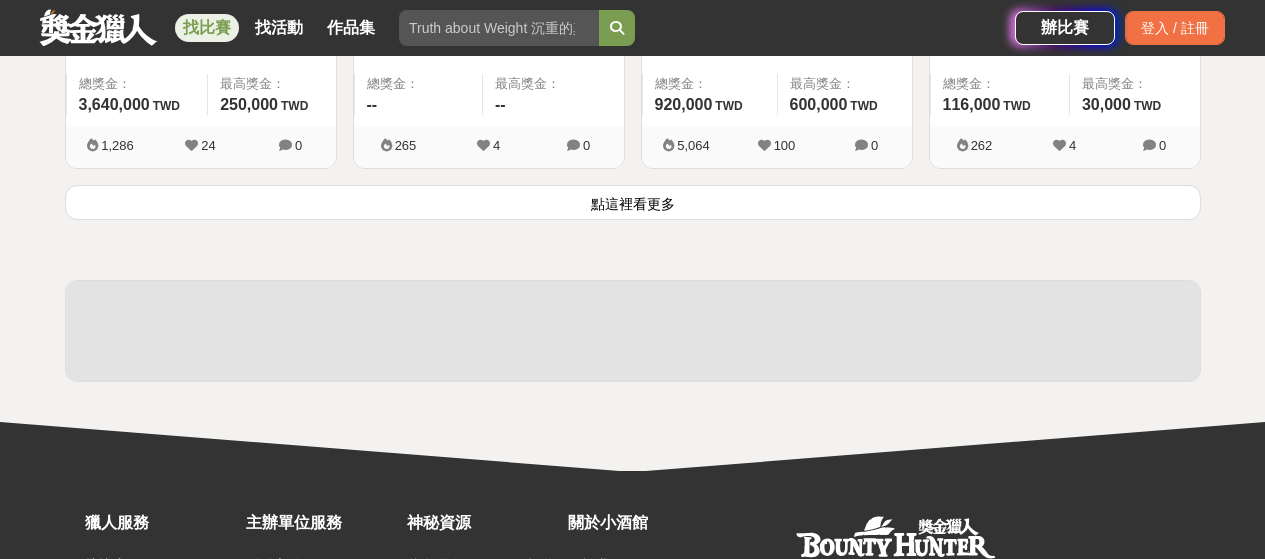 click on "點這裡看更多" at bounding box center (633, 202) 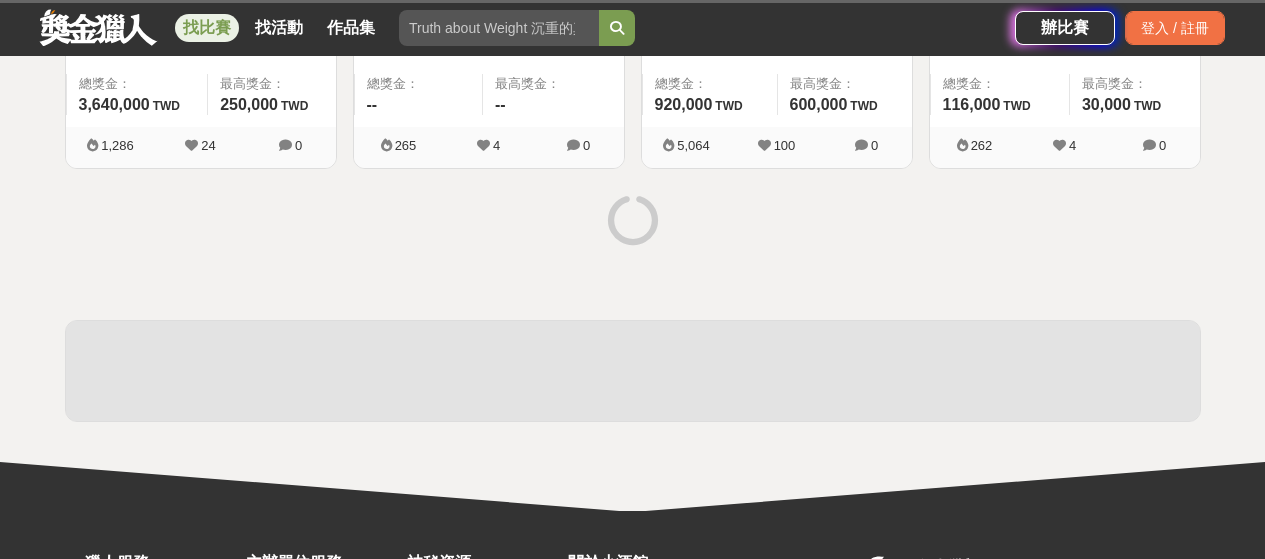 click on "全部 設計 影像 寫作 商業 音樂 運動 其他 國際 所有分類 進階篩選 247   個比賽 綜合 熱門 獎金 截止 最新 其他 尚未截止 台灣 重置條件 2025年第15屆新北市文學獎 投稿中：還有 5 天 總獎金： 1,310,000 131 萬 TWD 最高獎金： 100,000 TWD 38,135 546 25 2025南投溫泉季溫泉之聲-水漾歌唱大賽 投稿中：還有 大約 1 個月 總獎金： 23,000 23,000 TWD 最高獎金： 12,000 TWD 3,815 4 0 2026金車美展徵件 投稿中：還有 21 天 總獎金： -- 最高獎金： -- 3,015 32 0 陪伴是最溫柔的樂章—【相伴樂無憂】徵件活動 投稿中：還有 24 天 總獎金： 120,000 120,000 TWD 最高獎金： 5,000 TWD 10,586 197 0 2025 嘎檔盃台灣書法大賽 投稿中：還有 6 天 總獎金： 188,500 188,500 TWD 最高獎金： 15,000 TWD 1,118 9 0 114年數位素養優良教案徵選 投稿中：還有 大約 1 個月 總獎金： 102,000 102,000 TWD 最高獎金： 10,000 TWD 1,562 20 0 投稿中：還有 23 天" at bounding box center (632, -1096) 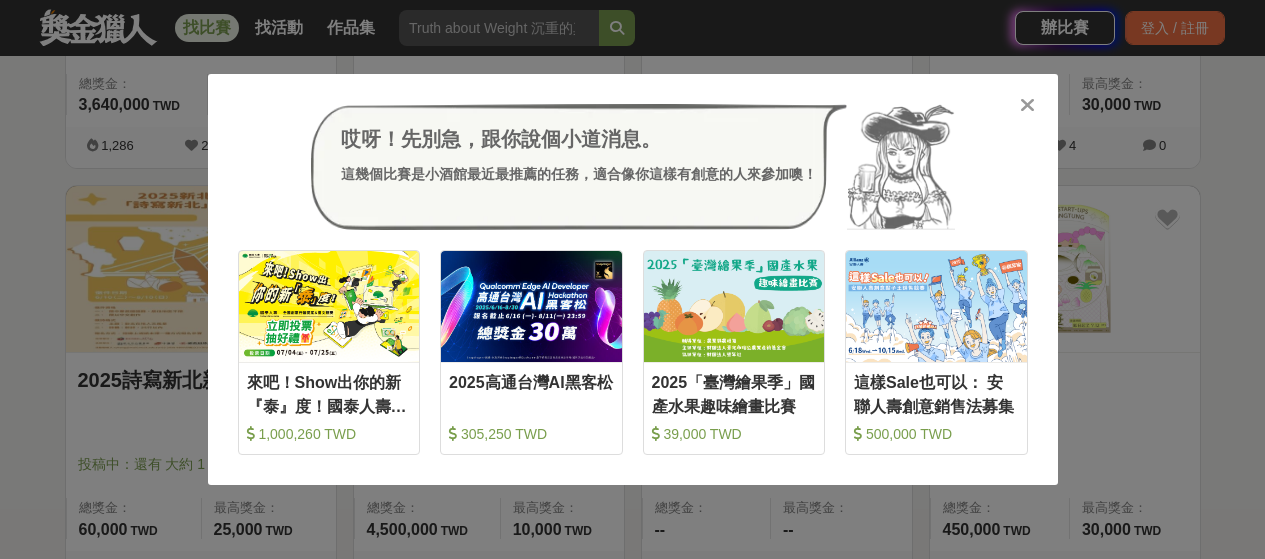 click on "哎呀！先別急，跟你說個小道消息。 這幾個比賽是小酒館最近最推薦的任務，適合像你這樣有創意的人來參加噢！   收藏 來吧！Show出你的新『泰』度！國泰人壽全國創意行銷提案&圖文競賽   1,000,260 TWD   收藏 2025高通台灣AI黑客松   305,250 TWD   收藏 2025「臺灣繪果季」國產水果趣味繪畫比賽   39,000 TWD   收藏 這樣Sale也可以： 安聯人壽創意銷售法募集   500,000 TWD" at bounding box center [633, 279] 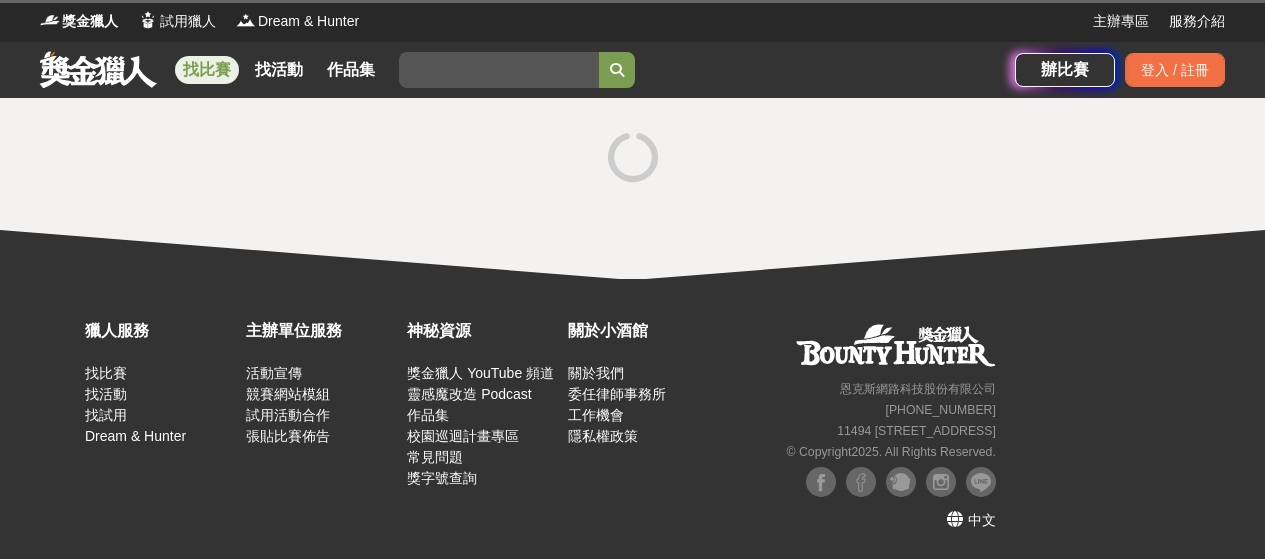 scroll, scrollTop: 0, scrollLeft: 0, axis: both 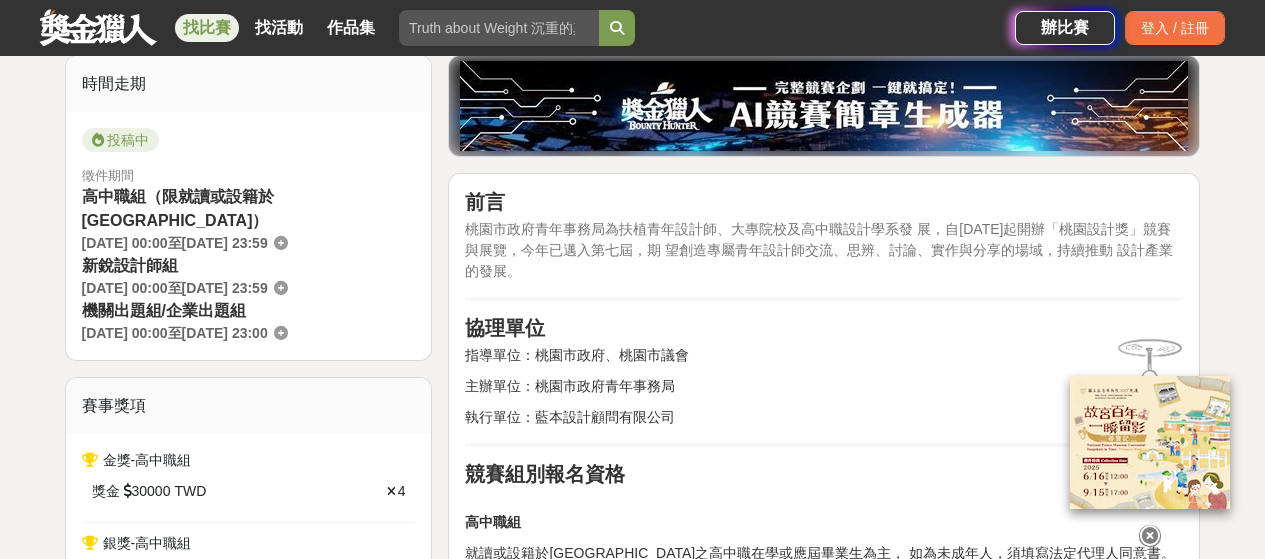 click on "桃園市政府青年事務局為扶植青年設計師、大專院校及高中職設計學系發 展，自[DATE]起開辦「桃園設計獎」競賽與展覽，今年已邁入第七屆，期 望創造專屬青年設計師交流、思辨、討論、實作與分享的場域，持續推動 設計產業的發展。" at bounding box center (819, 250) 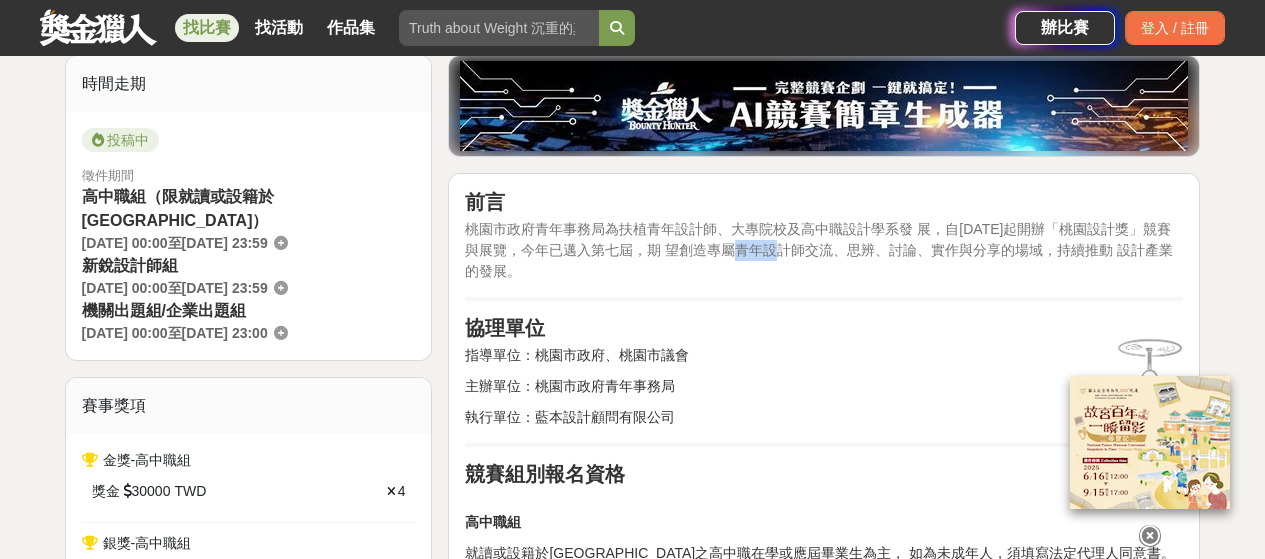 click on "桃園市政府青年事務局為扶植青年設計師、大專院校及高中職設計學系發 展，自108年起開辦「桃園設計獎」競賽與展覽，今年已邁入第七屆，期 望創造專屬青年設計師交流、思辨、討論、實作與分享的場域，持續推動 設計產業的發展。" at bounding box center (819, 250) 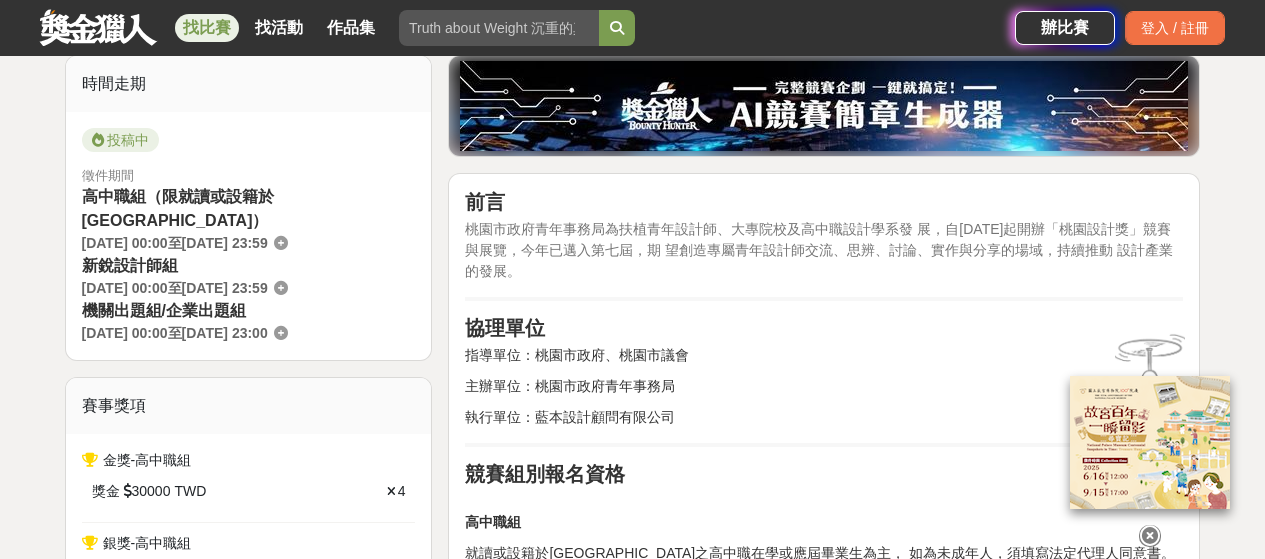 click on "桃園市政府青年事務局為扶植青年設計師、大專院校及高中職設計學系發 展，自108年起開辦「桃園設計獎」競賽與展覽，今年已邁入第七屆，期 望創造專屬青年設計師交流、思辨、討論、實作與分享的場域，持續推動 設計產業的發展。" at bounding box center [819, 250] 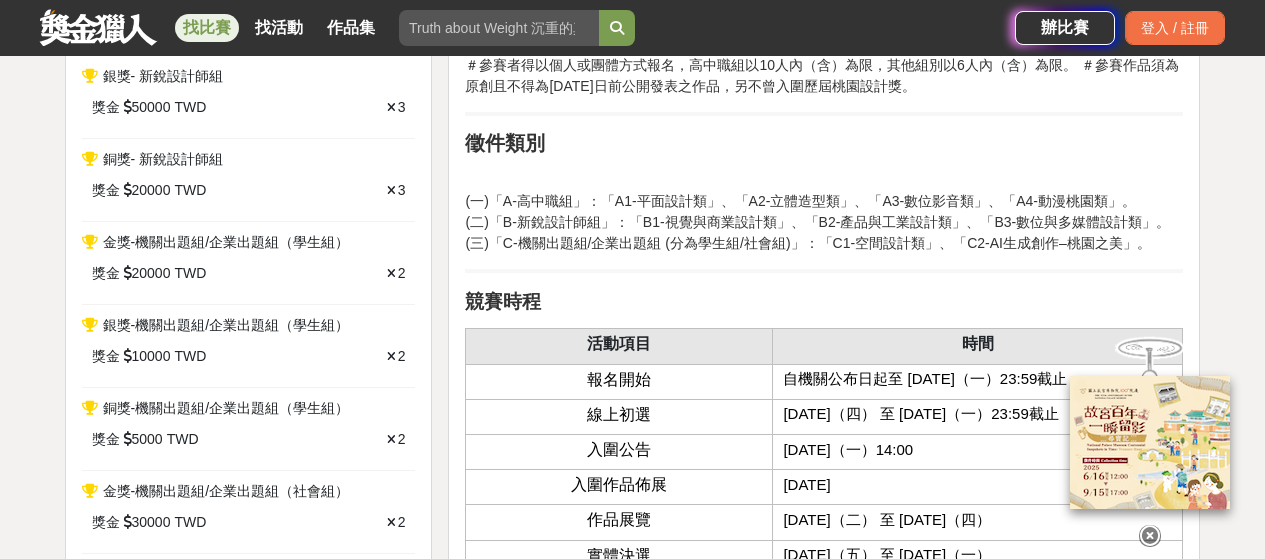 scroll, scrollTop: 1200, scrollLeft: 0, axis: vertical 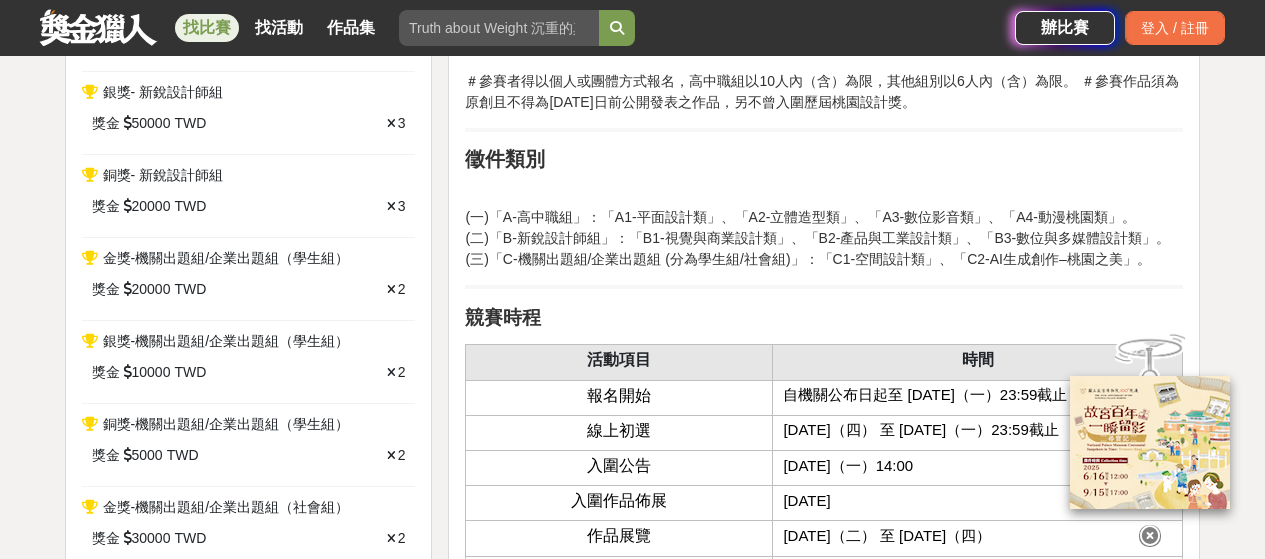 click on "(一)「A-高中職組」：「A1-平面設計類」、「A2-立體造型類」、「A3-數位影音類」、「A4-動漫桃園類」。 (二)「B-新銳設計師組」：「B1-視覺與商業設計類」、「B2-產品與工業設計類」、「B3-數位與多媒體設計類」。 (三)「C-機關出題組/企業出題組 (分為學生組/社會組)」：「C1-空間設計類」、「C2-AI生成創作–桃園之美」。" at bounding box center (824, 238) 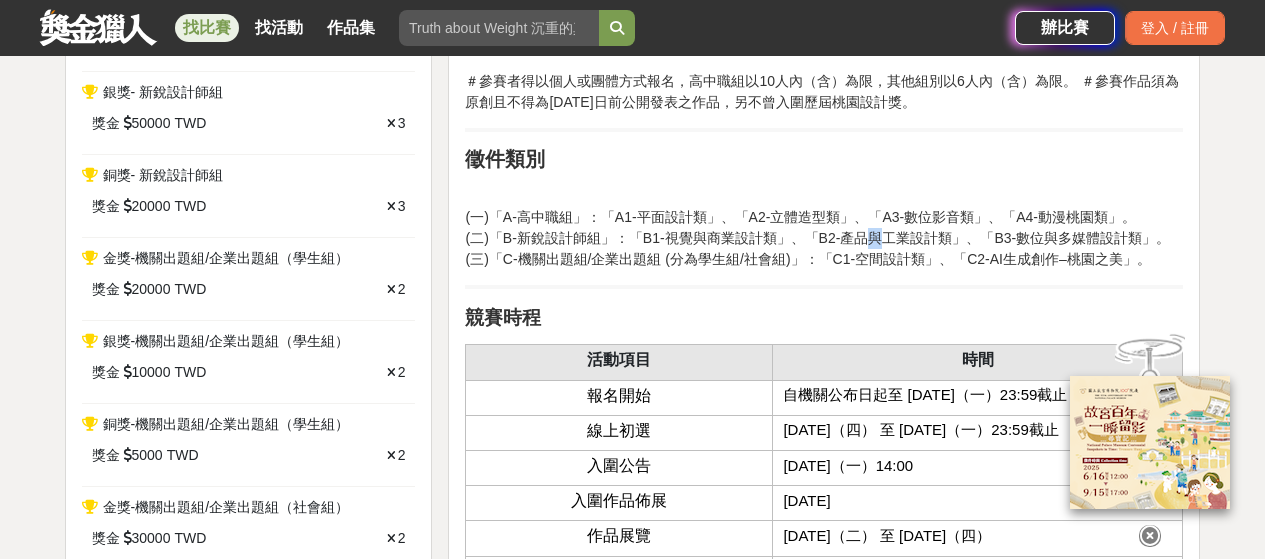 click on "(一)「A-高中職組」：「A1-平面設計類」、「A2-立體造型類」、「A3-數位影音類」、「A4-動漫桃園類」。 (二)「B-新銳設計師組」：「B1-視覺與商業設計類」、「B2-產品與工業設計類」、「B3-數位與多媒體設計類」。 (三)「C-機關出題組/企業出題組 (分為學生組/社會組)」：「C1-空間設計類」、「C2-AI生成創作–桃園之美」。" at bounding box center [824, 238] 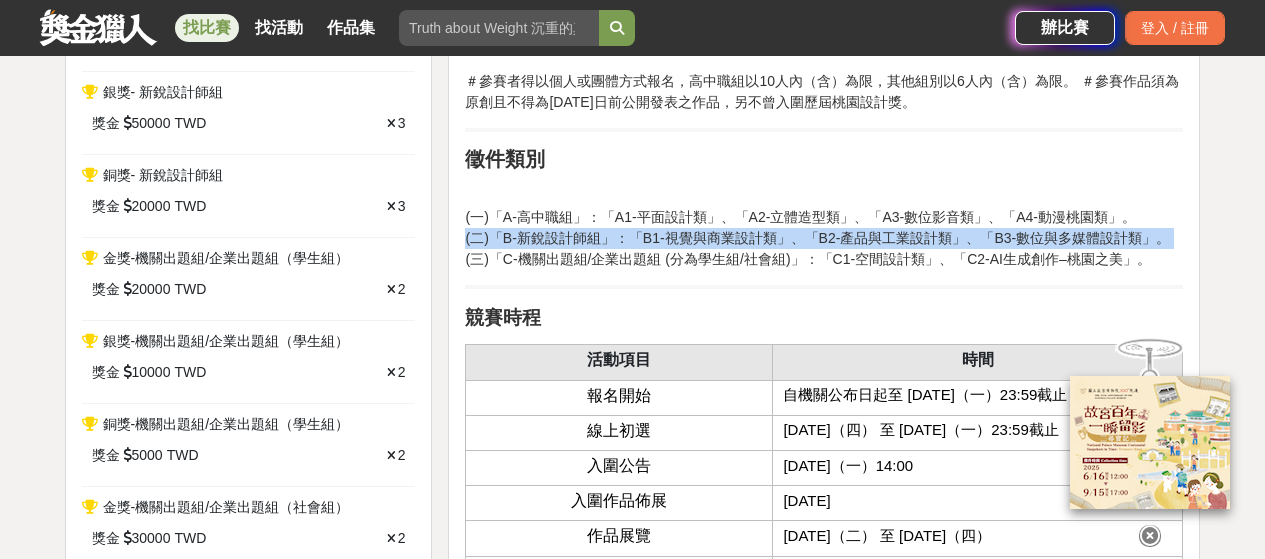 click on "(一)「A-高中職組」：「A1-平面設計類」、「A2-立體造型類」、「A3-數位影音類」、「A4-動漫桃園類」。 (二)「B-新銳設計師組」：「B1-視覺與商業設計類」、「B2-產品與工業設計類」、「B3-數位與多媒體設計類」。 (三)「C-機關出題組/企業出題組 (分為學生組/社會組)」：「C1-空間設計類」、「C2-AI生成創作–桃園之美」。" at bounding box center (824, 238) 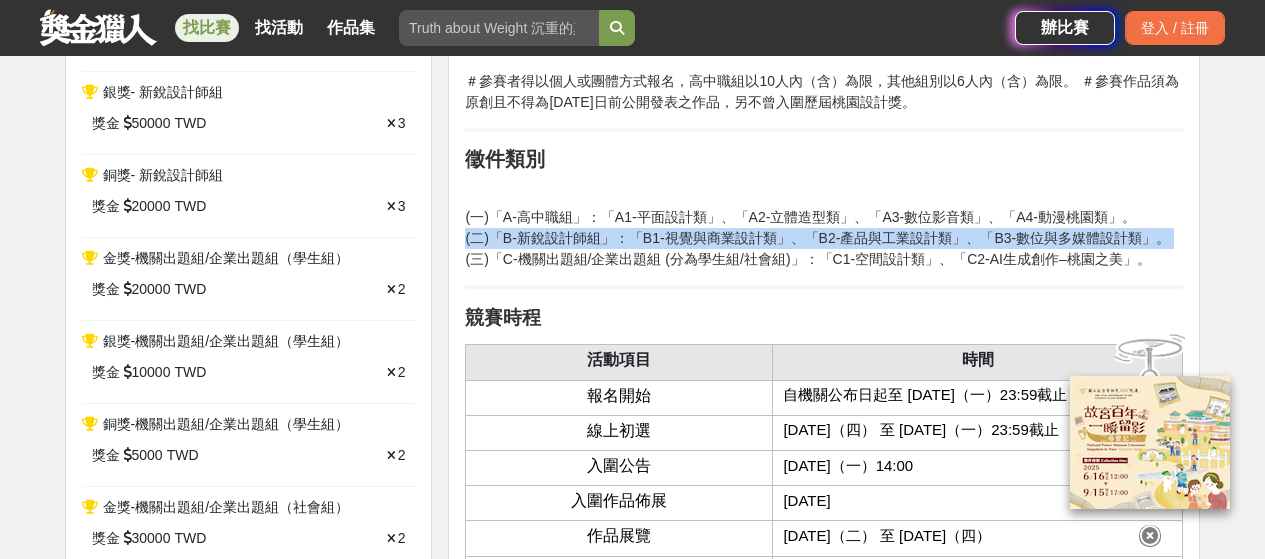 click on "(一)「A-高中職組」：「A1-平面設計類」、「A2-立體造型類」、「A3-數位影音類」、「A4-動漫桃園類」。 (二)「B-新銳設計師組」：「B1-視覺與商業設計類」、「B2-產品與工業設計類」、「B3-數位與多媒體設計類」。 (三)「C-機關出題組/企業出題組 (分為學生組/社會組)」：「C1-空間設計類」、「C2-AI生成創作–桃園之美」。" at bounding box center [824, 238] 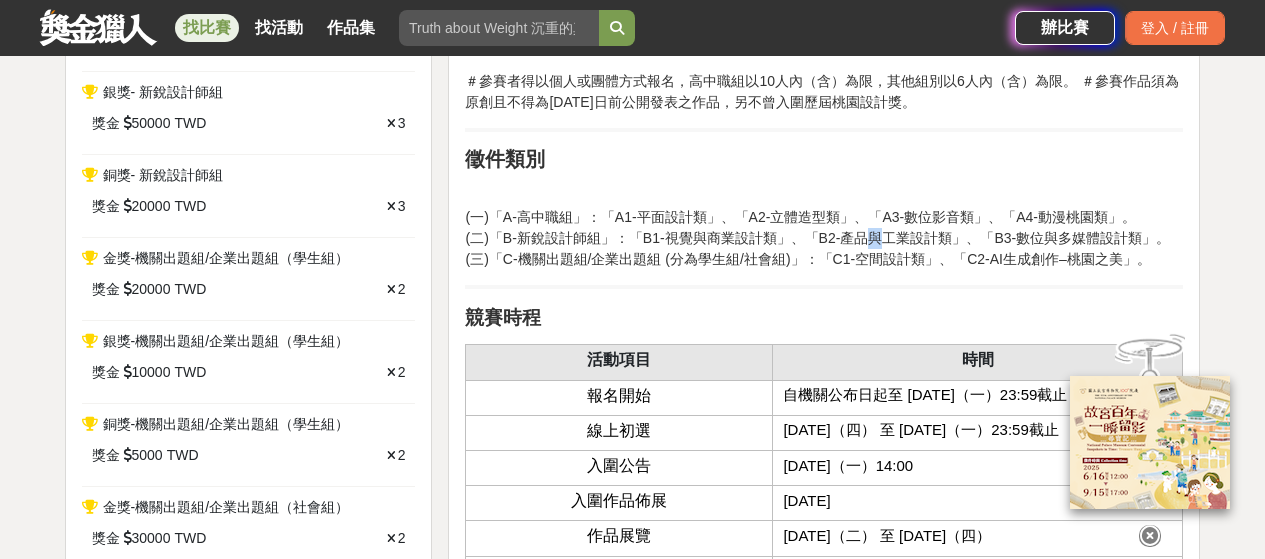 click on "(一)「A-高中職組」：「A1-平面設計類」、「A2-立體造型類」、「A3-數位影音類」、「A4-動漫桃園類」。 (二)「B-新銳設計師組」：「B1-視覺與商業設計類」、「B2-產品與工業設計類」、「B3-數位與多媒體設計類」。 (三)「C-機關出題組/企業出題組 (分為學生組/社會組)」：「C1-空間設計類」、「C2-AI生成創作–桃園之美」。" at bounding box center (824, 238) 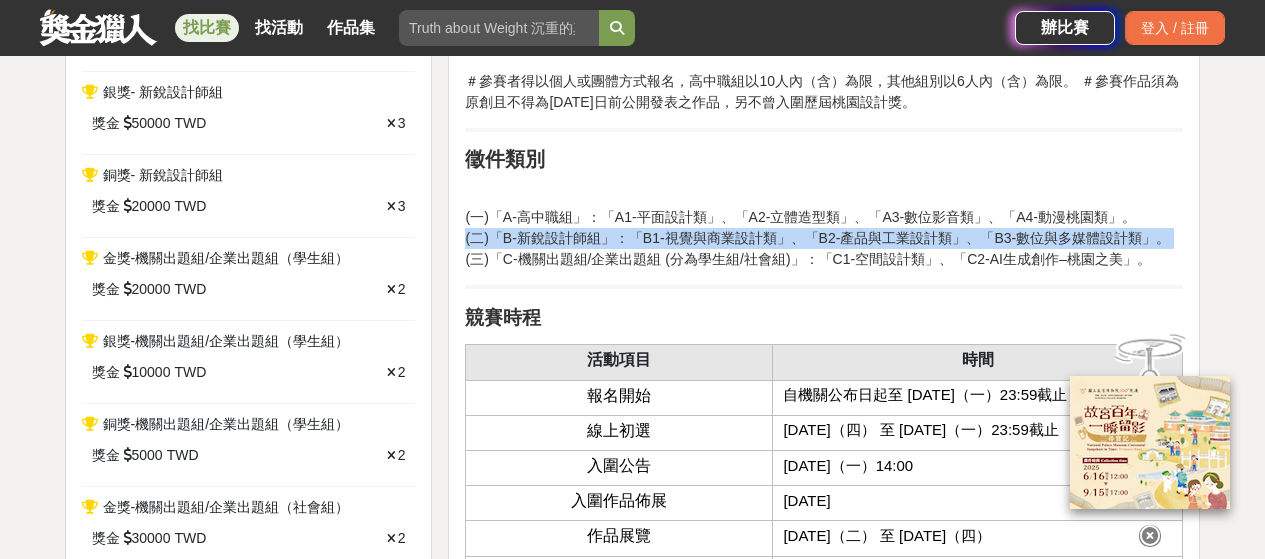 click on "(一)「A-高中職組」：「A1-平面設計類」、「A2-立體造型類」、「A3-數位影音類」、「A4-動漫桃園類」。 (二)「B-新銳設計師組」：「B1-視覺與商業設計類」、「B2-產品與工業設計類」、「B3-數位與多媒體設計類」。 (三)「C-機關出題組/企業出題組 (分為學生組/社會組)」：「C1-空間設計類」、「C2-AI生成創作–桃園之美」。" at bounding box center [824, 238] 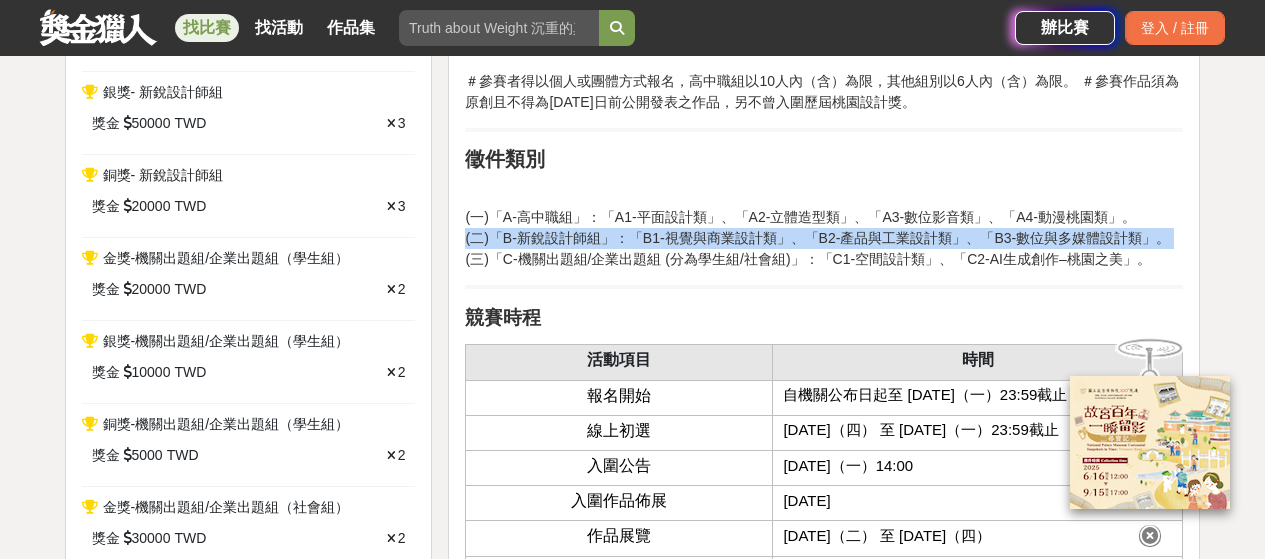 click on "(一)「A-高中職組」：「A1-平面設計類」、「A2-立體造型類」、「A3-數位影音類」、「A4-動漫桃園類」。 (二)「B-新銳設計師組」：「B1-視覺與商業設計類」、「B2-產品與工業設計類」、「B3-數位與多媒體設計類」。 (三)「C-機關出題組/企業出題組 (分為學生組/社會組)」：「C1-空間設計類」、「C2-AI生成創作–桃園之美」。" at bounding box center [824, 238] 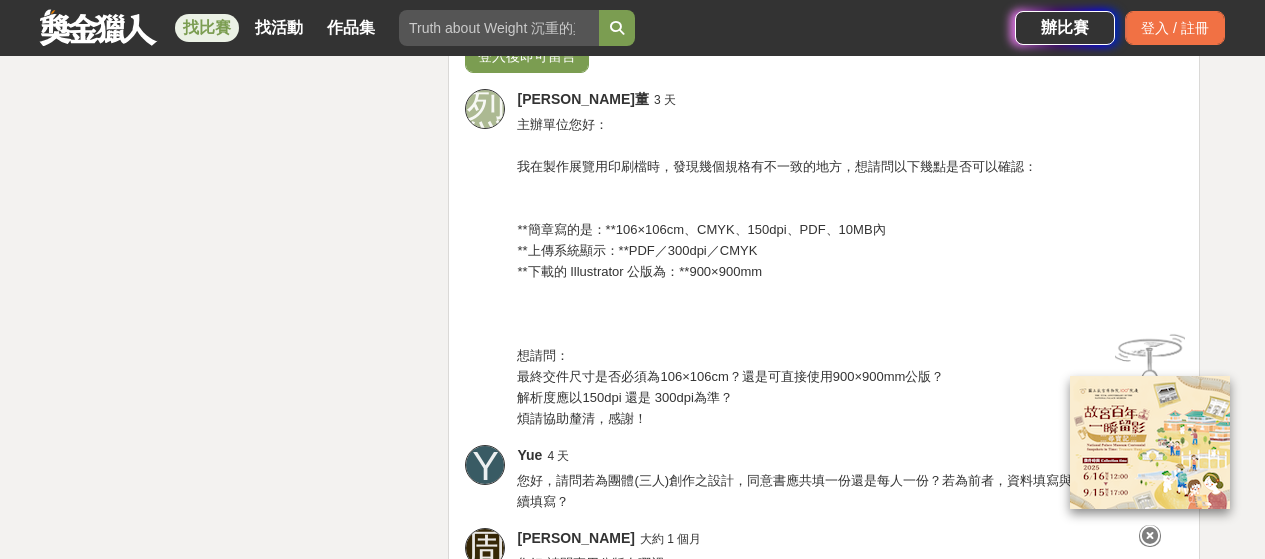 scroll, scrollTop: 6500, scrollLeft: 0, axis: vertical 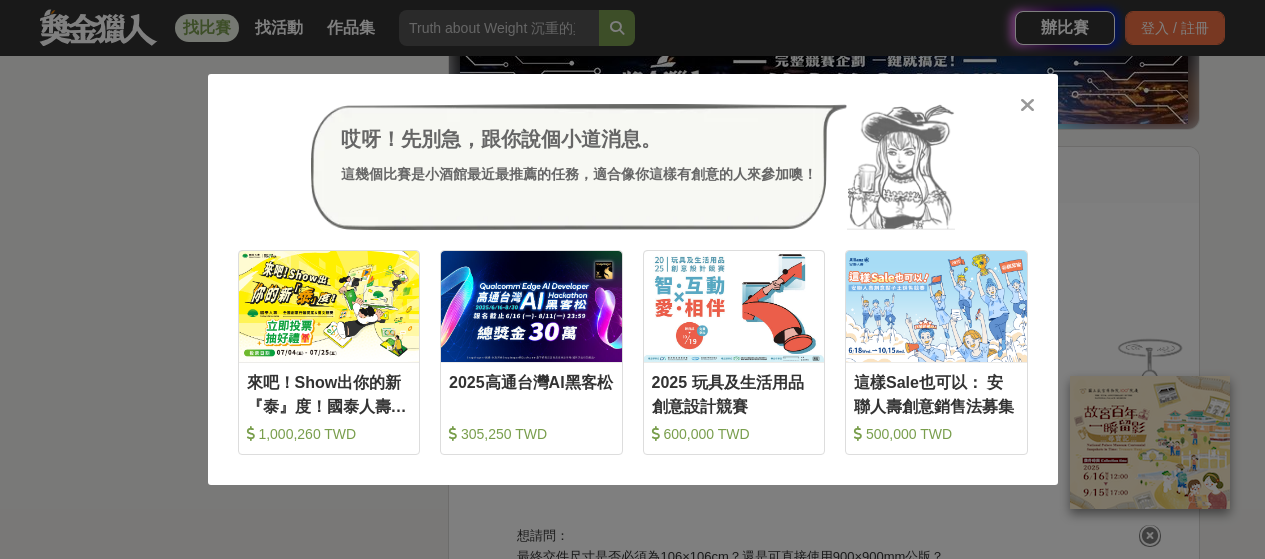 click at bounding box center [1028, 104] 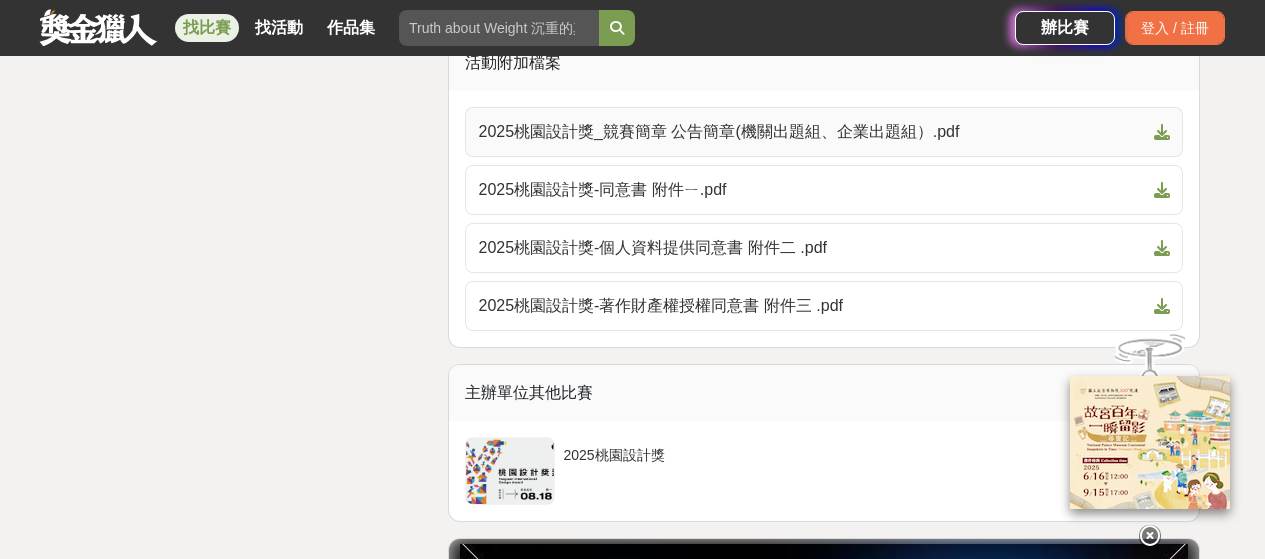 scroll, scrollTop: 6000, scrollLeft: 0, axis: vertical 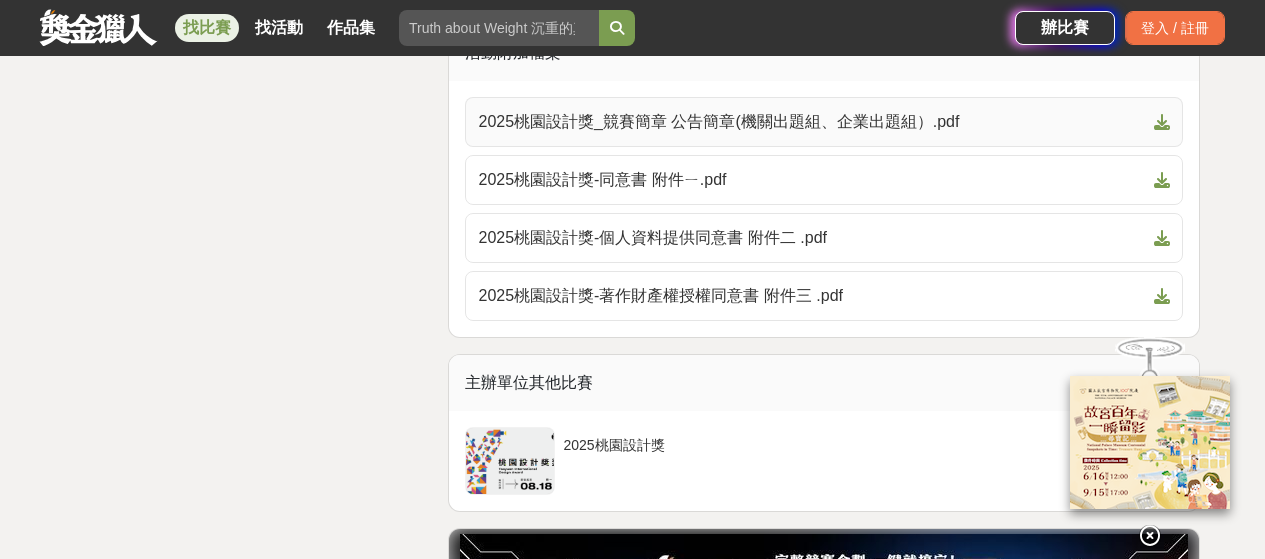 click at bounding box center (1162, 122) 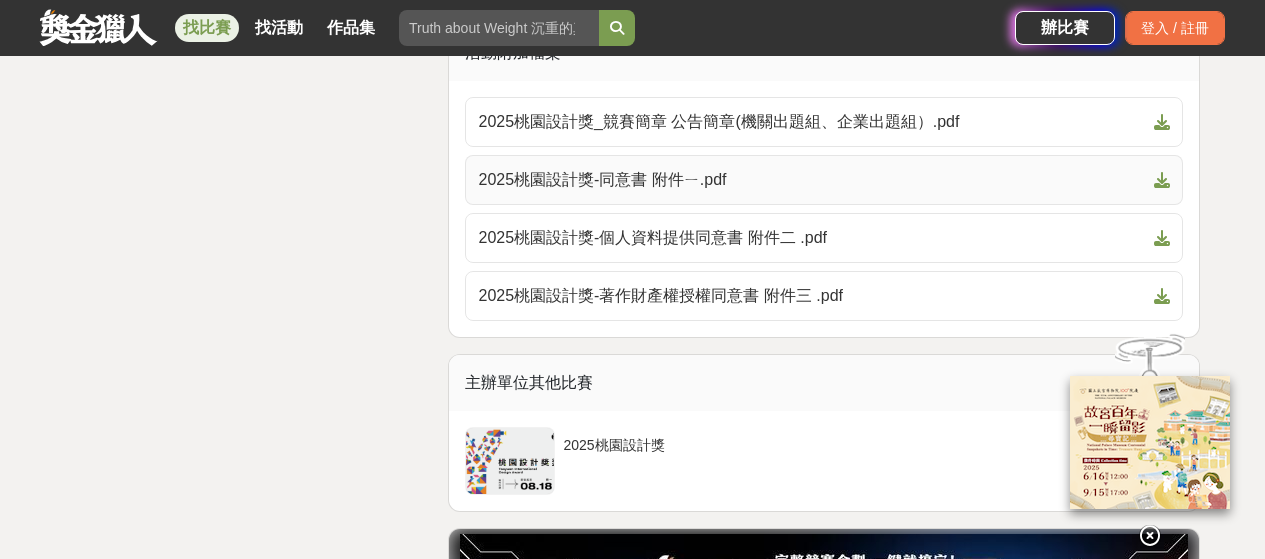 click at bounding box center [1162, 180] 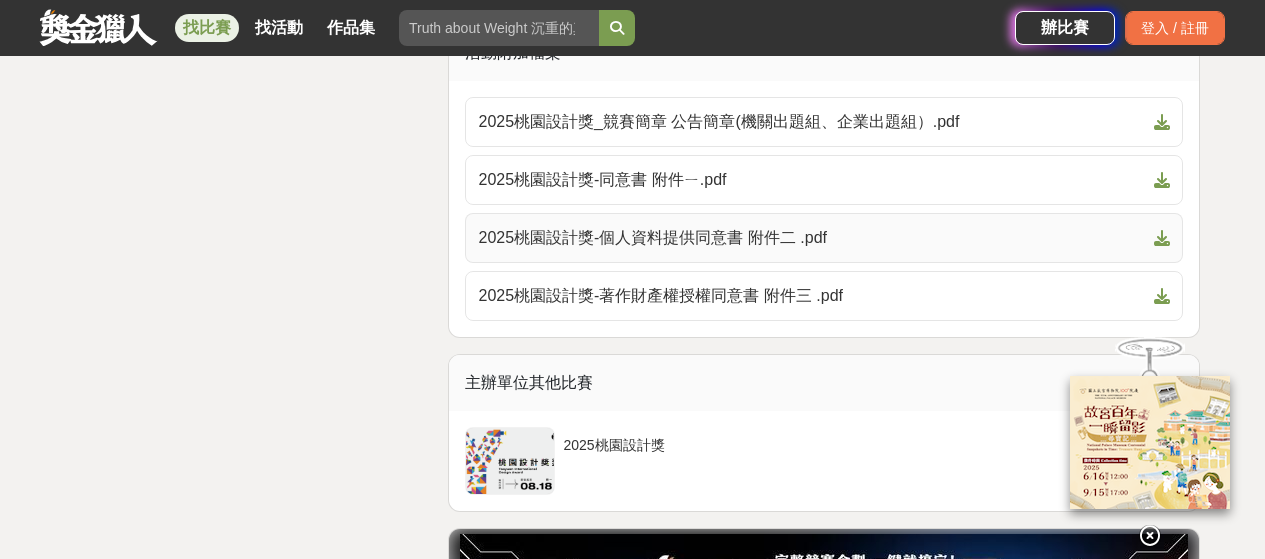 click at bounding box center (1162, 238) 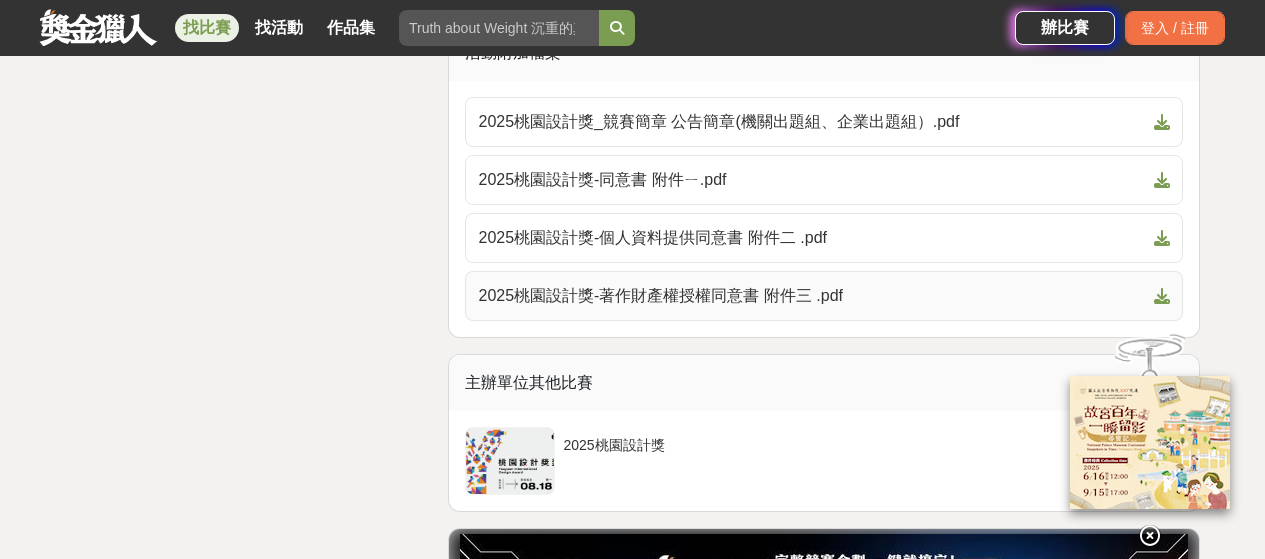 click at bounding box center (1162, 296) 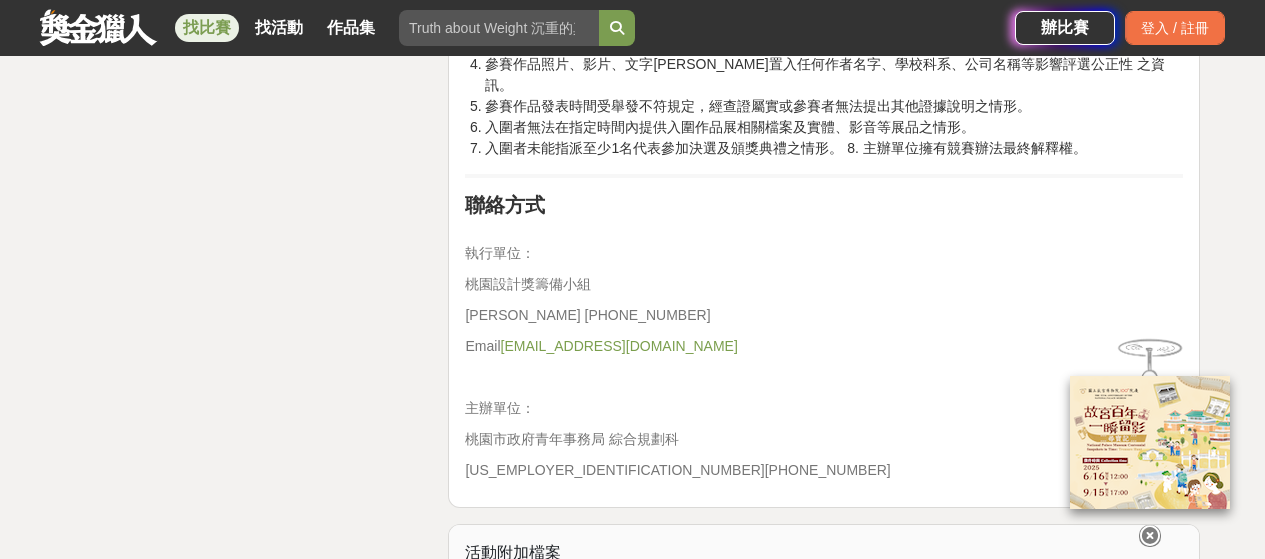 scroll, scrollTop: 5300, scrollLeft: 0, axis: vertical 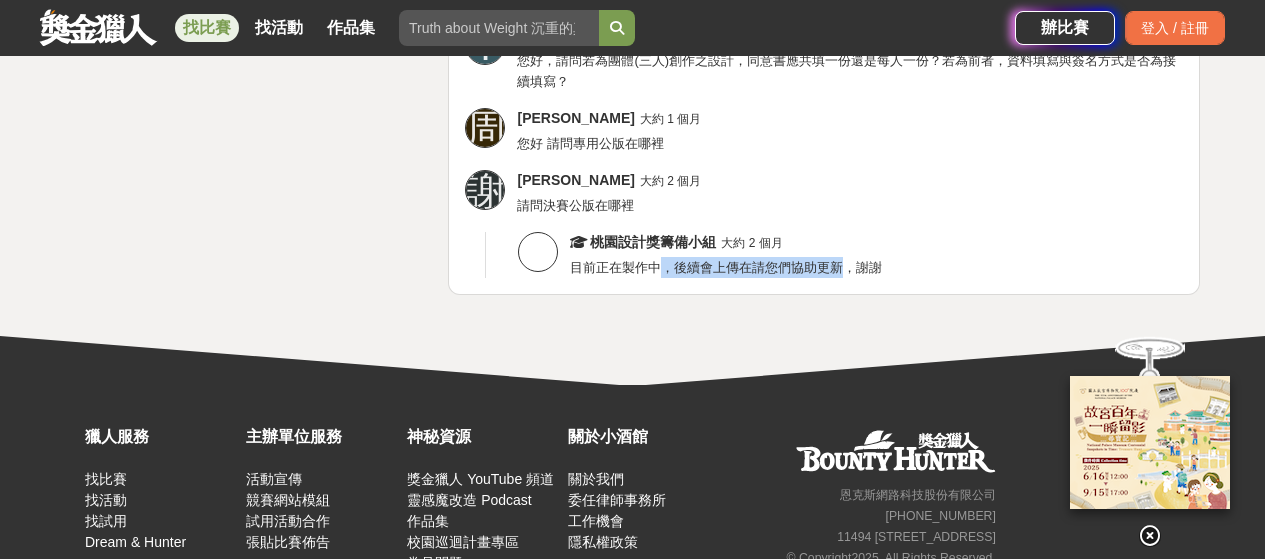 drag, startPoint x: 767, startPoint y: 245, endPoint x: 843, endPoint y: 244, distance: 76.00658 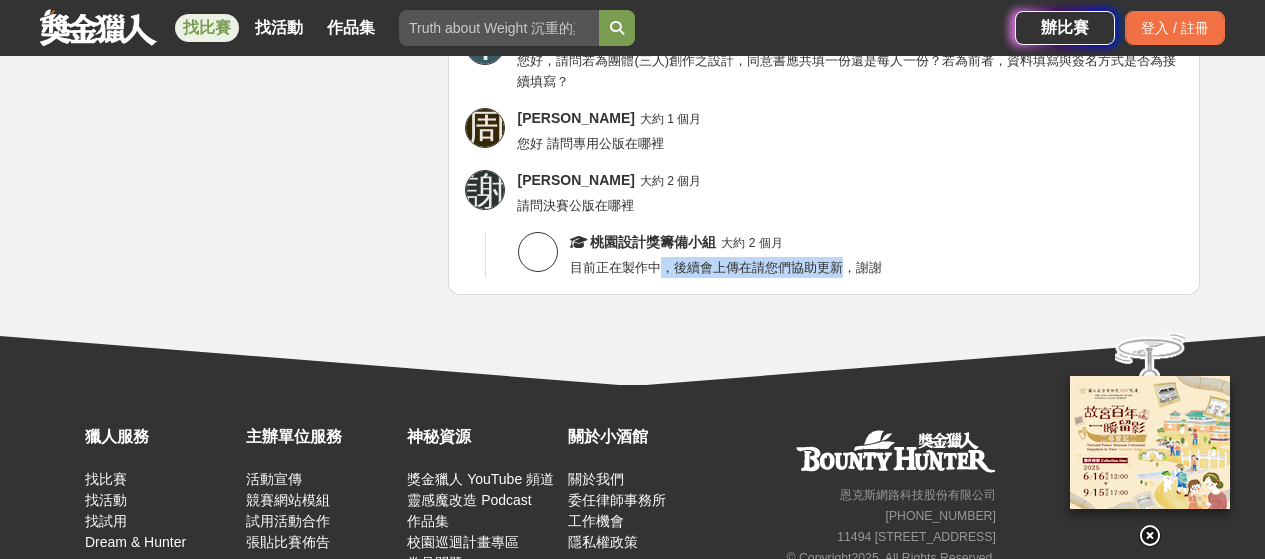 click on "目前正在製作中，後續會上傳在請您們協助更新，謝謝" at bounding box center [726, 267] 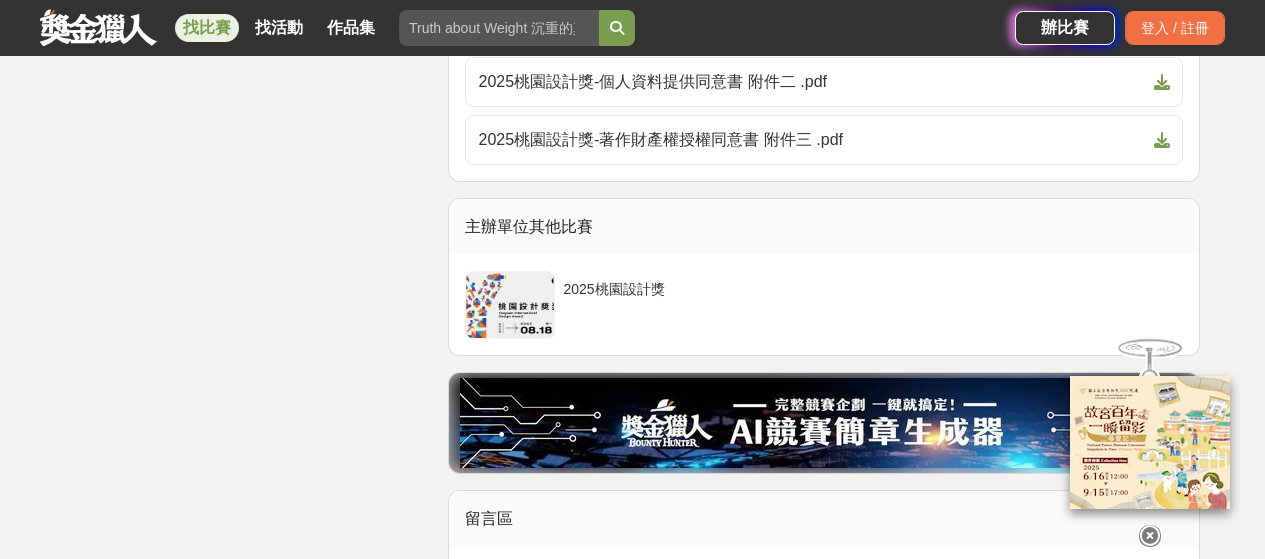 scroll, scrollTop: 5700, scrollLeft: 0, axis: vertical 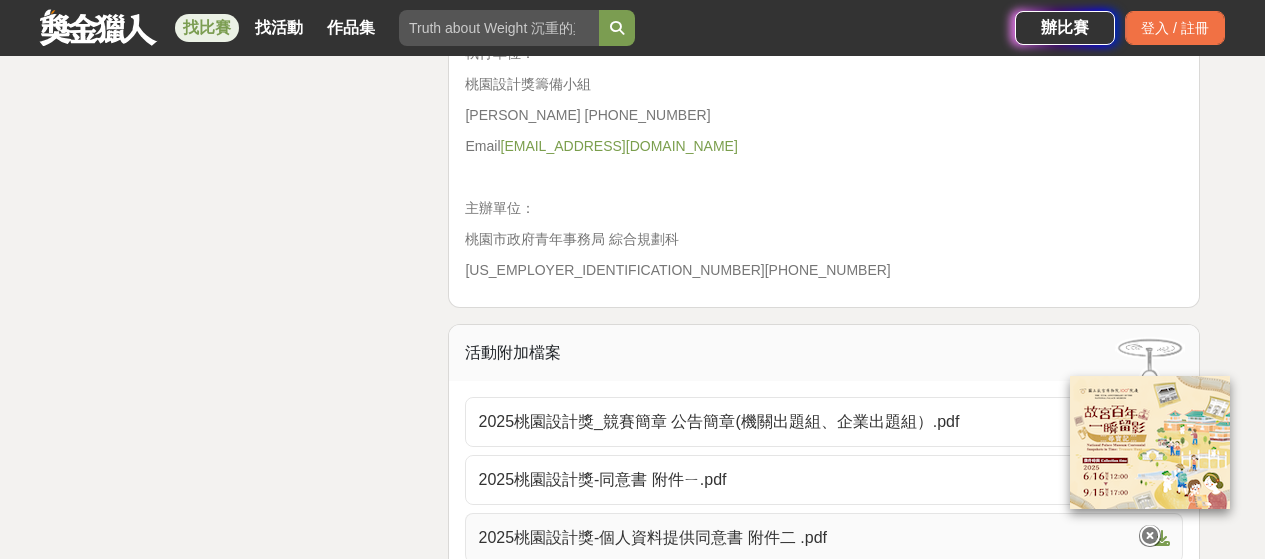 click at bounding box center [1150, 536] 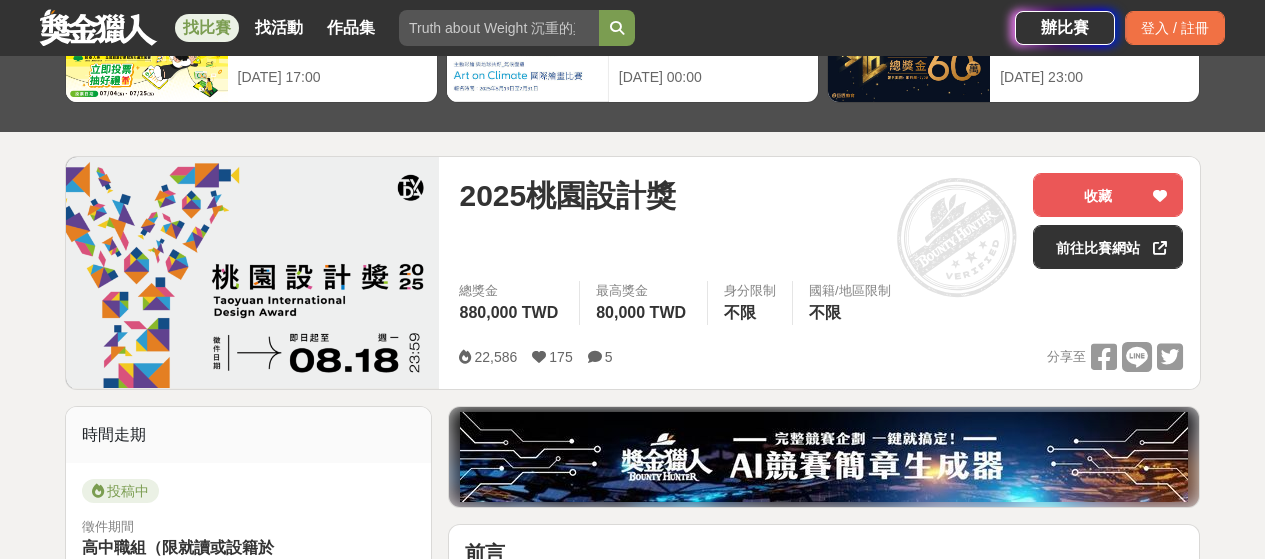scroll, scrollTop: 134, scrollLeft: 0, axis: vertical 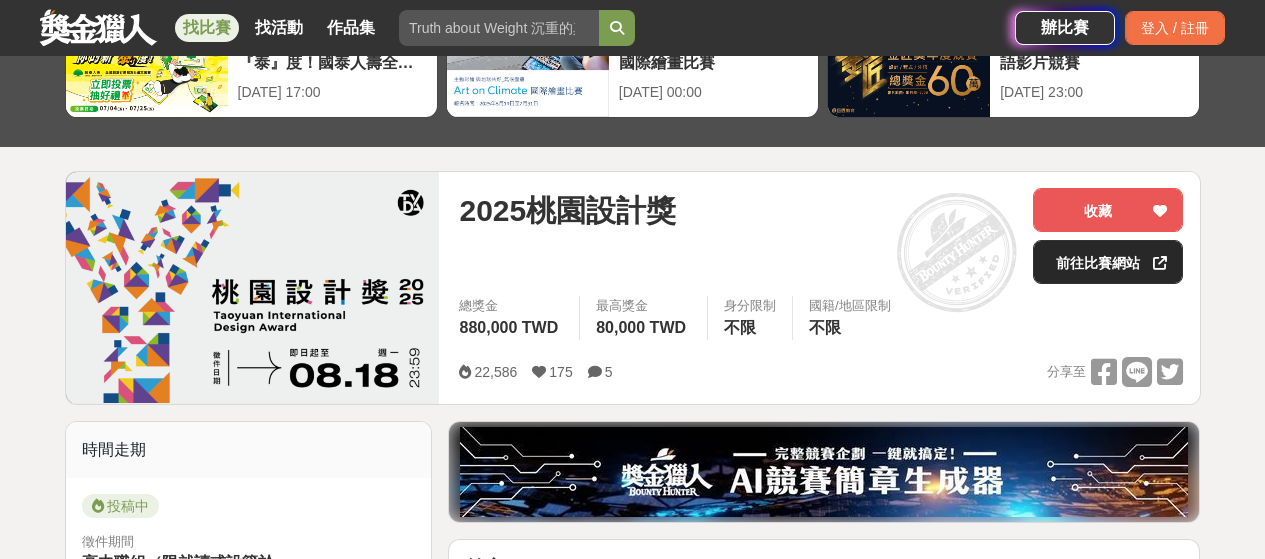 click on "前往比賽網站" at bounding box center (1108, 262) 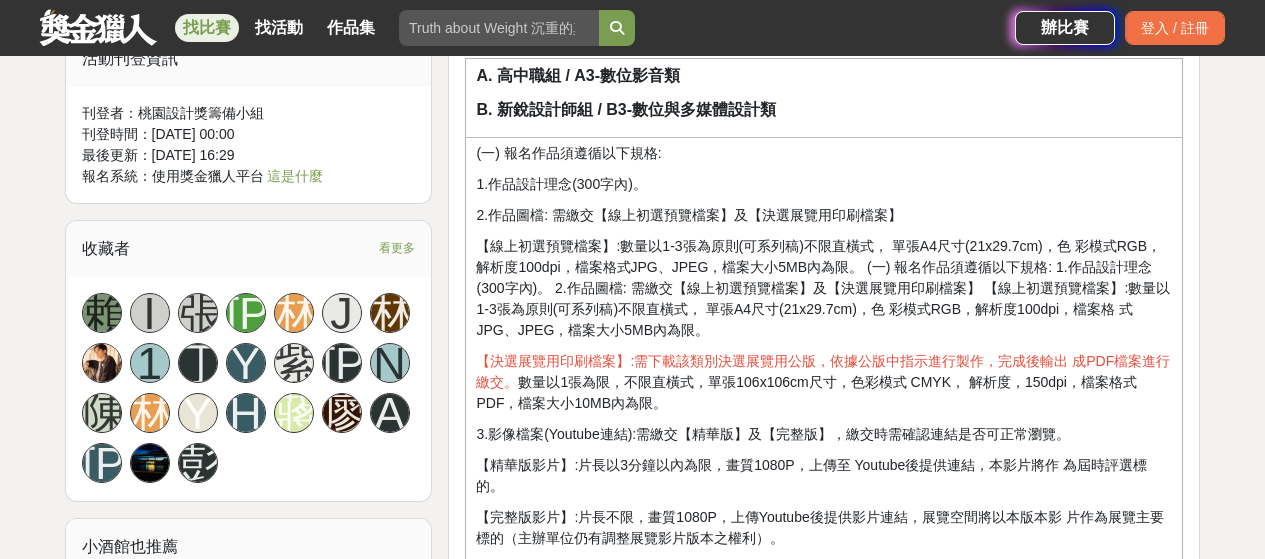 scroll, scrollTop: 2324, scrollLeft: 0, axis: vertical 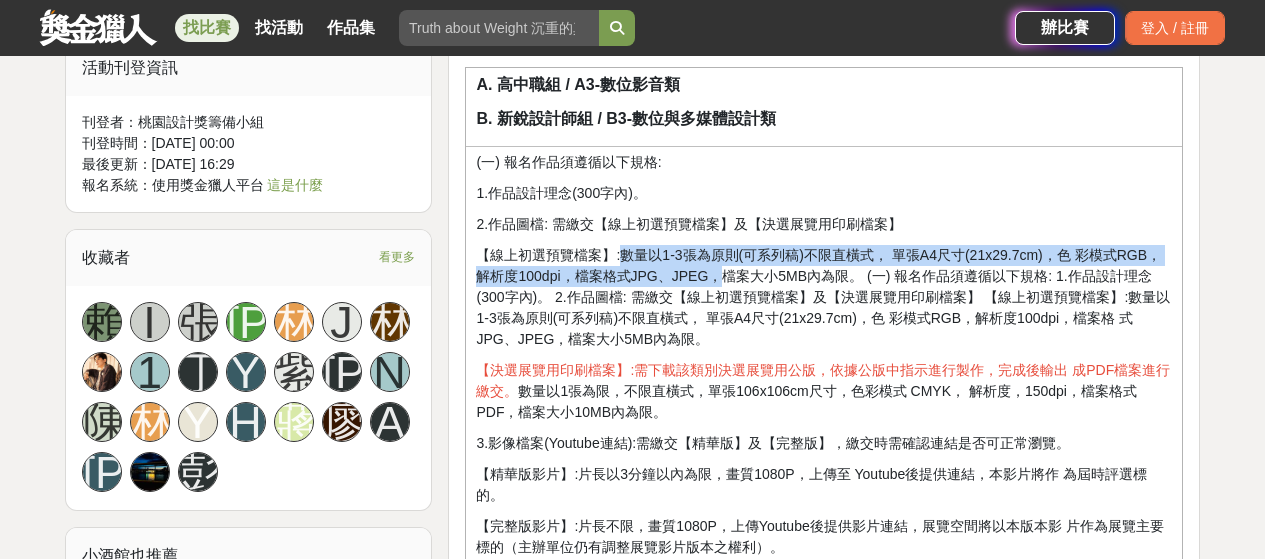 drag, startPoint x: 621, startPoint y: 255, endPoint x: 707, endPoint y: 273, distance: 87.86353 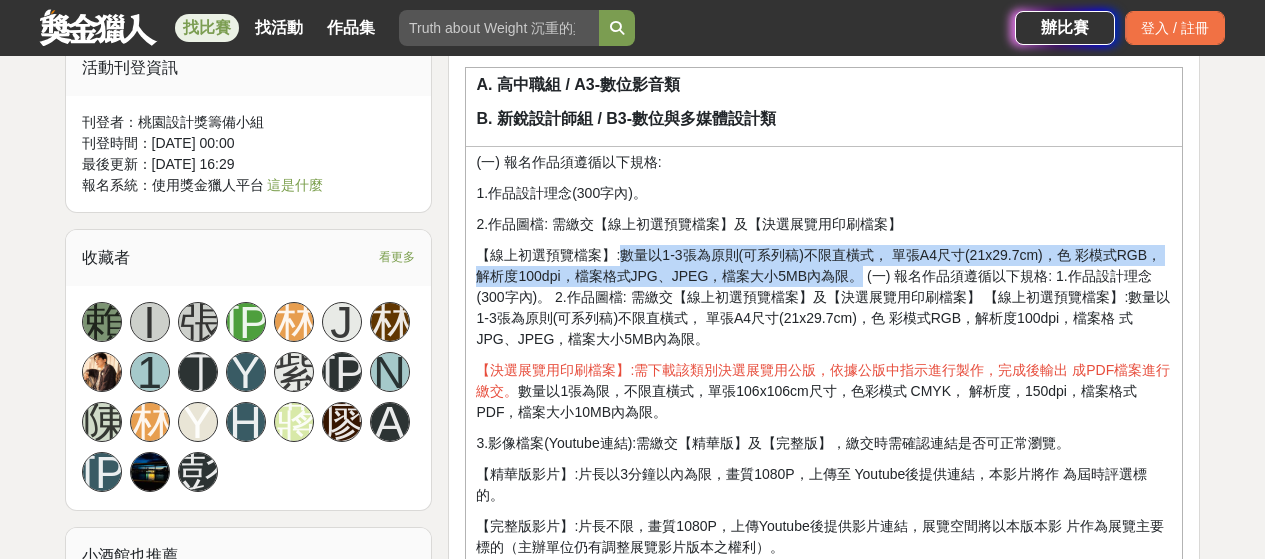 drag, startPoint x: 623, startPoint y: 256, endPoint x: 845, endPoint y: 267, distance: 222.27235 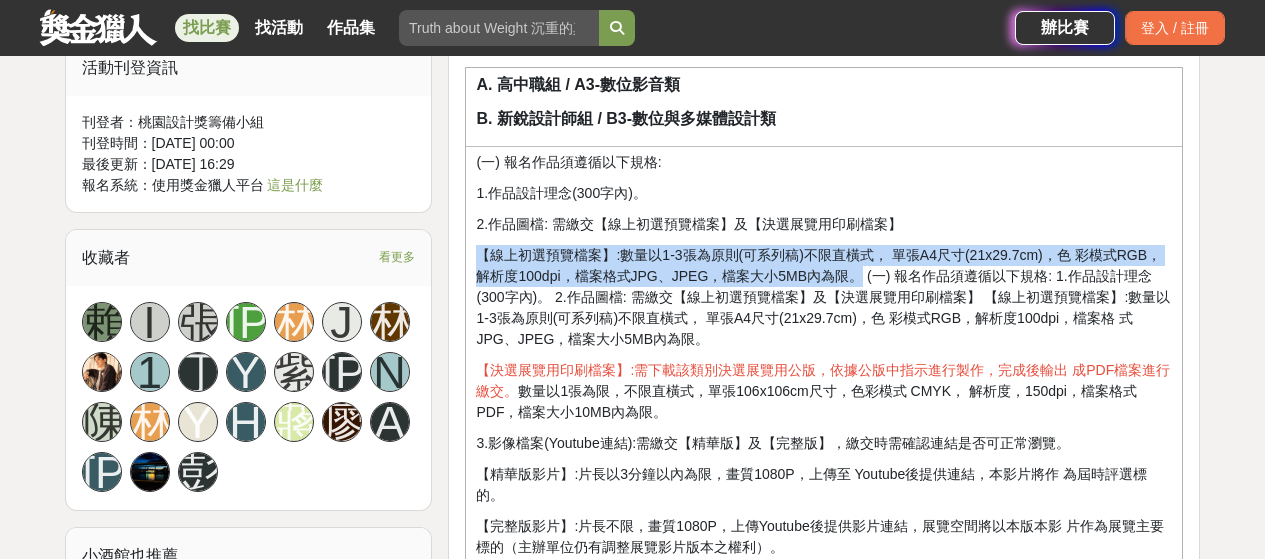 drag, startPoint x: 845, startPoint y: 272, endPoint x: 475, endPoint y: 253, distance: 370.48752 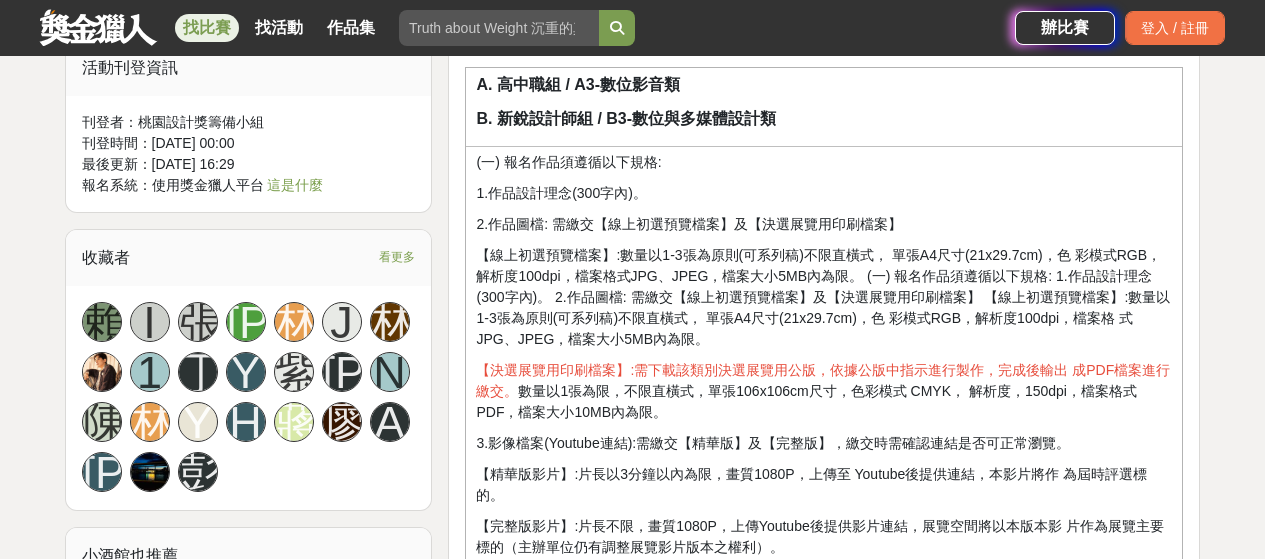 click on "【線上初選預覽檔案】:數量以1-3張為原則(可系列稿)不限直橫式， 單張A4尺寸(21x29.7cm)，色 彩模式RGB，解析度100dpi，檔案格式JPG、JPEG，檔案大小5MB內為限。 (一) 報名作品須遵循以下規格: 1.作品設計理念(300字內)。 2.作品圖檔: 需繳交【線上初選預覽檔案】及【決選展覽用印刷檔案】 【線上初選預覽檔案】:數量以1-3張為原則(可系列稿)不限直橫式， 單張A4尺寸(21x29.7cm)，色 彩模式RGB，解析度100dpi，檔案格 式JPG、JPEG，檔案大小5MB內為限。" at bounding box center (824, 297) 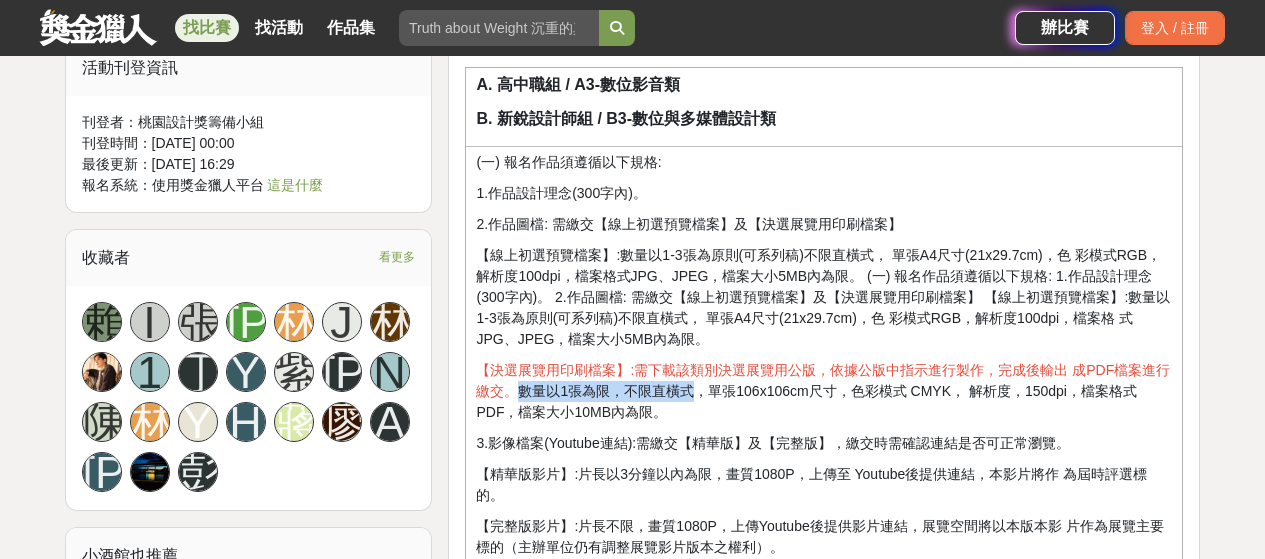 drag, startPoint x: 527, startPoint y: 389, endPoint x: 703, endPoint y: 398, distance: 176.22997 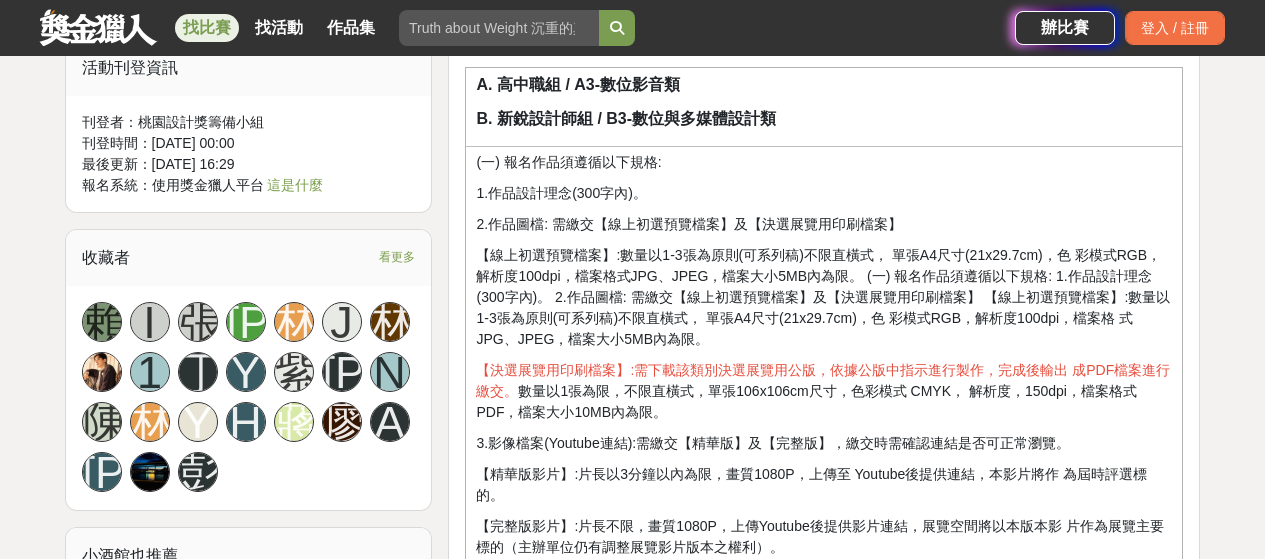 drag, startPoint x: 676, startPoint y: 413, endPoint x: 480, endPoint y: 368, distance: 201.09947 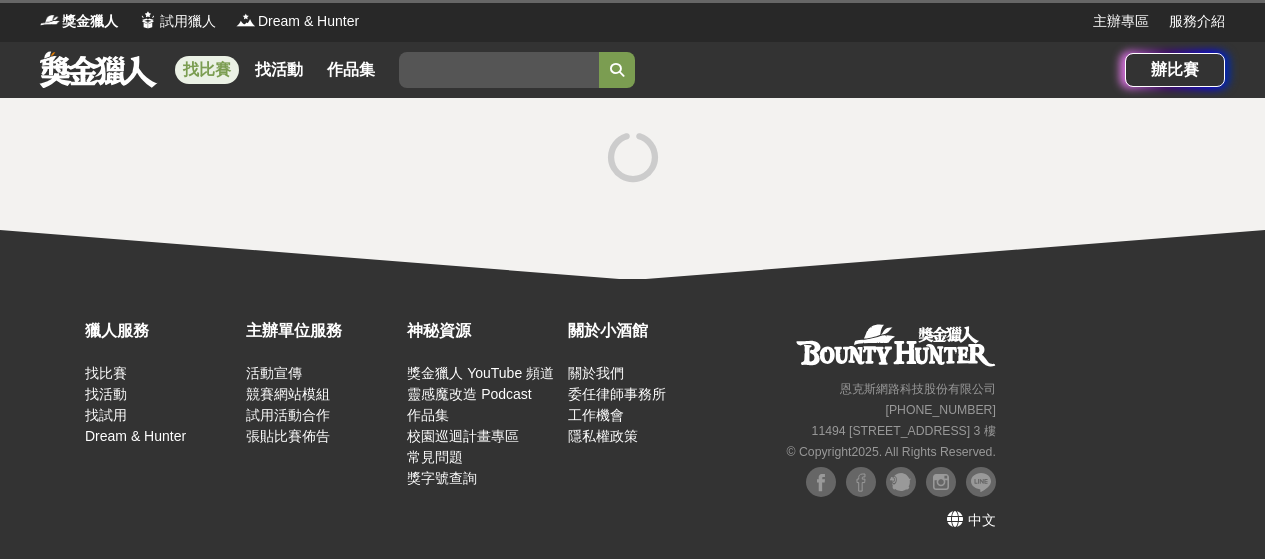 scroll, scrollTop: 0, scrollLeft: 0, axis: both 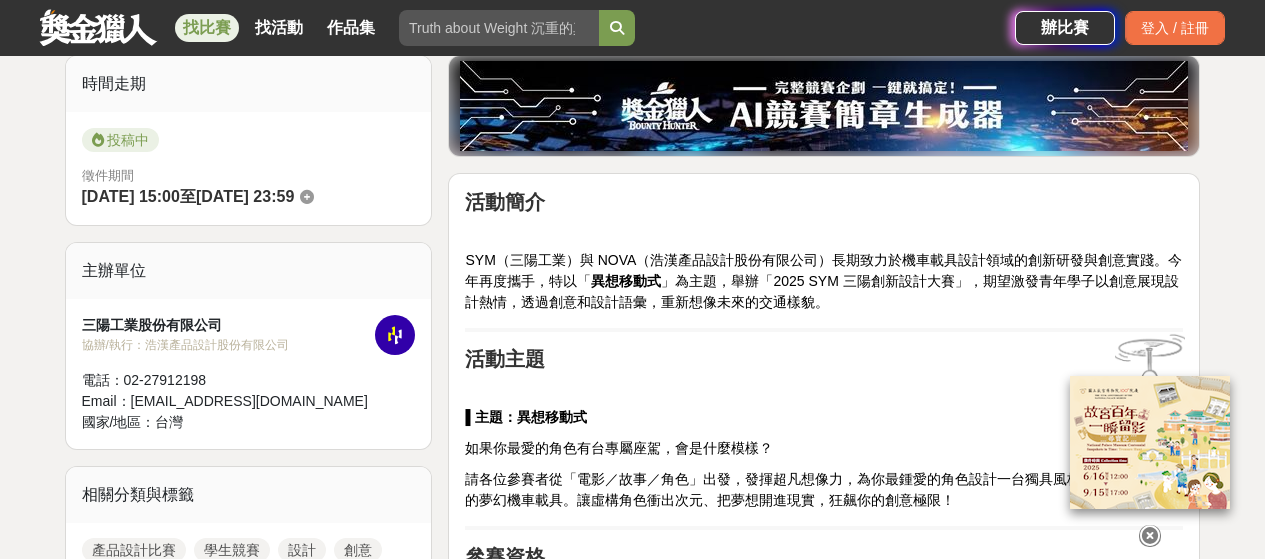 click at bounding box center [824, 229] 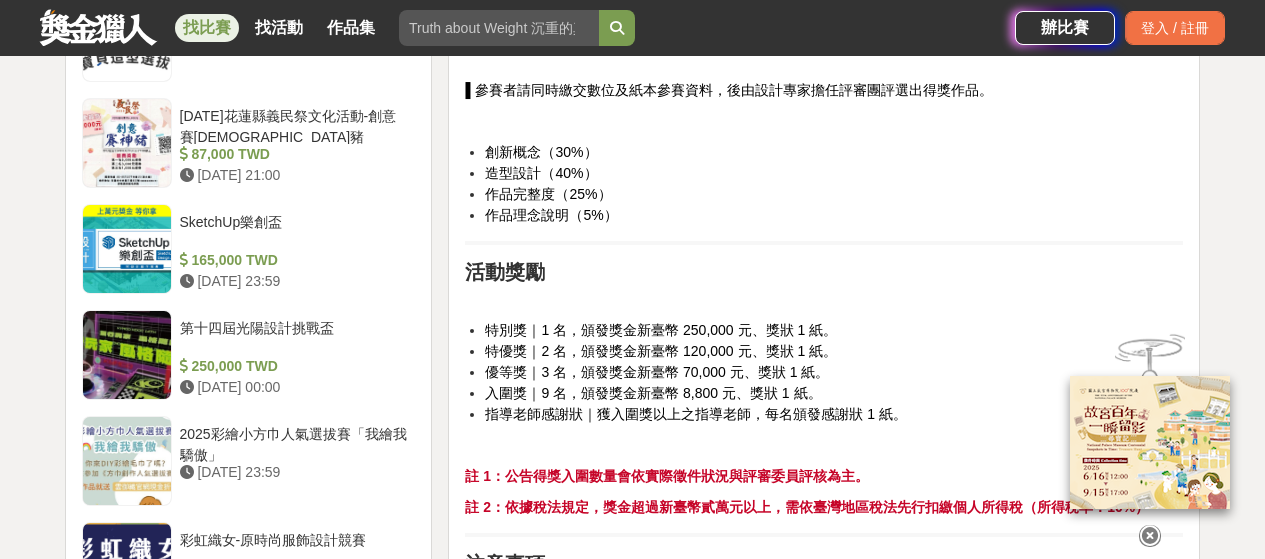 scroll, scrollTop: 2500, scrollLeft: 0, axis: vertical 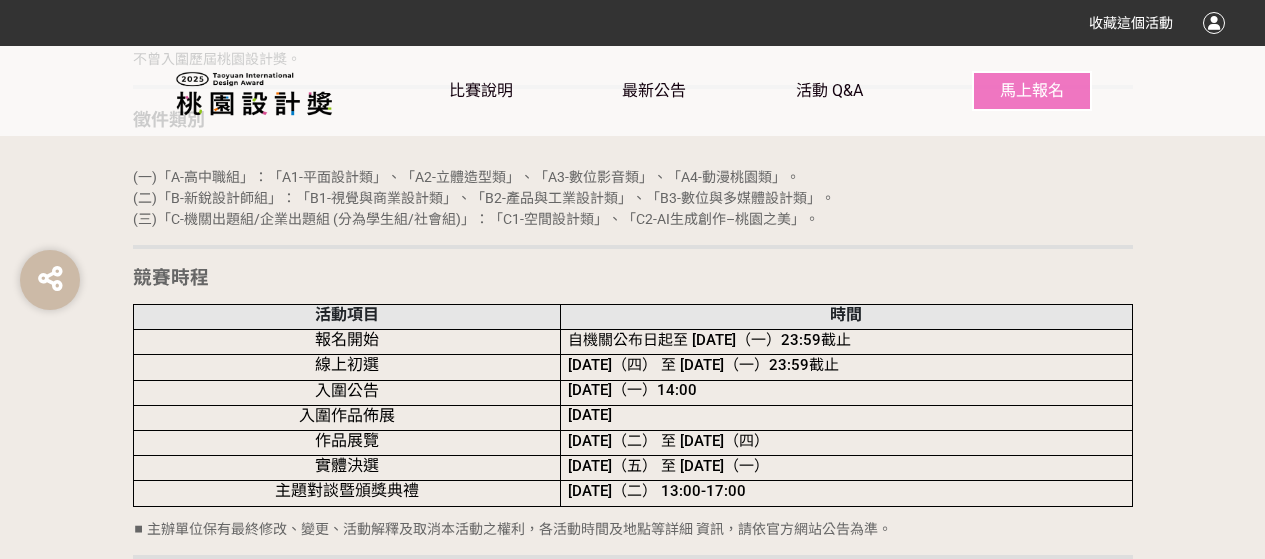 click on "線上初選" at bounding box center [347, 364] 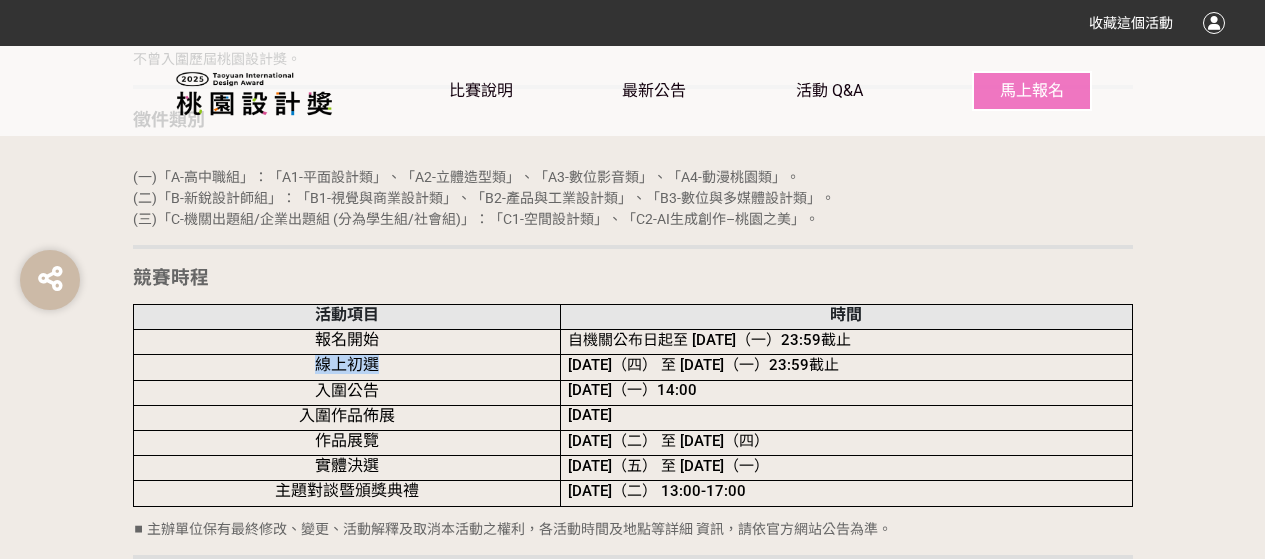 click on "線上初選" at bounding box center [347, 364] 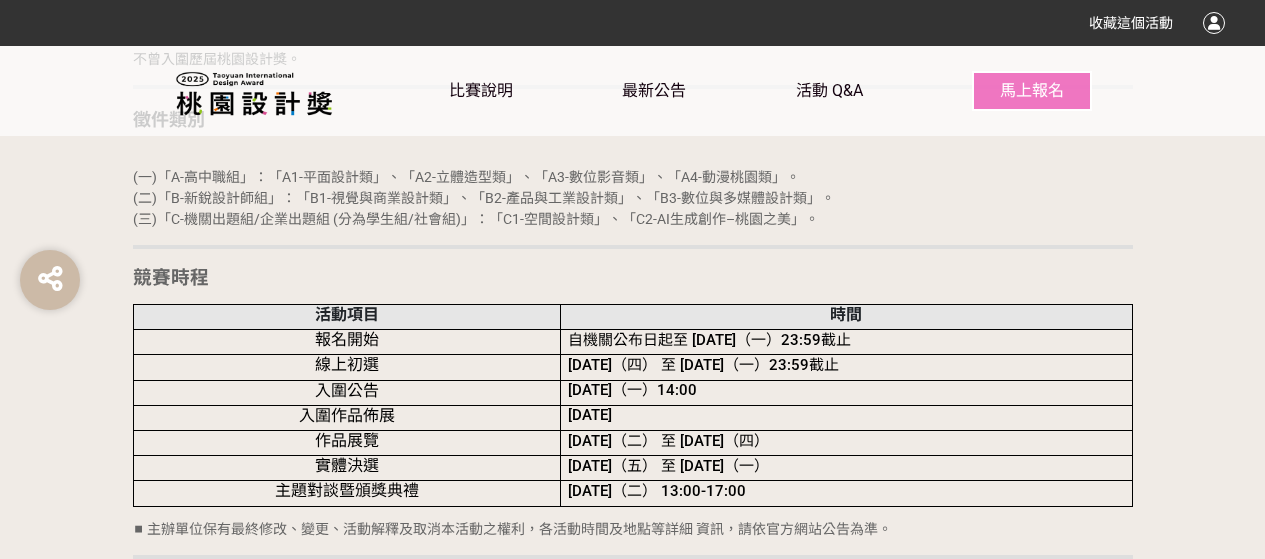 click on "(一)「A-高中職組」：「A1-平面設計類」、「A2-立體造型類」、「A3-數位影音類」、「A4-動漫桃園類」。 (二)「B-新銳設計師組」：「B1-視覺與商業設計類」、「B2-產品與工業設計類」、「B3-數位與多媒體設計類」。 (三)「C-機關出題組/企業出題組 (分為學生組/社會組)」：「C1-空間設計類」、「C2-AI生成創作–桃園之美」。" at bounding box center (633, 198) 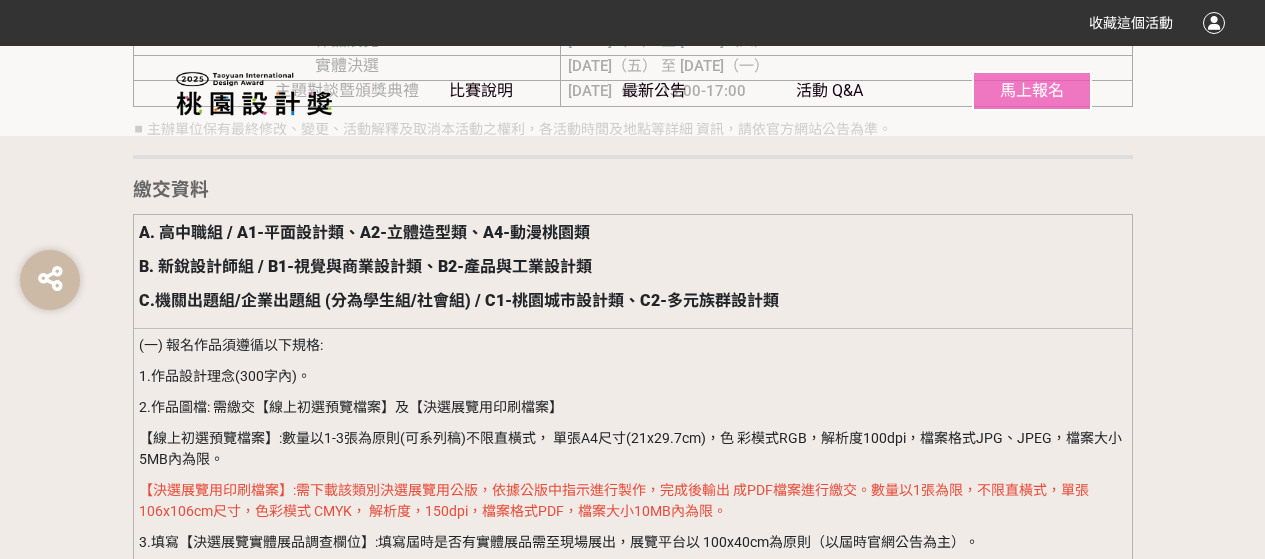 scroll, scrollTop: 2400, scrollLeft: 0, axis: vertical 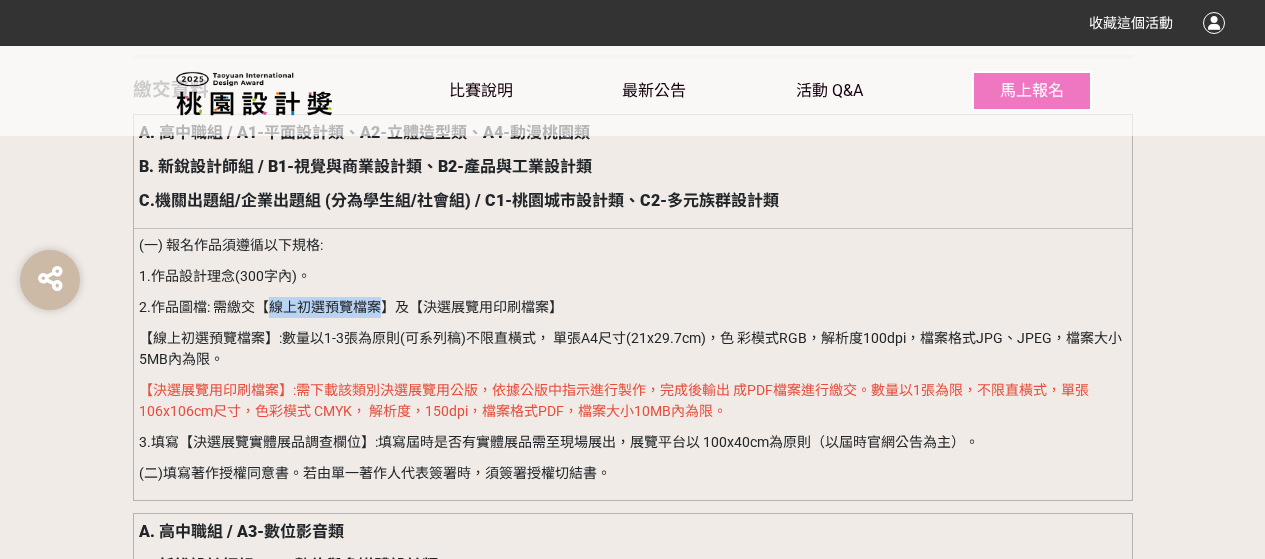 drag, startPoint x: 268, startPoint y: 310, endPoint x: 380, endPoint y: 299, distance: 112.53888 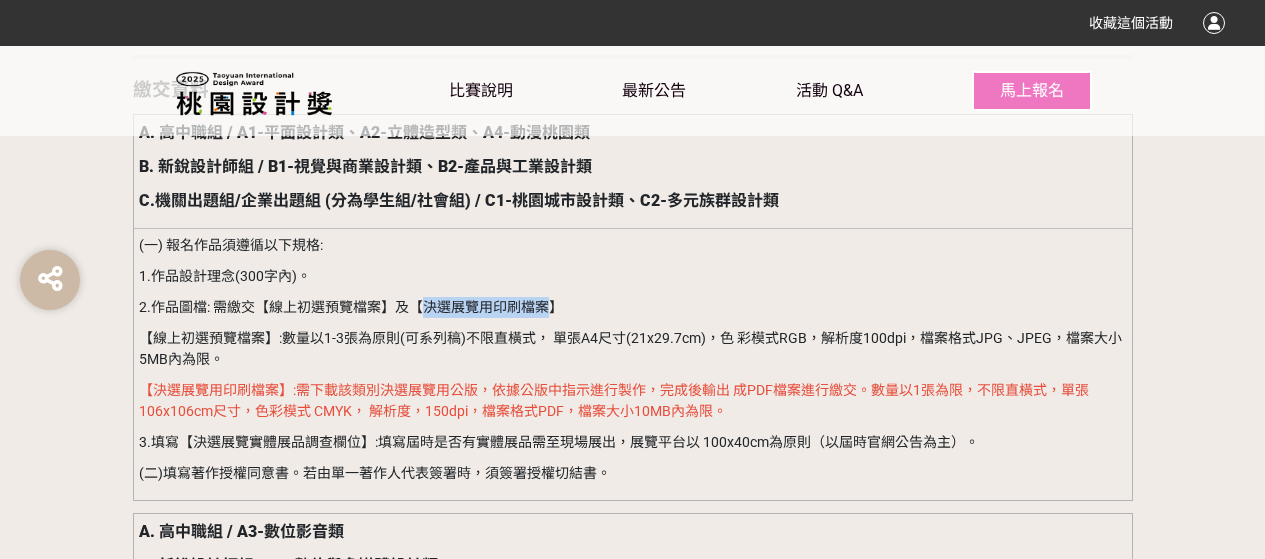 drag, startPoint x: 419, startPoint y: 317, endPoint x: 543, endPoint y: 303, distance: 124.78782 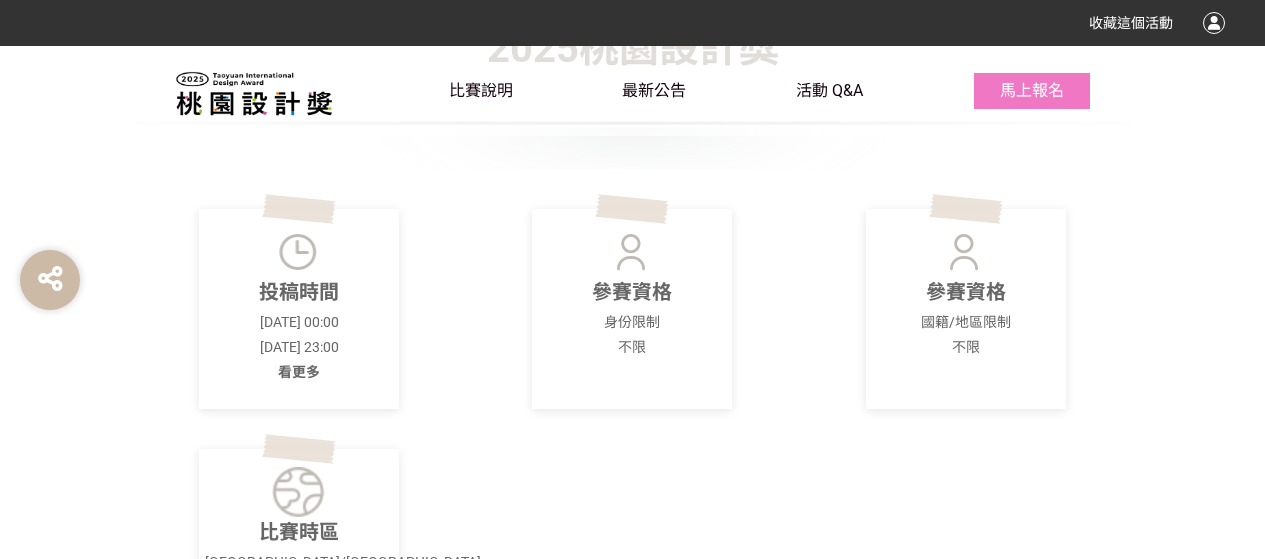 scroll, scrollTop: 600, scrollLeft: 0, axis: vertical 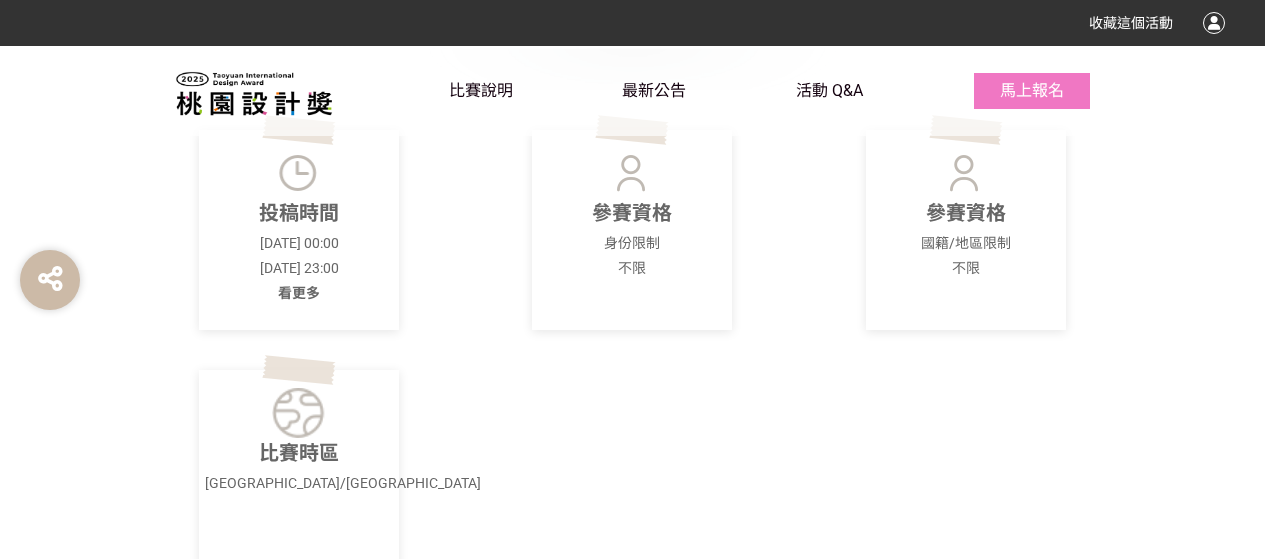 click on "看更多" at bounding box center (299, 293) 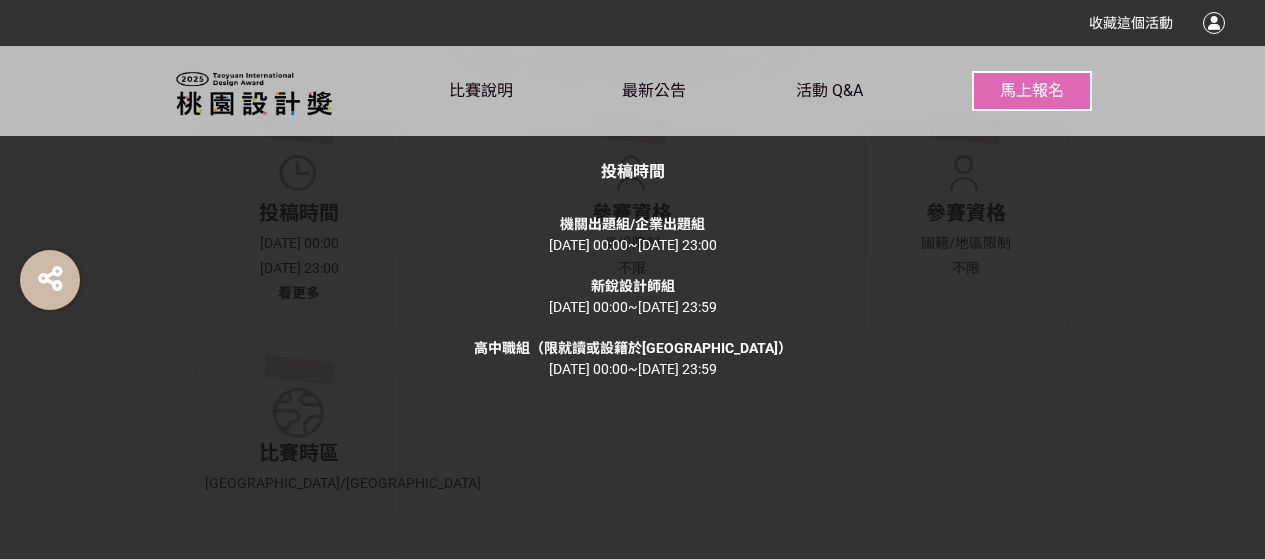 click on "投稿時間 機關出題組/企業出題組 2025-04-24 00:00  ~  2025-08-18 23:00 新銳設計師組 2025-04-24 00:00  ~  2025-08-18 23:59 高中職組（限就讀或設籍於桃園市） 2025-04-24 00:00  ~  2025-08-18 23:59" 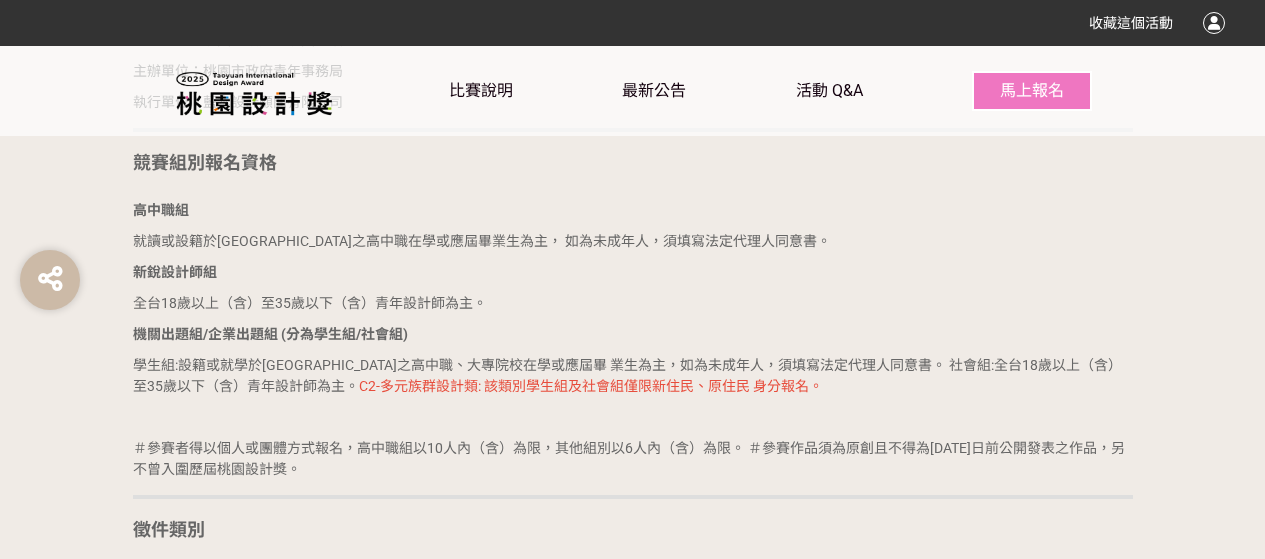 scroll, scrollTop: 1500, scrollLeft: 0, axis: vertical 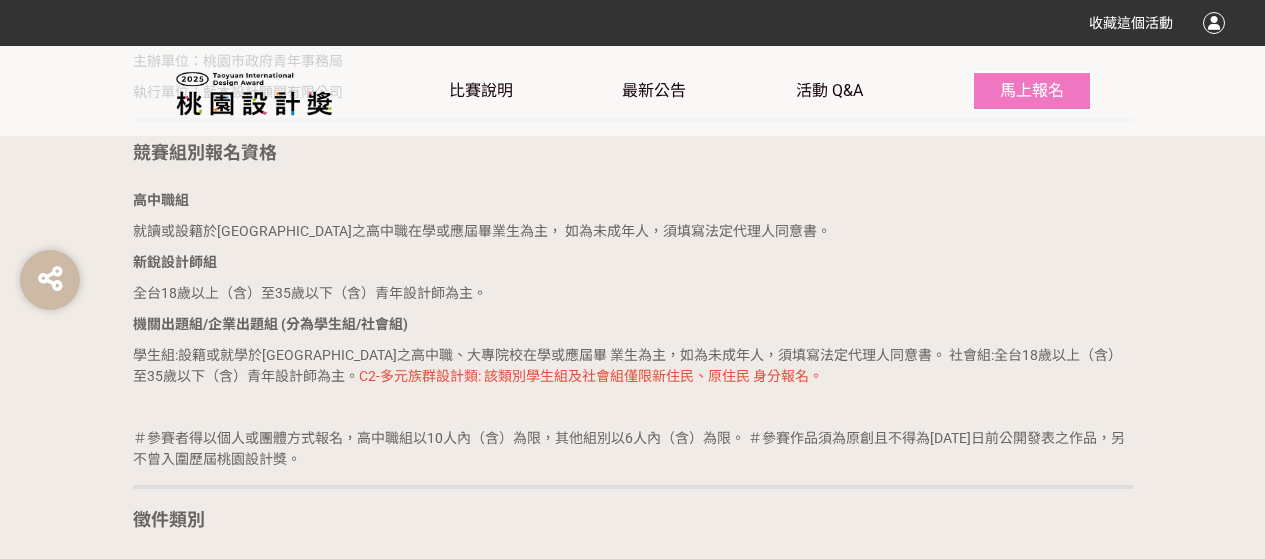 click on "學生組:設籍或就學於桃園市之高中職、大專院校在學或應屆畢 業生為主，如為未成年人，須填寫法定代理人同意書。 社會組:全台18歲以上（含）至35歲以下（含）青年設計師為主。  C2-多元族群設計類: 該類別學生組及社會組僅限新住民、原住民 身分報名。" at bounding box center [633, 366] 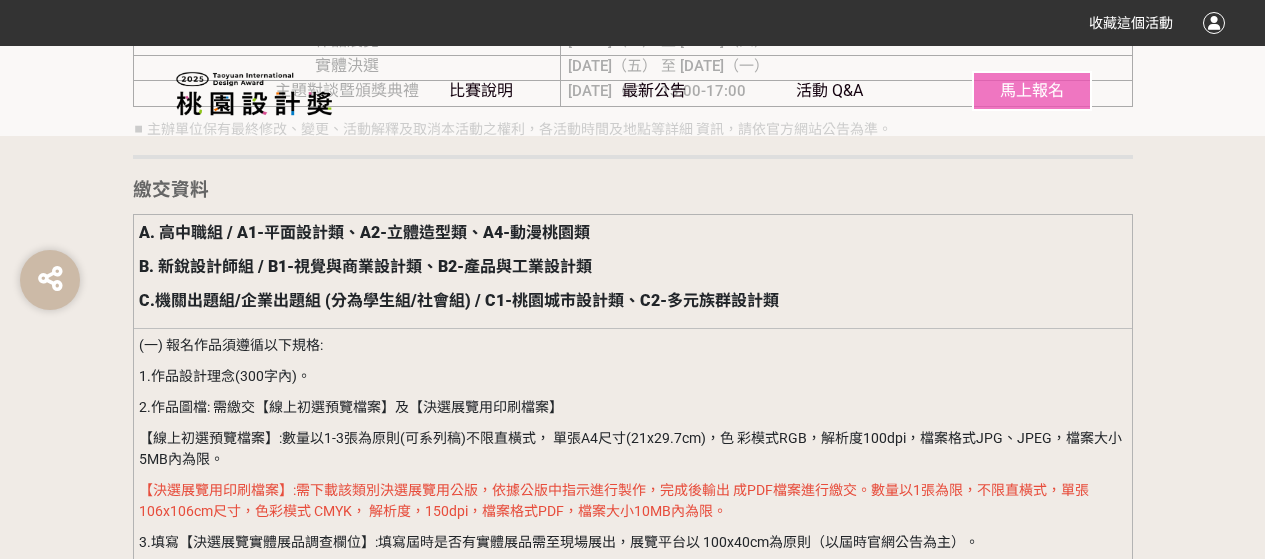 scroll, scrollTop: 2400, scrollLeft: 0, axis: vertical 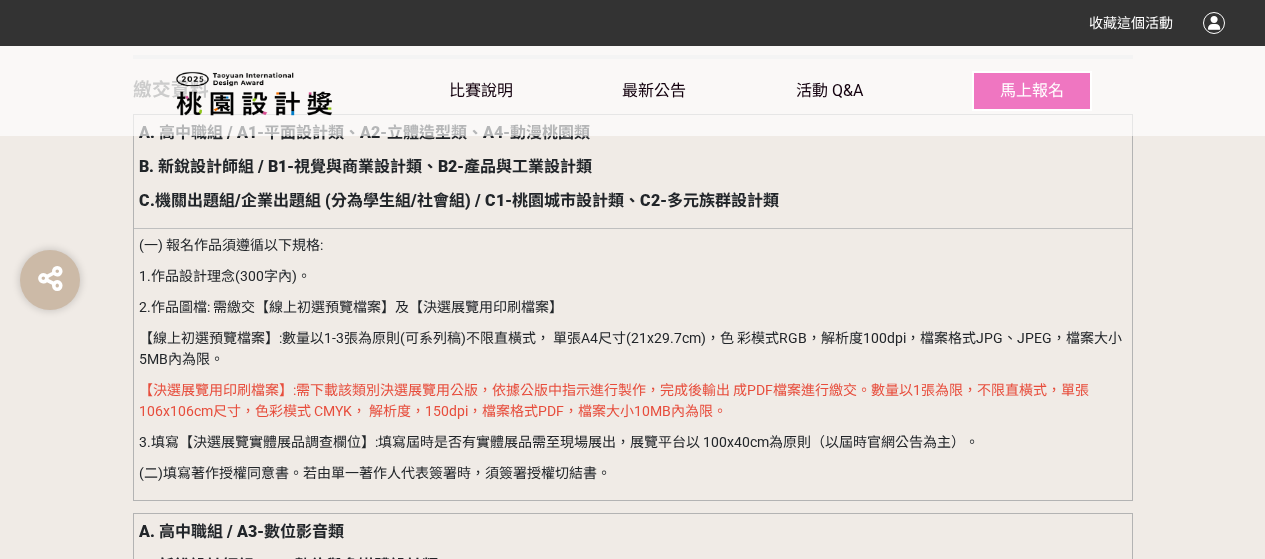 click on "2.作品圖檔: 需繳交【線上初選預覽檔案】及【決選展覽用印刷檔案】" at bounding box center [632, 307] 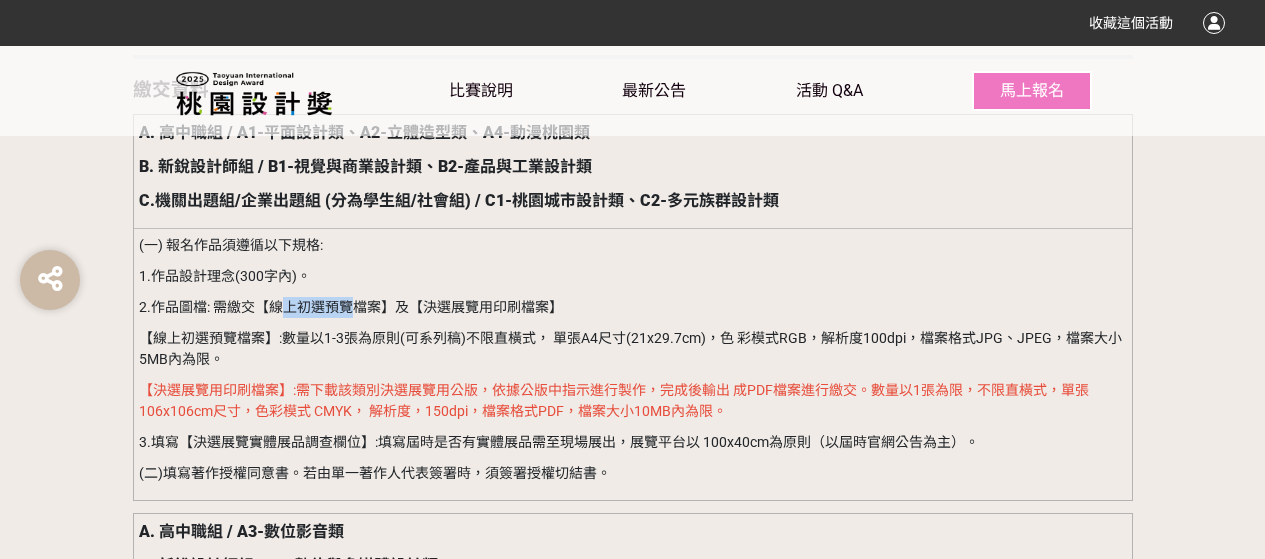 drag, startPoint x: 279, startPoint y: 308, endPoint x: 349, endPoint y: 312, distance: 70.11419 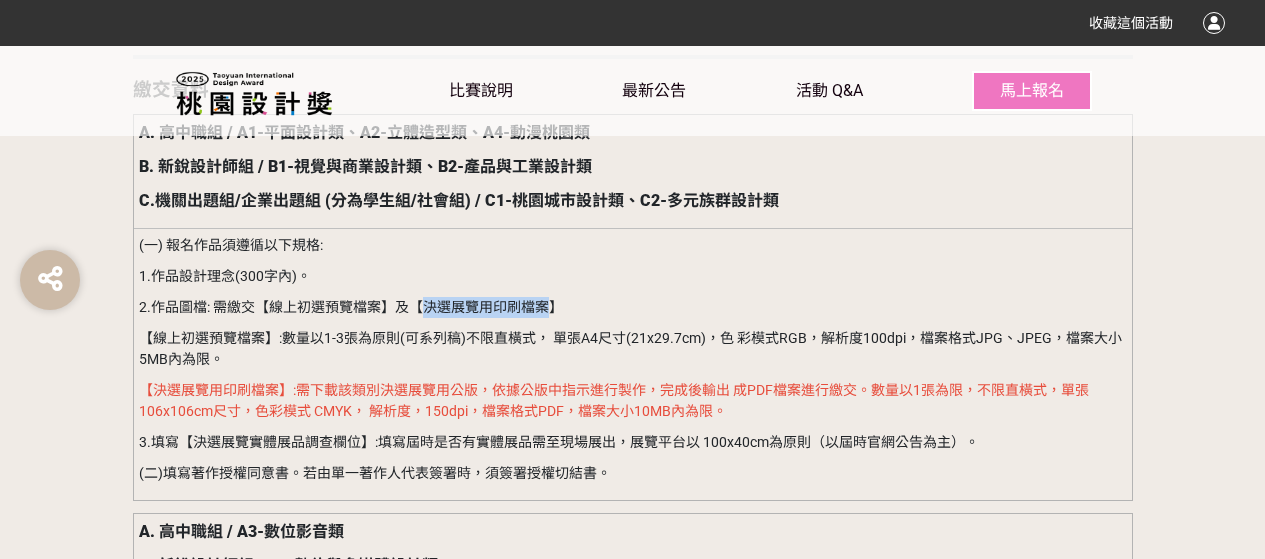 drag, startPoint x: 425, startPoint y: 307, endPoint x: 547, endPoint y: 314, distance: 122.20065 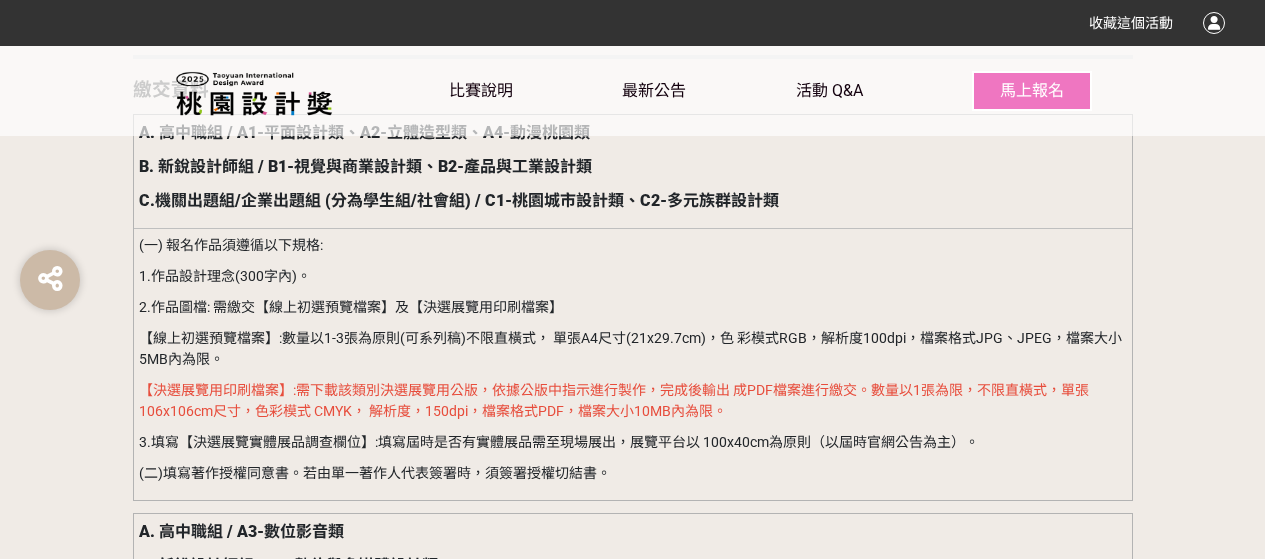click on "【線上初選預覽檔案】:數量以1-3張為原則(可系列稿)不限直橫式， 單張A4尺寸(21x29.7cm)，色 彩模式RGB，解析度100dpi，檔案格式JPG、JPEG，檔案大小5MB內為限。" at bounding box center [632, 349] 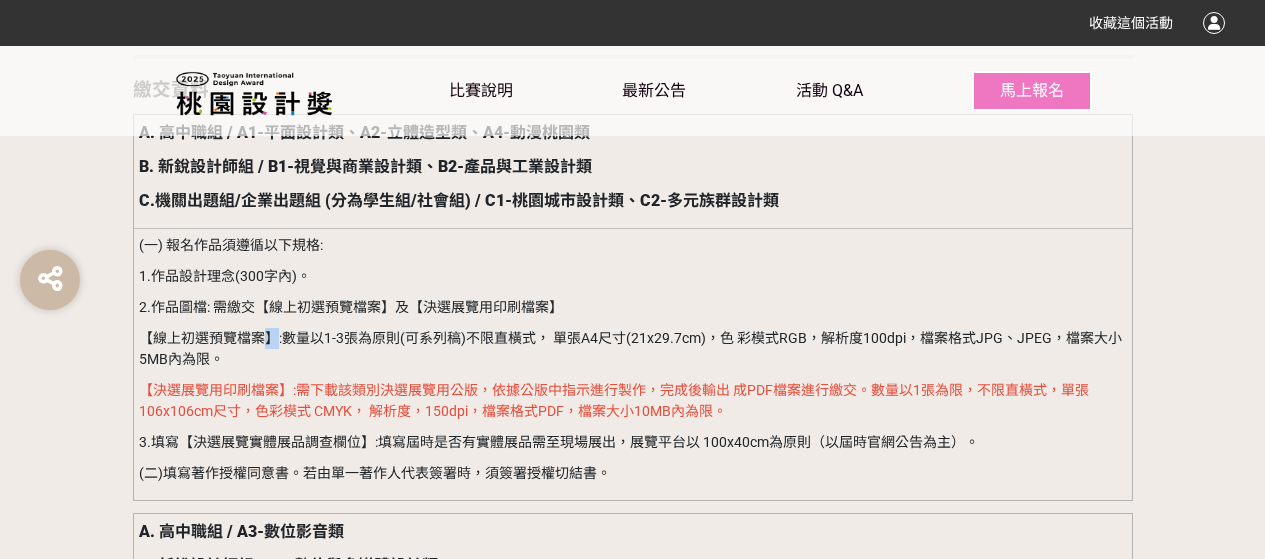 click on "【線上初選預覽檔案】:數量以1-3張為原則(可系列稿)不限直橫式， 單張A4尺寸(21x29.7cm)，色 彩模式RGB，解析度100dpi，檔案格式JPG、JPEG，檔案大小5MB內為限。" at bounding box center (632, 349) 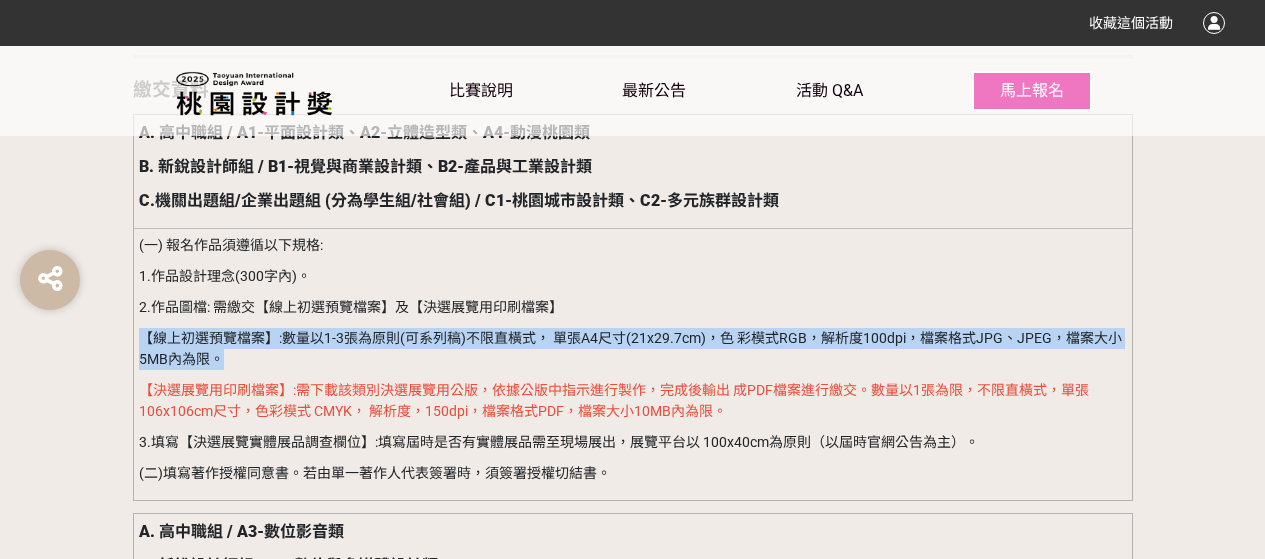 click on "【線上初選預覽檔案】:數量以1-3張為原則(可系列稿)不限直橫式， 單張A4尺寸(21x29.7cm)，色 彩模式RGB，解析度100dpi，檔案格式JPG、JPEG，檔案大小5MB內為限。" at bounding box center [632, 349] 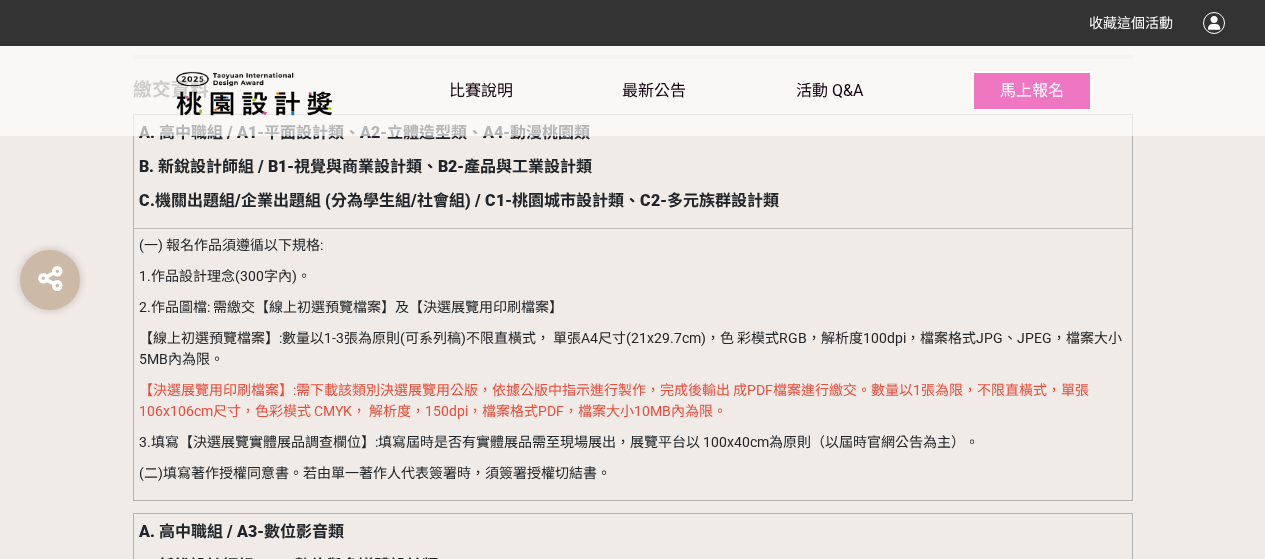 click on "1.作品設計理念(300字內)。" at bounding box center (632, 276) 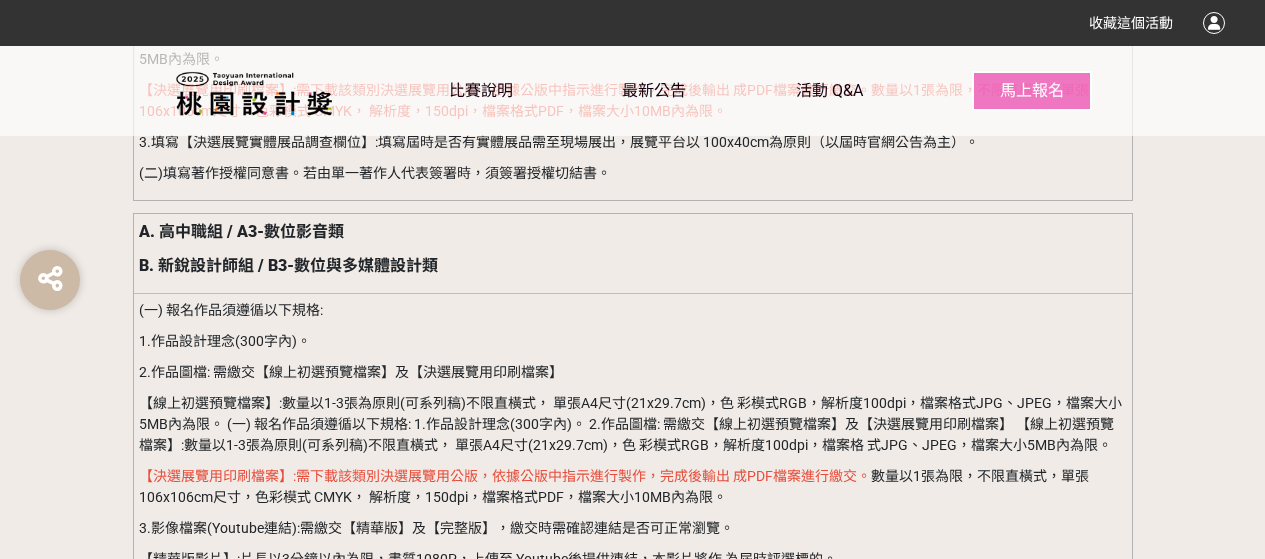 scroll, scrollTop: 2800, scrollLeft: 0, axis: vertical 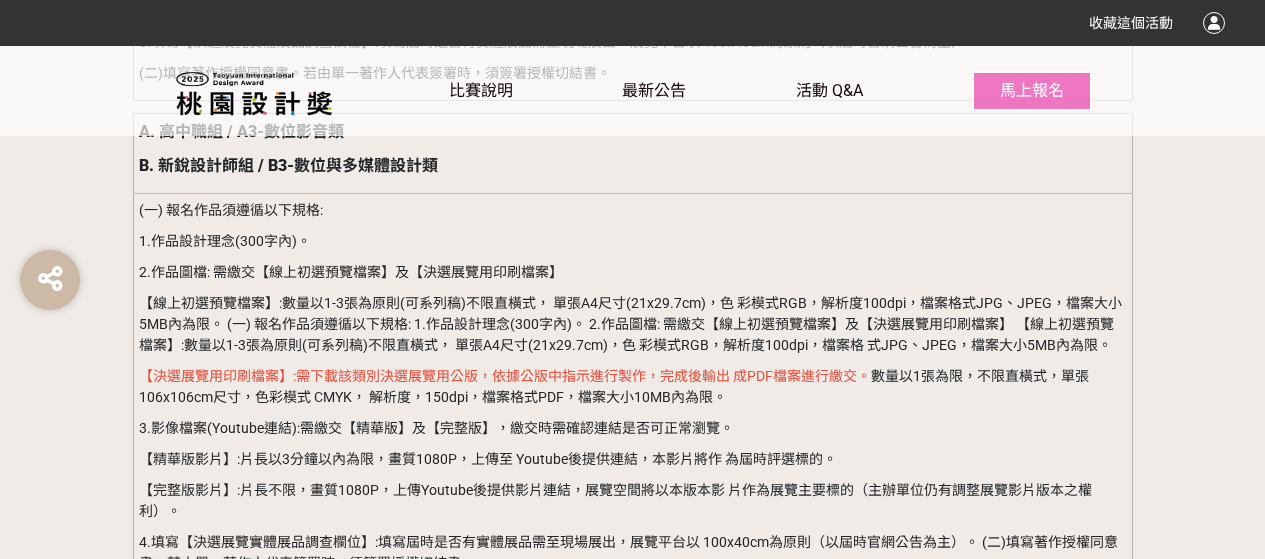 click on "【線上初選預覽檔案】:數量以1-3張為原則(可系列稿)不限直橫式， 單張A4尺寸(21x29.7cm)，色 彩模式RGB，解析度100dpi，檔案格式JPG、JPEG，檔案大小5MB內為限。 (一) 報名作品須遵循以下規格: 1.作品設計理念(300字內)。 2.作品圖檔: 需繳交【線上初選預覽檔案】及【決選展覽用印刷檔案】 【線上初選預覽檔案】:數量以1-3張為原則(可系列稿)不限直橫式， 單張A4尺寸(21x29.7cm)，色 彩模式RGB，解析度100dpi，檔案格 式JPG、JPEG，檔案大小5MB內為限。" at bounding box center (632, 324) 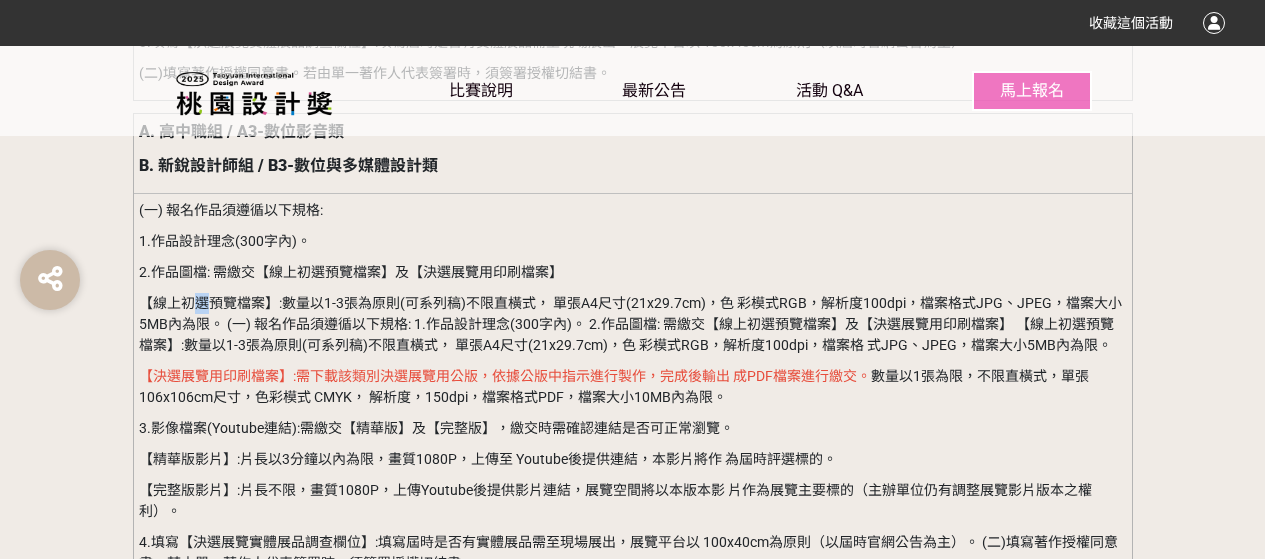 click on "【線上初選預覽檔案】:數量以1-3張為原則(可系列稿)不限直橫式， 單張A4尺寸(21x29.7cm)，色 彩模式RGB，解析度100dpi，檔案格式JPG、JPEG，檔案大小5MB內為限。 (一) 報名作品須遵循以下規格: 1.作品設計理念(300字內)。 2.作品圖檔: 需繳交【線上初選預覽檔案】及【決選展覽用印刷檔案】 【線上初選預覽檔案】:數量以1-3張為原則(可系列稿)不限直橫式， 單張A4尺寸(21x29.7cm)，色 彩模式RGB，解析度100dpi，檔案格 式JPG、JPEG，檔案大小5MB內為限。" at bounding box center (632, 324) 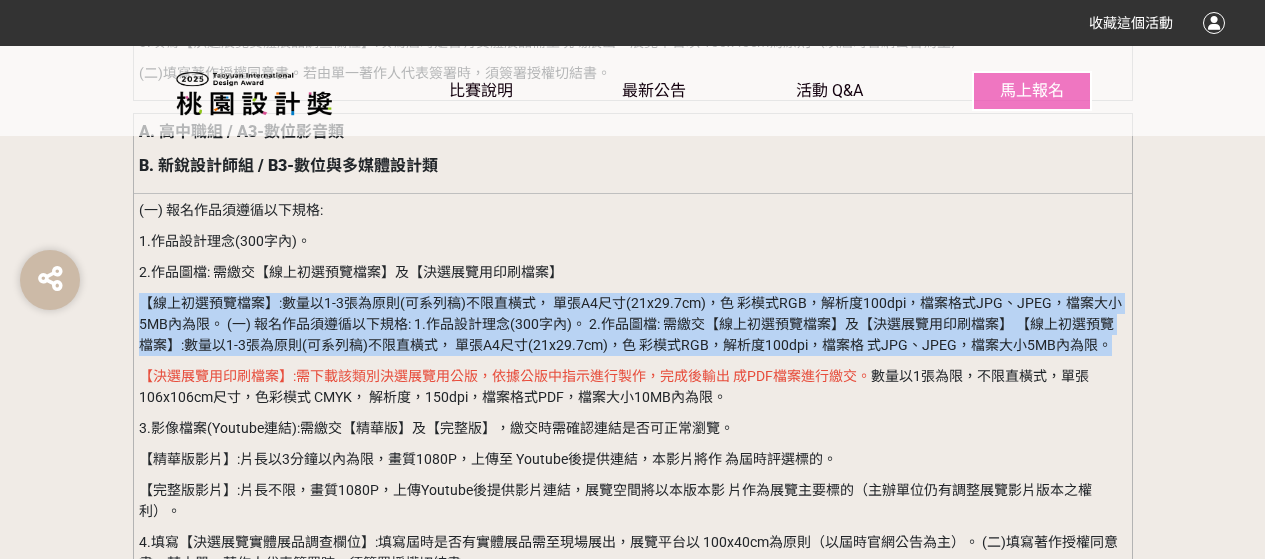 click on "【線上初選預覽檔案】:數量以1-3張為原則(可系列稿)不限直橫式， 單張A4尺寸(21x29.7cm)，色 彩模式RGB，解析度100dpi，檔案格式JPG、JPEG，檔案大小5MB內為限。 (一) 報名作品須遵循以下規格: 1.作品設計理念(300字內)。 2.作品圖檔: 需繳交【線上初選預覽檔案】及【決選展覽用印刷檔案】 【線上初選預覽檔案】:數量以1-3張為原則(可系列稿)不限直橫式， 單張A4尺寸(21x29.7cm)，色 彩模式RGB，解析度100dpi，檔案格 式JPG、JPEG，檔案大小5MB內為限。" at bounding box center (632, 324) 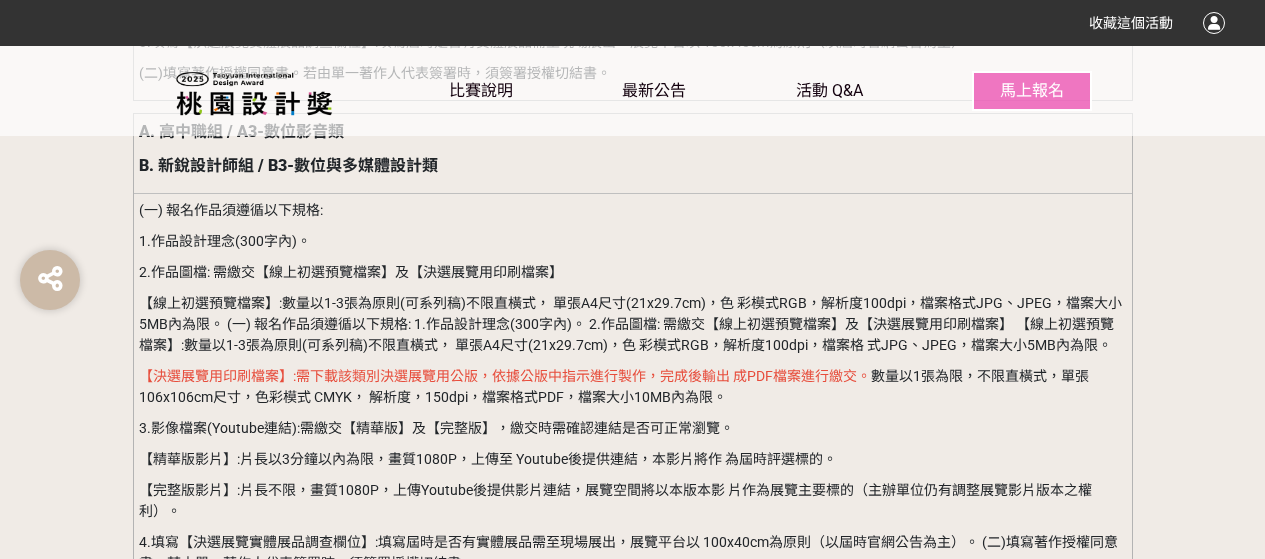 click on "【線上初選預覽檔案】:數量以1-3張為原則(可系列稿)不限直橫式， 單張A4尺寸(21x29.7cm)，色 彩模式RGB，解析度100dpi，檔案格式JPG、JPEG，檔案大小5MB內為限。 (一) 報名作品須遵循以下規格: 1.作品設計理念(300字內)。 2.作品圖檔: 需繳交【線上初選預覽檔案】及【決選展覽用印刷檔案】 【線上初選預覽檔案】:數量以1-3張為原則(可系列稿)不限直橫式， 單張A4尺寸(21x29.7cm)，色 彩模式RGB，解析度100dpi，檔案格 式JPG、JPEG，檔案大小5MB內為限。" at bounding box center (632, 324) 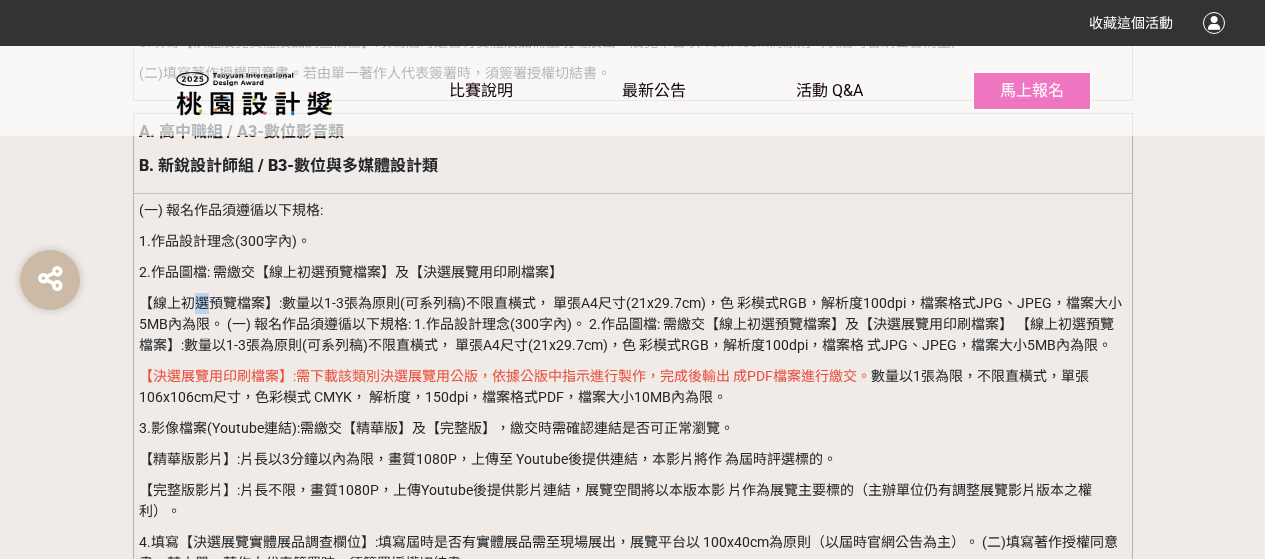 click on "【線上初選預覽檔案】:數量以1-3張為原則(可系列稿)不限直橫式， 單張A4尺寸(21x29.7cm)，色 彩模式RGB，解析度100dpi，檔案格式JPG、JPEG，檔案大小5MB內為限。 (一) 報名作品須遵循以下規格: 1.作品設計理念(300字內)。 2.作品圖檔: 需繳交【線上初選預覽檔案】及【決選展覽用印刷檔案】 【線上初選預覽檔案】:數量以1-3張為原則(可系列稿)不限直橫式， 單張A4尺寸(21x29.7cm)，色 彩模式RGB，解析度100dpi，檔案格 式JPG、JPEG，檔案大小5MB內為限。" at bounding box center (632, 324) 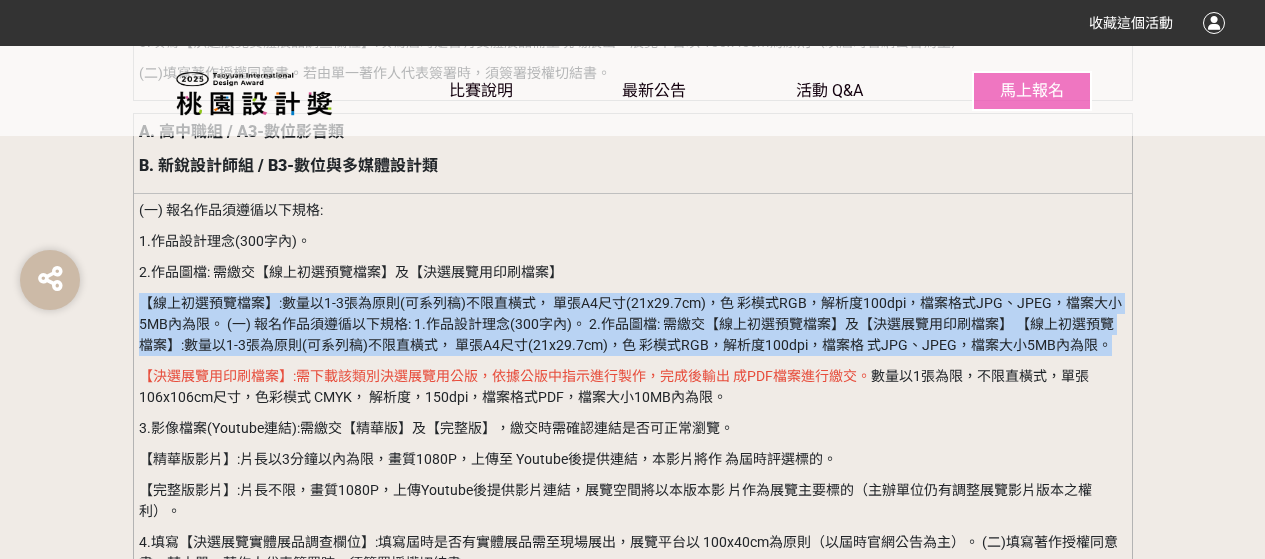 click on "【線上初選預覽檔案】:數量以1-3張為原則(可系列稿)不限直橫式， 單張A4尺寸(21x29.7cm)，色 彩模式RGB，解析度100dpi，檔案格式JPG、JPEG，檔案大小5MB內為限。 (一) 報名作品須遵循以下規格: 1.作品設計理念(300字內)。 2.作品圖檔: 需繳交【線上初選預覽檔案】及【決選展覽用印刷檔案】 【線上初選預覽檔案】:數量以1-3張為原則(可系列稿)不限直橫式， 單張A4尺寸(21x29.7cm)，色 彩模式RGB，解析度100dpi，檔案格 式JPG、JPEG，檔案大小5MB內為限。" at bounding box center (632, 324) 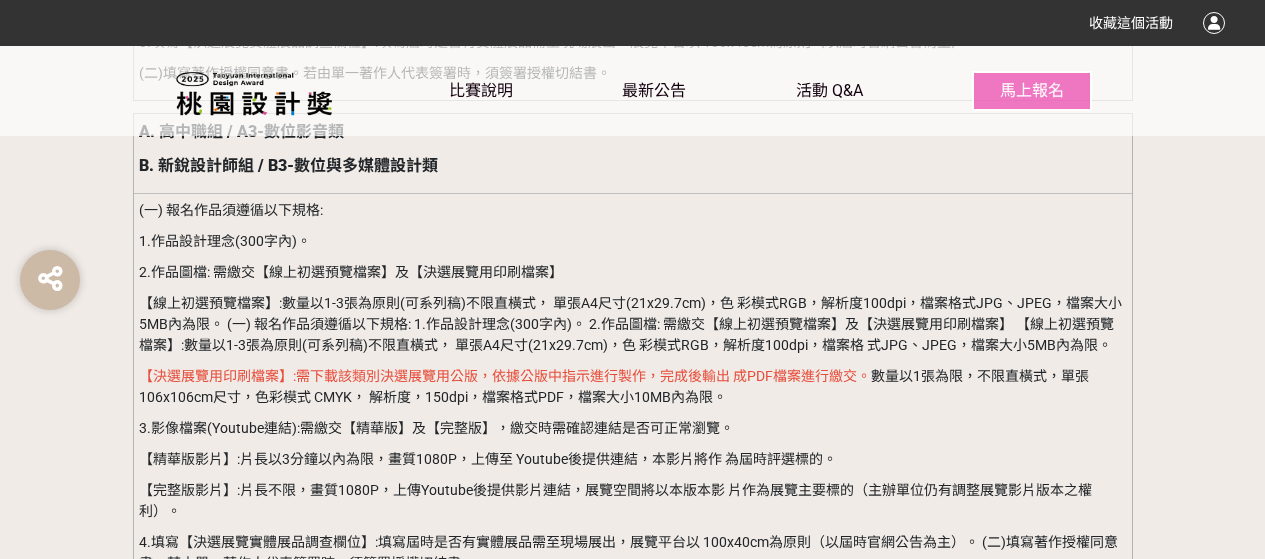 click on "【線上初選預覽檔案】:數量以1-3張為原則(可系列稿)不限直橫式， 單張A4尺寸(21x29.7cm)，色 彩模式RGB，解析度100dpi，檔案格式JPG、JPEG，檔案大小5MB內為限。 (一) 報名作品須遵循以下規格: 1.作品設計理念(300字內)。 2.作品圖檔: 需繳交【線上初選預覽檔案】及【決選展覽用印刷檔案】 【線上初選預覽檔案】:數量以1-3張為原則(可系列稿)不限直橫式， 單張A4尺寸(21x29.7cm)，色 彩模式RGB，解析度100dpi，檔案格 式JPG、JPEG，檔案大小5MB內為限。" at bounding box center [632, 324] 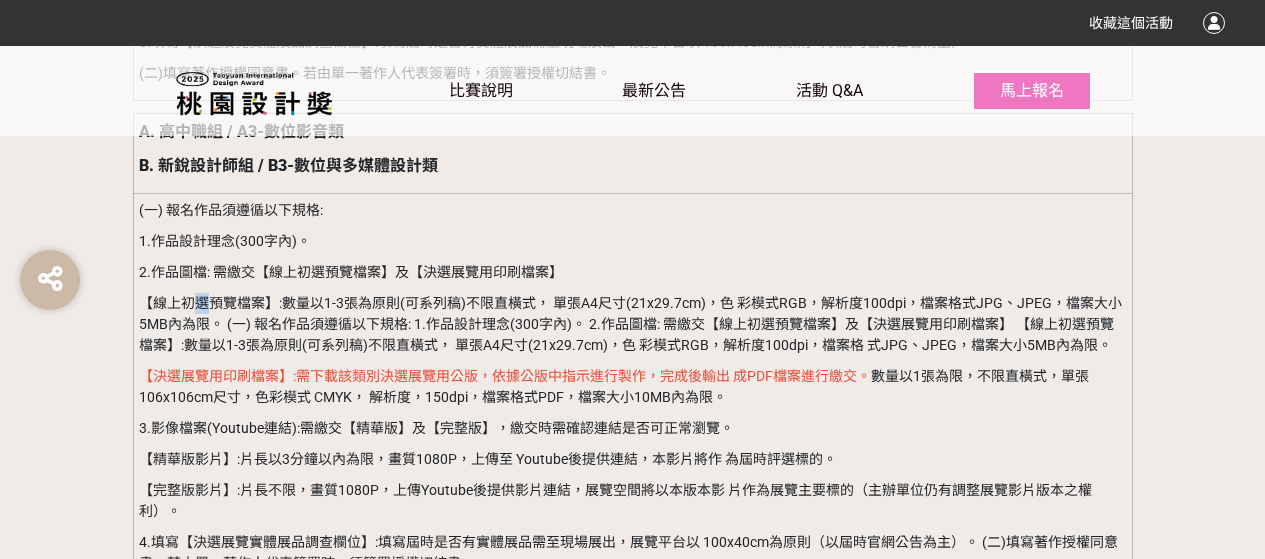 click on "【線上初選預覽檔案】:數量以1-3張為原則(可系列稿)不限直橫式， 單張A4尺寸(21x29.7cm)，色 彩模式RGB，解析度100dpi，檔案格式JPG、JPEG，檔案大小5MB內為限。 (一) 報名作品須遵循以下規格: 1.作品設計理念(300字內)。 2.作品圖檔: 需繳交【線上初選預覽檔案】及【決選展覽用印刷檔案】 【線上初選預覽檔案】:數量以1-3張為原則(可系列稿)不限直橫式， 單張A4尺寸(21x29.7cm)，色 彩模式RGB，解析度100dpi，檔案格 式JPG、JPEG，檔案大小5MB內為限。" at bounding box center [632, 324] 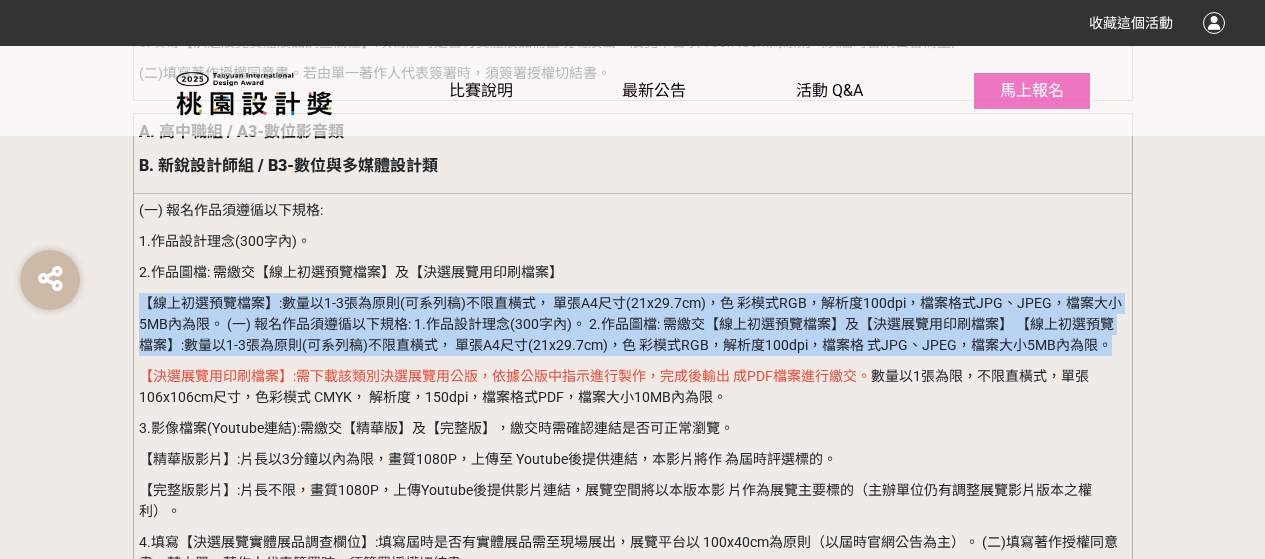 click on "【線上初選預覽檔案】:數量以1-3張為原則(可系列稿)不限直橫式， 單張A4尺寸(21x29.7cm)，色 彩模式RGB，解析度100dpi，檔案格式JPG、JPEG，檔案大小5MB內為限。 (一) 報名作品須遵循以下規格: 1.作品設計理念(300字內)。 2.作品圖檔: 需繳交【線上初選預覽檔案】及【決選展覽用印刷檔案】 【線上初選預覽檔案】:數量以1-3張為原則(可系列稿)不限直橫式， 單張A4尺寸(21x29.7cm)，色 彩模式RGB，解析度100dpi，檔案格 式JPG、JPEG，檔案大小5MB內為限。" at bounding box center [632, 324] 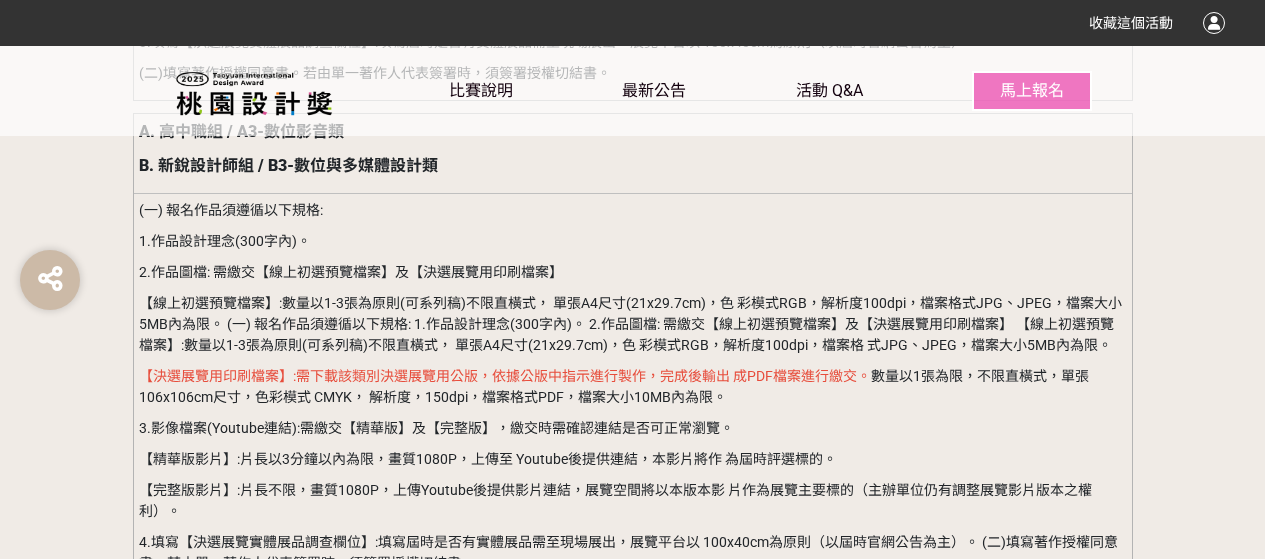 click on "【線上初選預覽檔案】:數量以1-3張為原則(可系列稿)不限直橫式， 單張A4尺寸(21x29.7cm)，色 彩模式RGB，解析度100dpi，檔案格式JPG、JPEG，檔案大小5MB內為限。 (一) 報名作品須遵循以下規格: 1.作品設計理念(300字內)。 2.作品圖檔: 需繳交【線上初選預覽檔案】及【決選展覽用印刷檔案】 【線上初選預覽檔案】:數量以1-3張為原則(可系列稿)不限直橫式， 單張A4尺寸(21x29.7cm)，色 彩模式RGB，解析度100dpi，檔案格 式JPG、JPEG，檔案大小5MB內為限。" at bounding box center [632, 324] 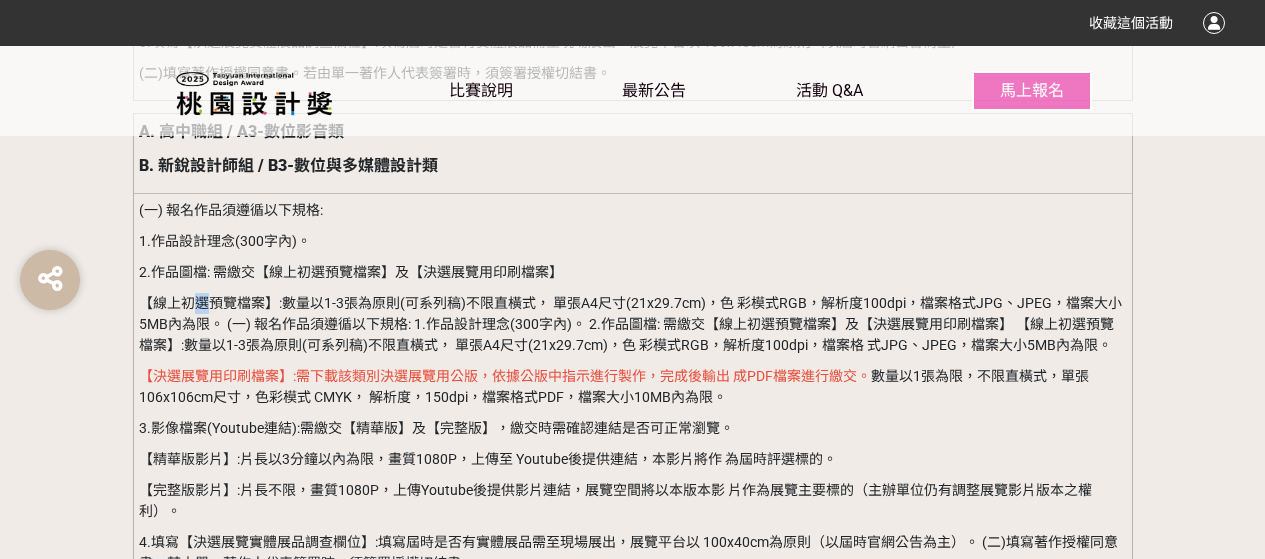 click on "【線上初選預覽檔案】:數量以1-3張為原則(可系列稿)不限直橫式， 單張A4尺寸(21x29.7cm)，色 彩模式RGB，解析度100dpi，檔案格式JPG、JPEG，檔案大小5MB內為限。 (一) 報名作品須遵循以下規格: 1.作品設計理念(300字內)。 2.作品圖檔: 需繳交【線上初選預覽檔案】及【決選展覽用印刷檔案】 【線上初選預覽檔案】:數量以1-3張為原則(可系列稿)不限直橫式， 單張A4尺寸(21x29.7cm)，色 彩模式RGB，解析度100dpi，檔案格 式JPG、JPEG，檔案大小5MB內為限。" at bounding box center [632, 324] 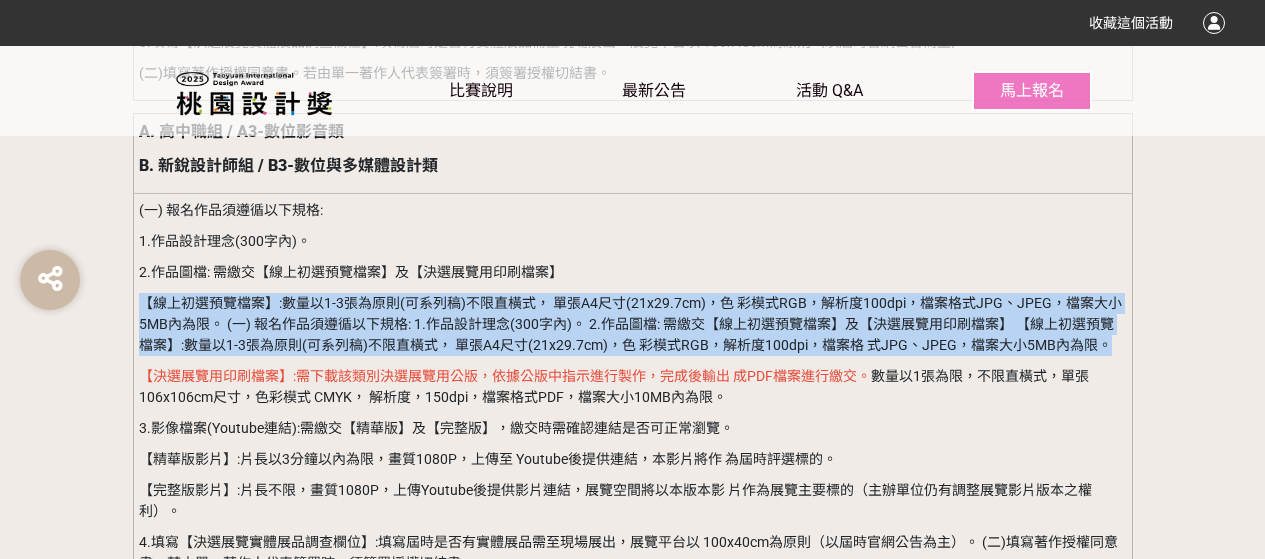 click on "【線上初選預覽檔案】:數量以1-3張為原則(可系列稿)不限直橫式， 單張A4尺寸(21x29.7cm)，色 彩模式RGB，解析度100dpi，檔案格式JPG、JPEG，檔案大小5MB內為限。 (一) 報名作品須遵循以下規格: 1.作品設計理念(300字內)。 2.作品圖檔: 需繳交【線上初選預覽檔案】及【決選展覽用印刷檔案】 【線上初選預覽檔案】:數量以1-3張為原則(可系列稿)不限直橫式， 單張A4尺寸(21x29.7cm)，色 彩模式RGB，解析度100dpi，檔案格 式JPG、JPEG，檔案大小5MB內為限。" at bounding box center [632, 324] 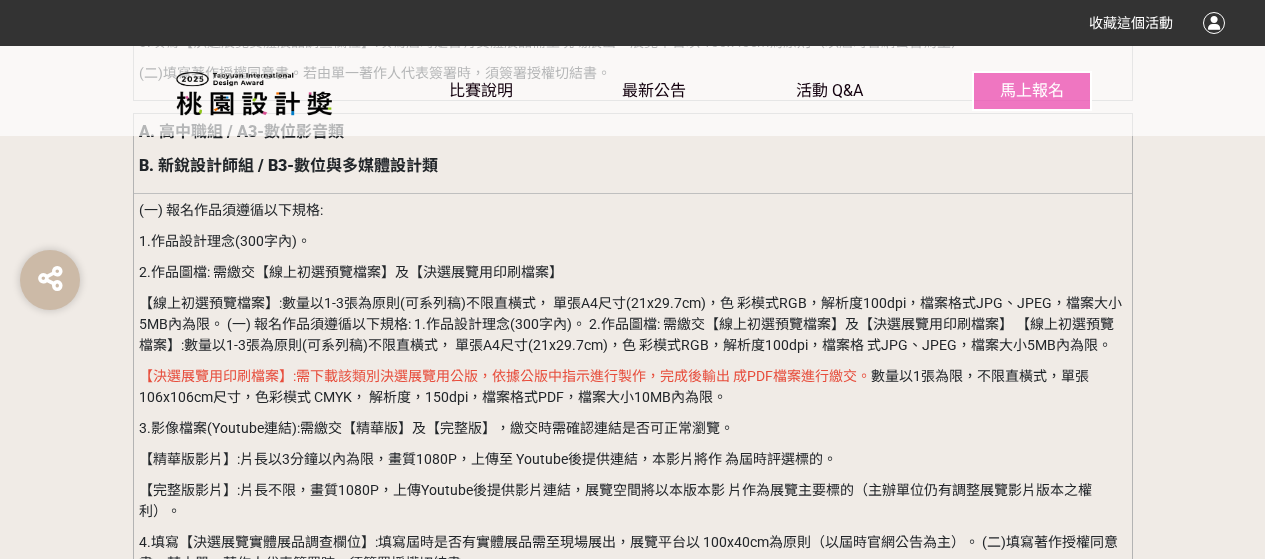 scroll, scrollTop: 2900, scrollLeft: 0, axis: vertical 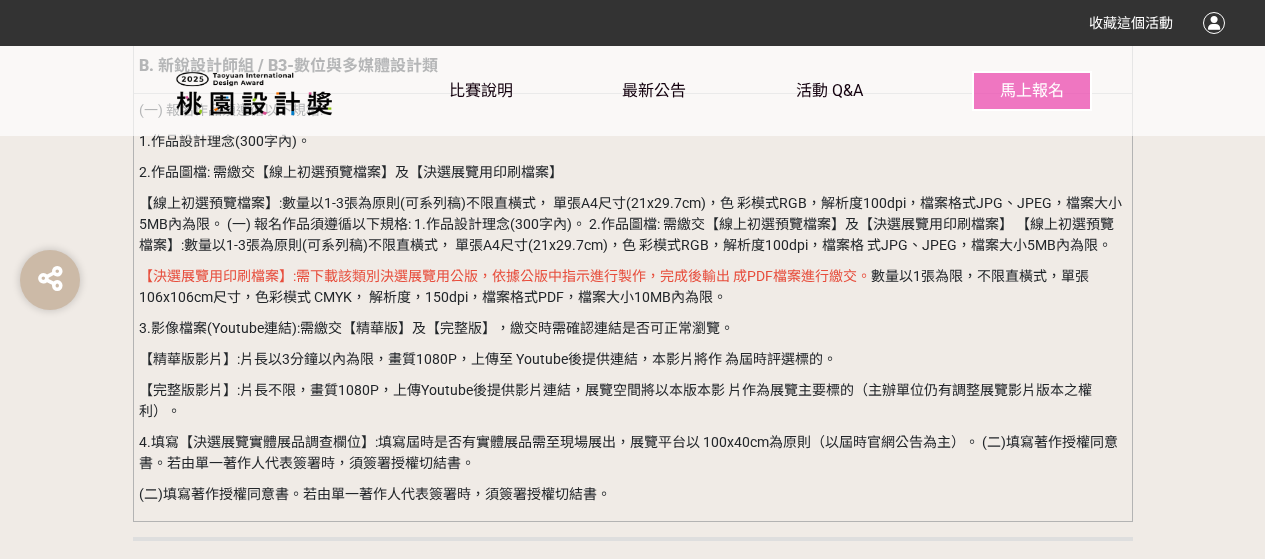 click on "【精華版影片】:片長以3分鐘以內為限，畫質1080P，上傳至 Youtube後提供連結，本影片將作 為屆時評選標的。" at bounding box center (632, 359) 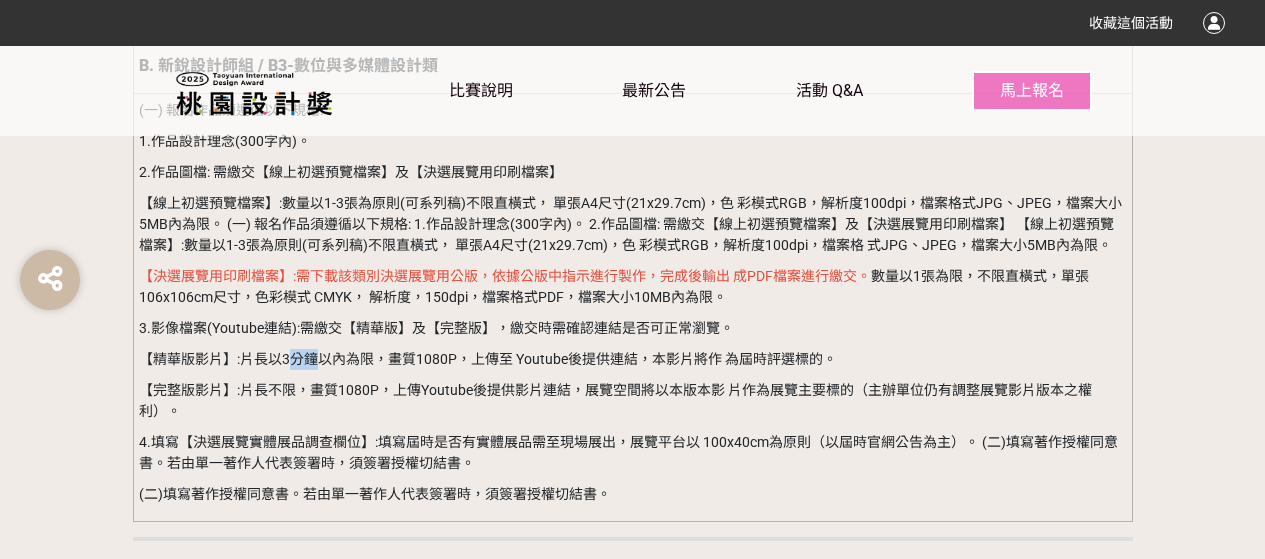 click on "【精華版影片】:片長以3分鐘以內為限，畫質1080P，上傳至 Youtube後提供連結，本影片將作 為屆時評選標的。" at bounding box center (632, 359) 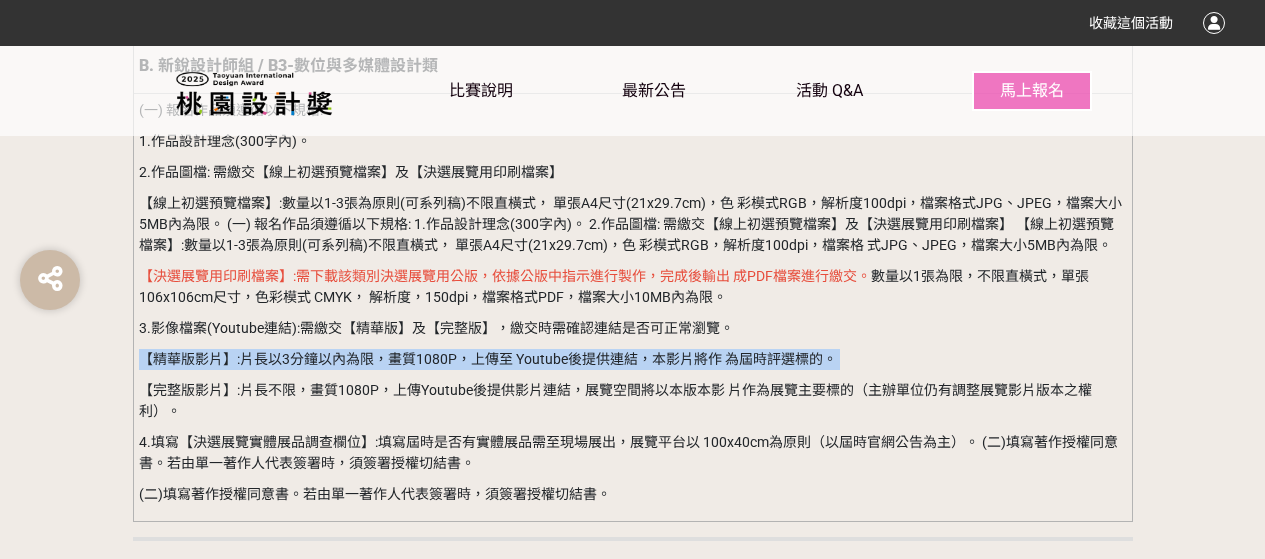 click on "【精華版影片】:片長以3分鐘以內為限，畫質1080P，上傳至 Youtube後提供連結，本影片將作 為屆時評選標的。" at bounding box center [632, 359] 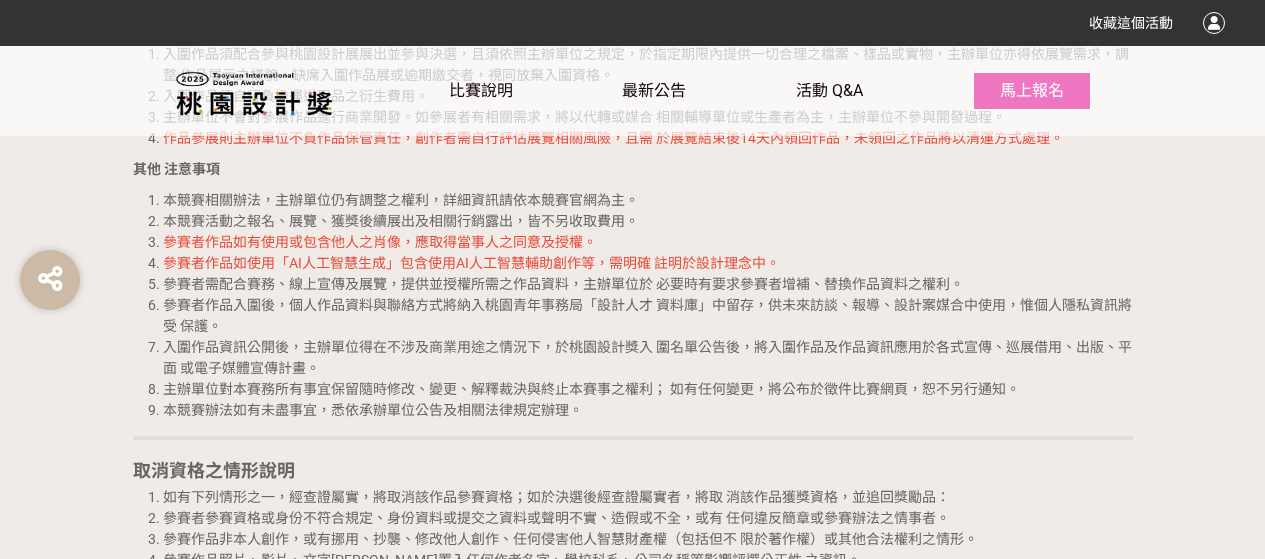 scroll, scrollTop: 5500, scrollLeft: 0, axis: vertical 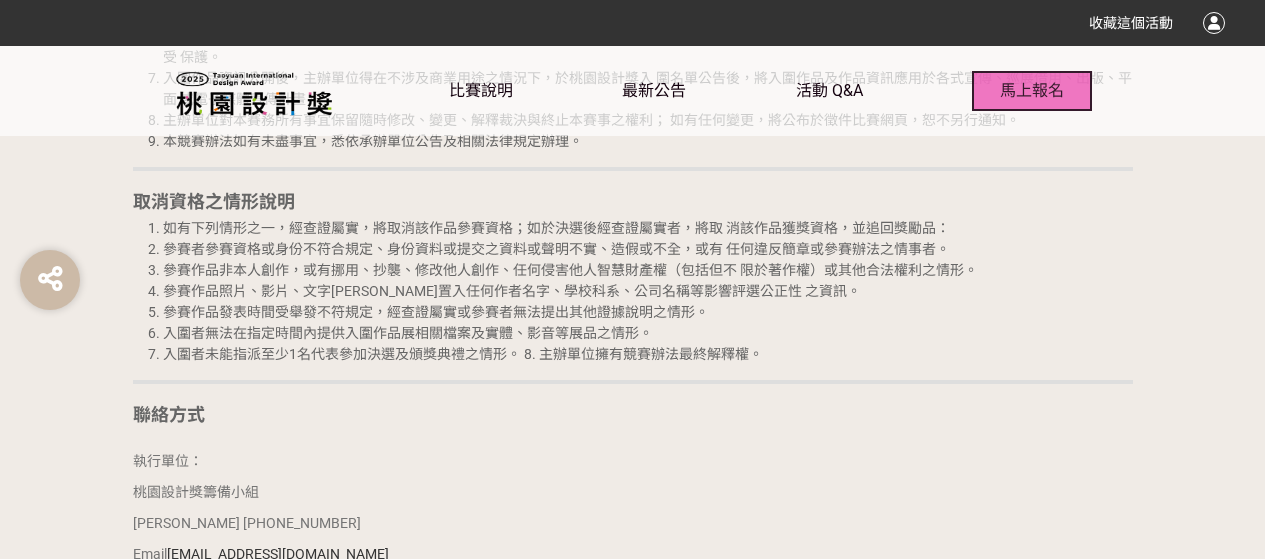click on "馬上報名" at bounding box center (1032, 90) 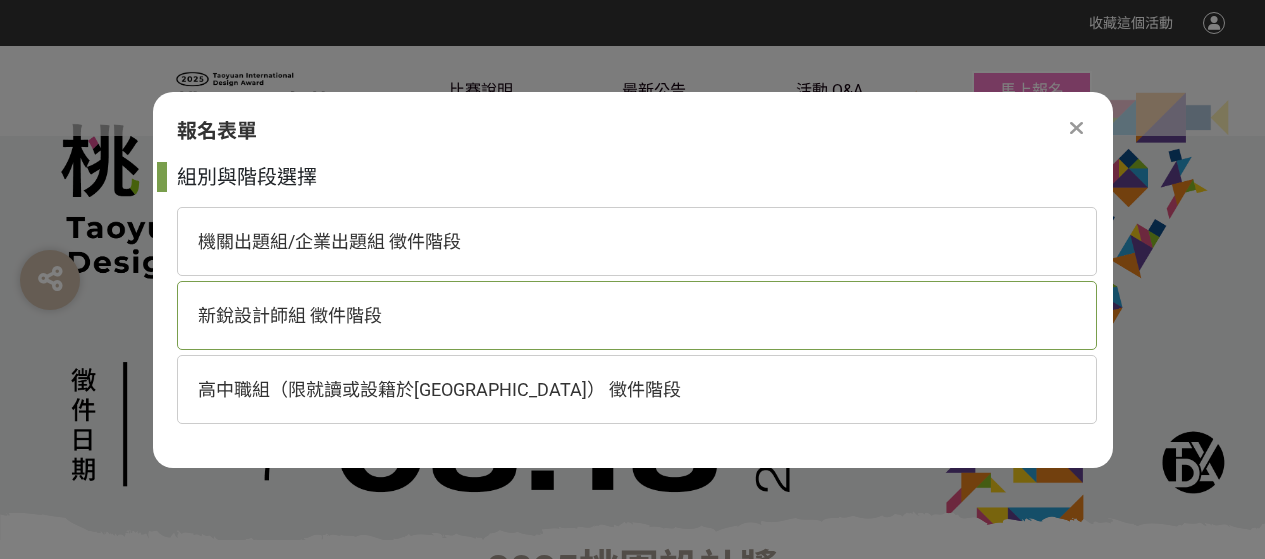 click on "新銳設計師組 徵件階段" at bounding box center [637, 315] 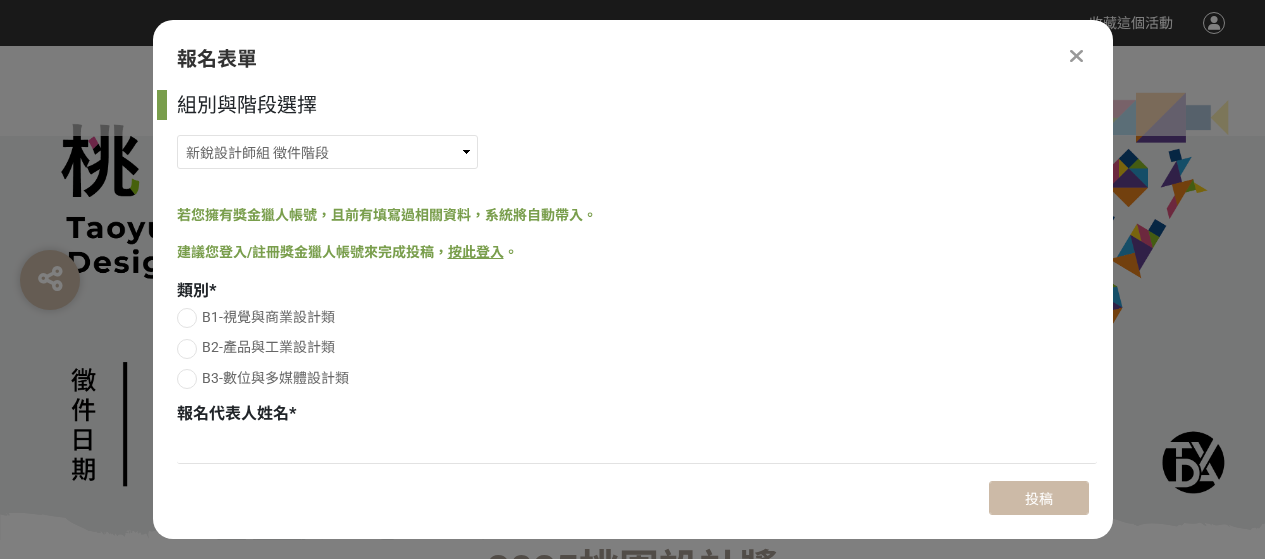 click on "B2-產品與工業設計類" at bounding box center (268, 347) 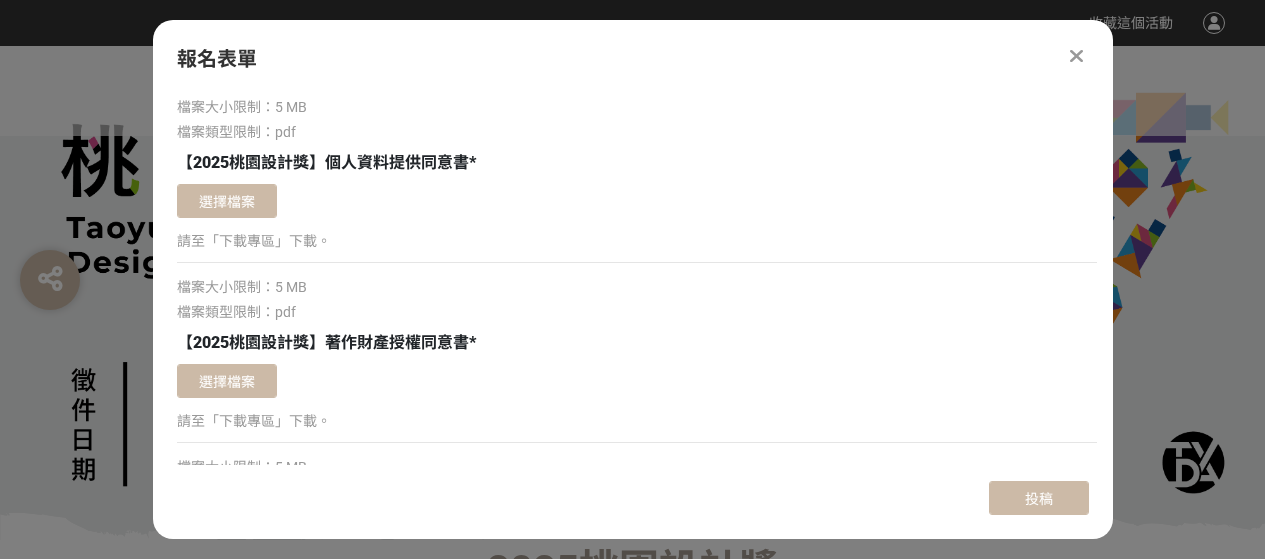 scroll, scrollTop: 2700, scrollLeft: 0, axis: vertical 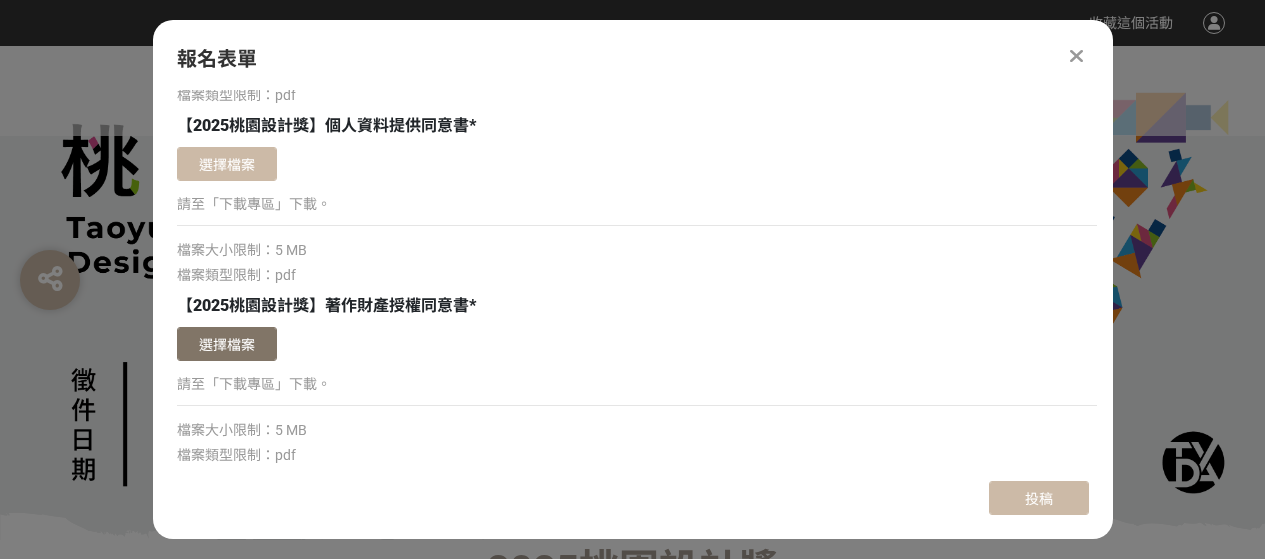 click on "選擇檔案" at bounding box center [227, 344] 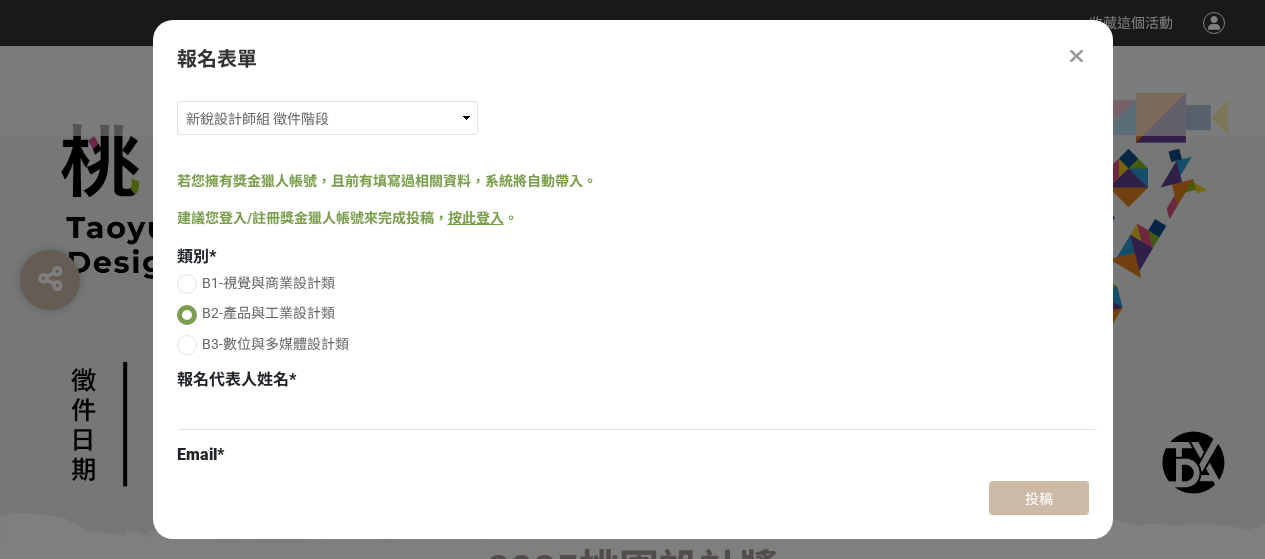 scroll, scrollTop: 0, scrollLeft: 0, axis: both 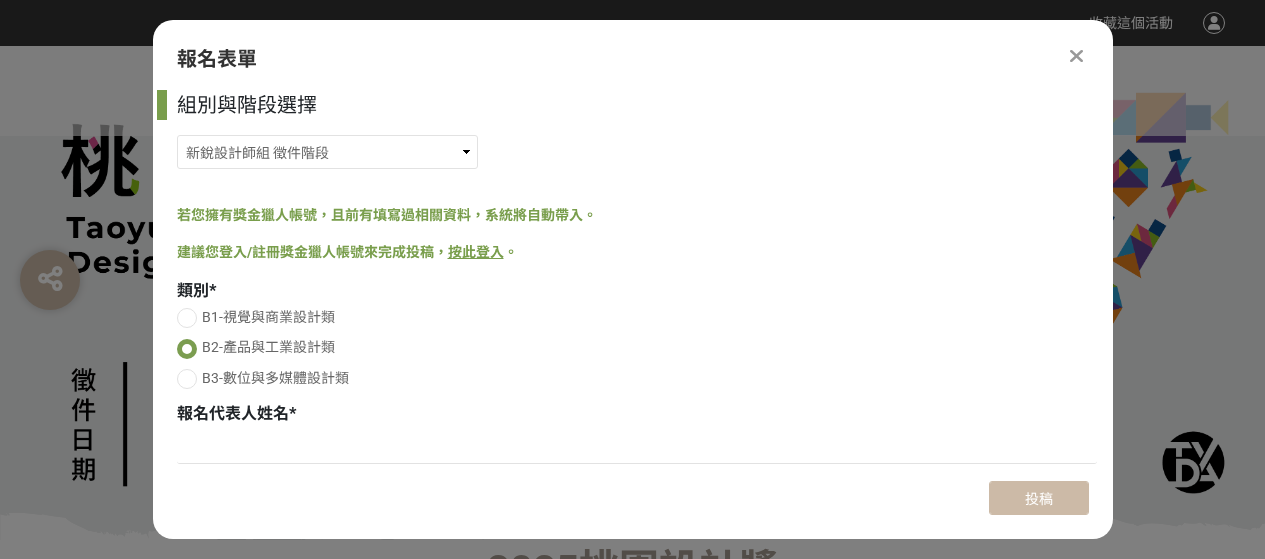 click on "若您擁有獎金獵人帳號，且前有填寫過相關資料，系統將自動帶入。" at bounding box center [387, 215] 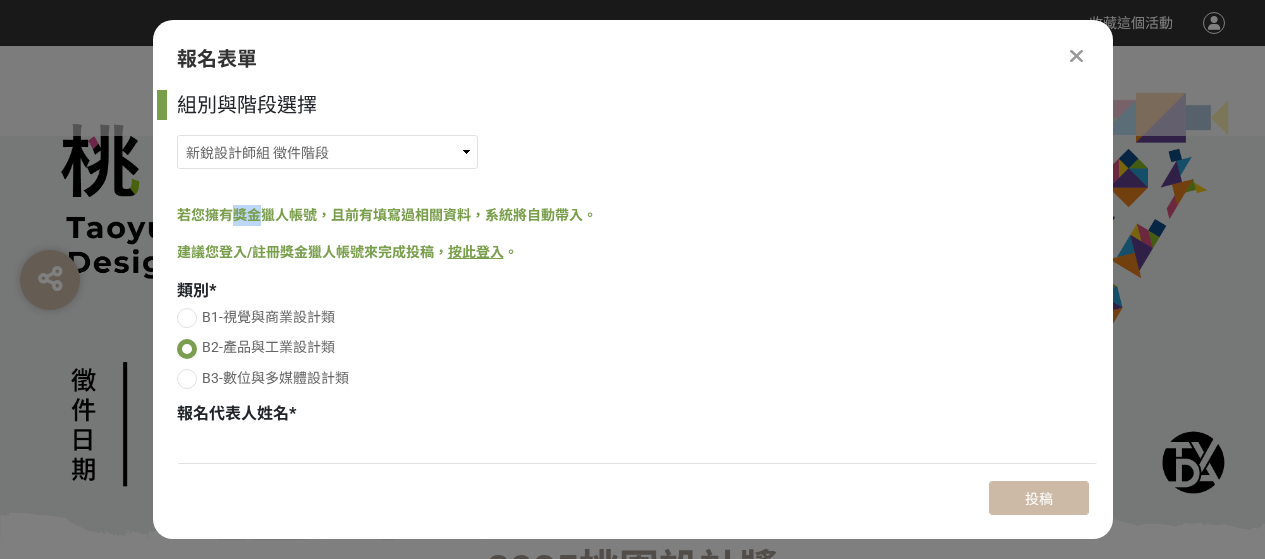 click on "若您擁有獎金獵人帳號，且前有填寫過相關資料，系統將自動帶入。" at bounding box center [387, 215] 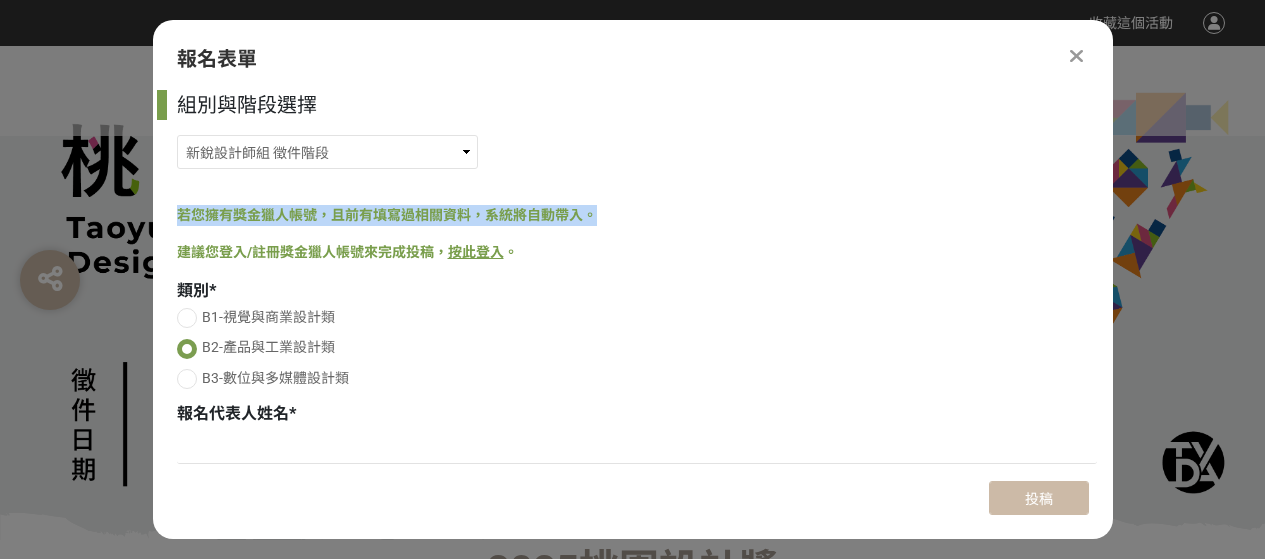 click on "若您擁有獎金獵人帳號，且前有填寫過相關資料，系統將自動帶入。" at bounding box center [387, 215] 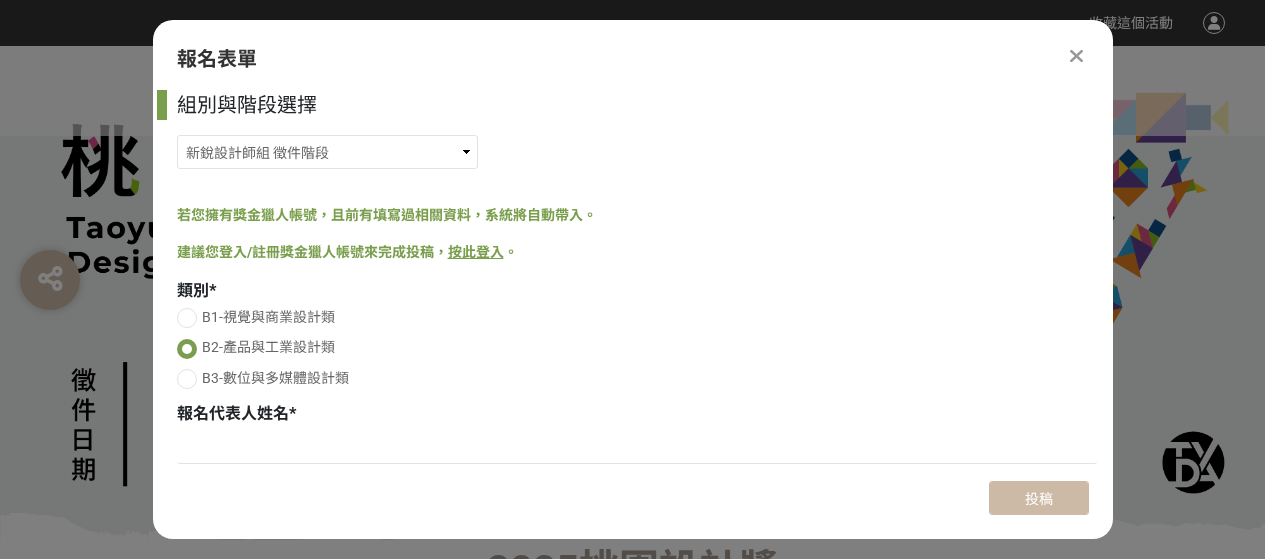 click on "組別與階段選擇" at bounding box center (637, 105) 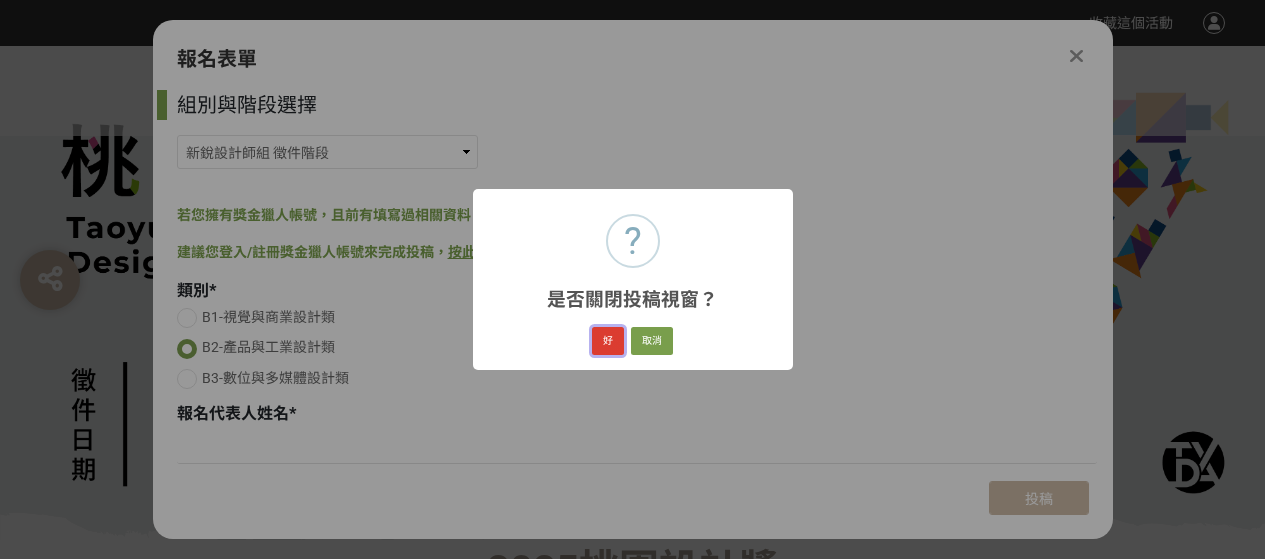 click on "好" at bounding box center [608, 341] 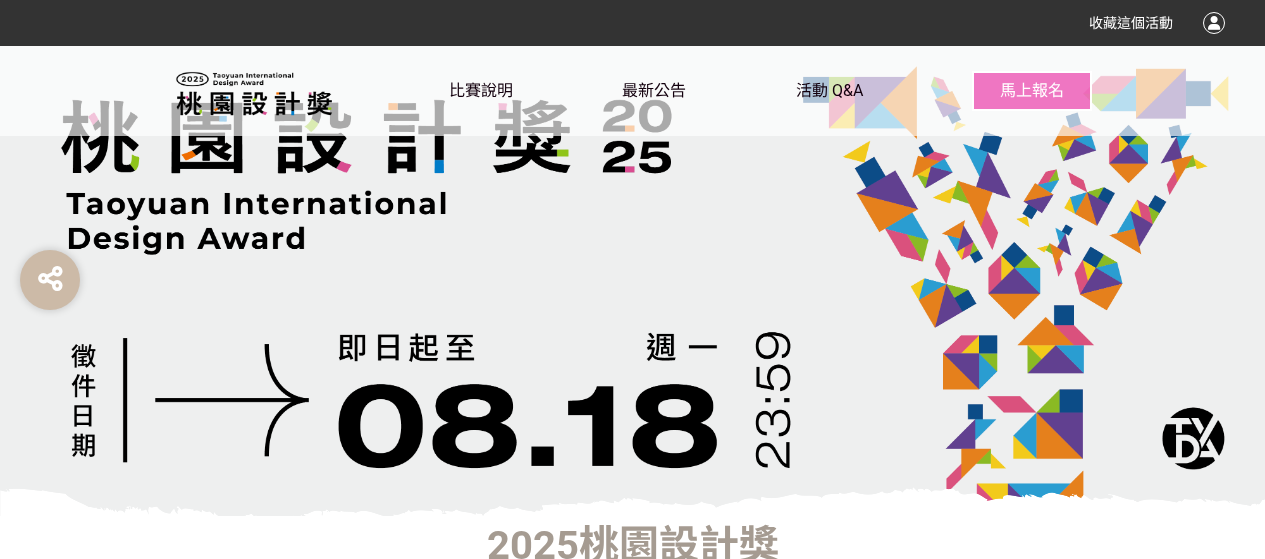 scroll, scrollTop: 518, scrollLeft: 0, axis: vertical 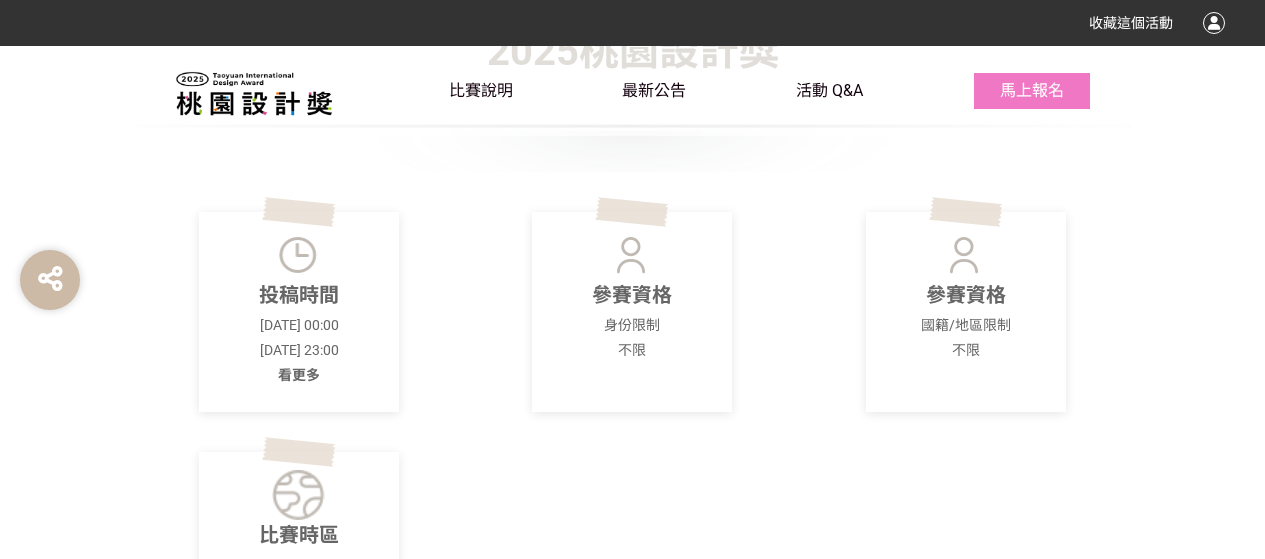 click on "看更多" at bounding box center [299, 375] 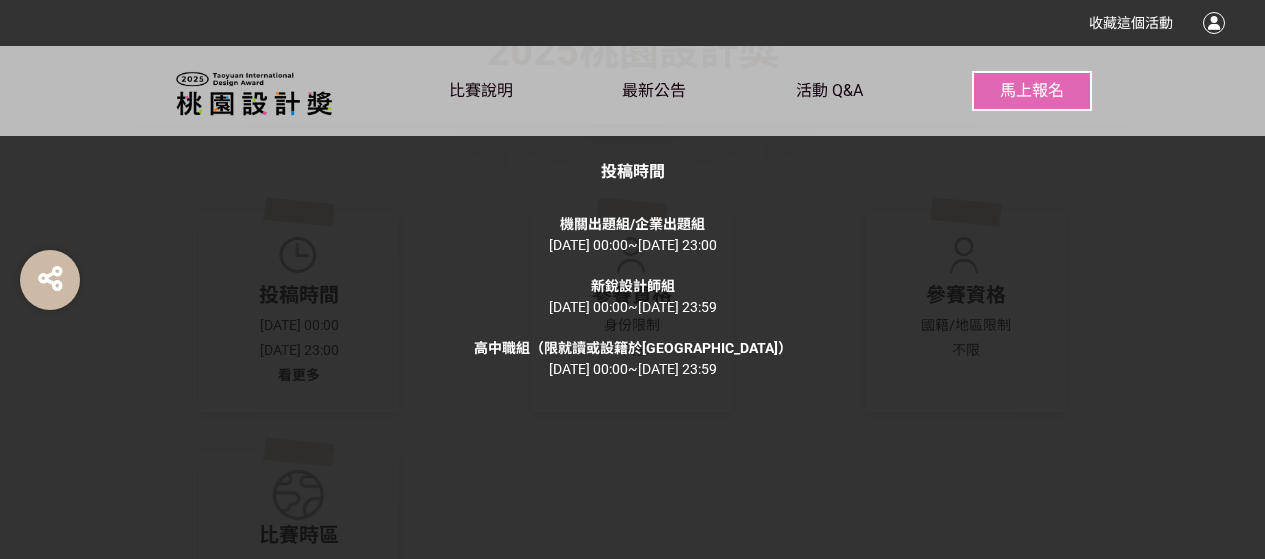 click on "投稿時間 機關出題組/企業出題組 2025-04-24 00:00  ~  2025-08-18 23:00 新銳設計師組 2025-04-24 00:00  ~  2025-08-18 23:59 高中職組（限就讀或設籍於桃園市） 2025-04-24 00:00  ~  2025-08-18 23:59" 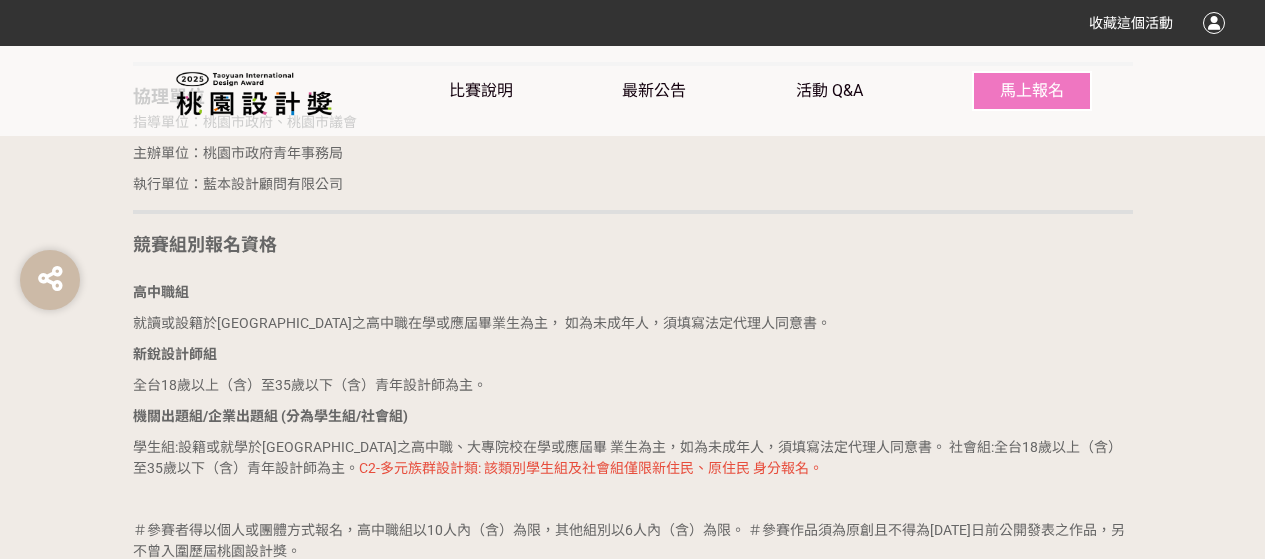 scroll, scrollTop: 1418, scrollLeft: 0, axis: vertical 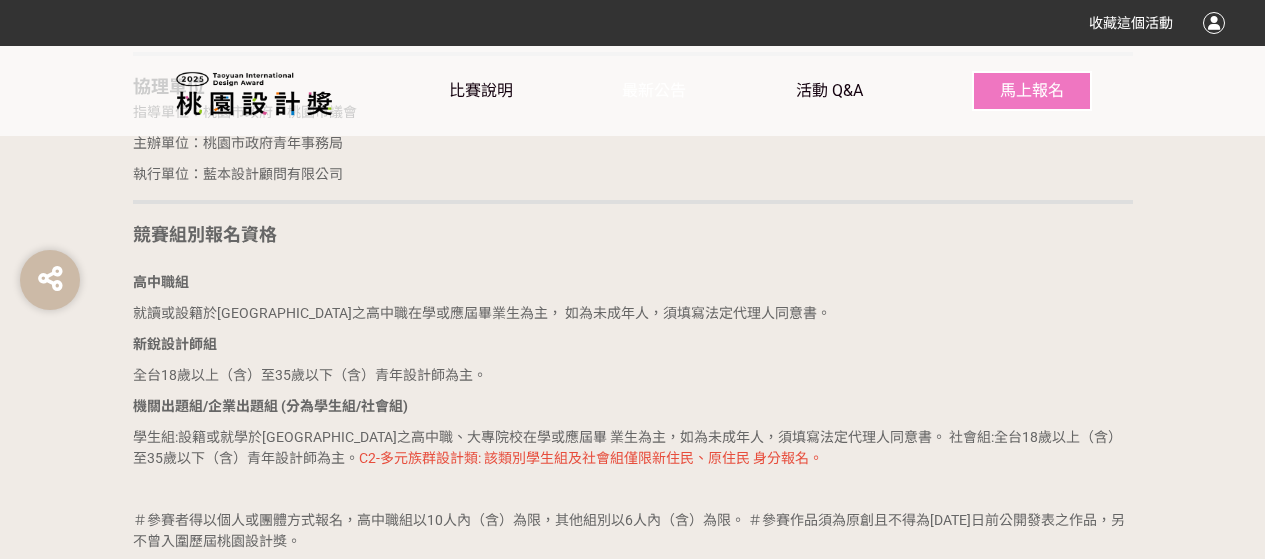 click on "最新公告" at bounding box center [654, 90] 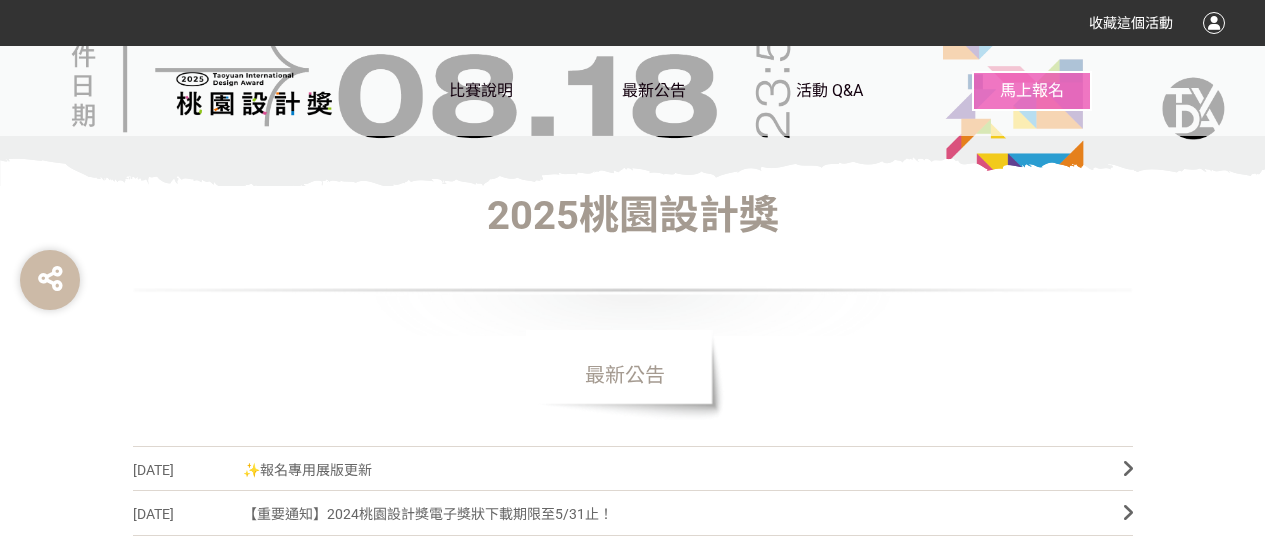 scroll, scrollTop: 500, scrollLeft: 0, axis: vertical 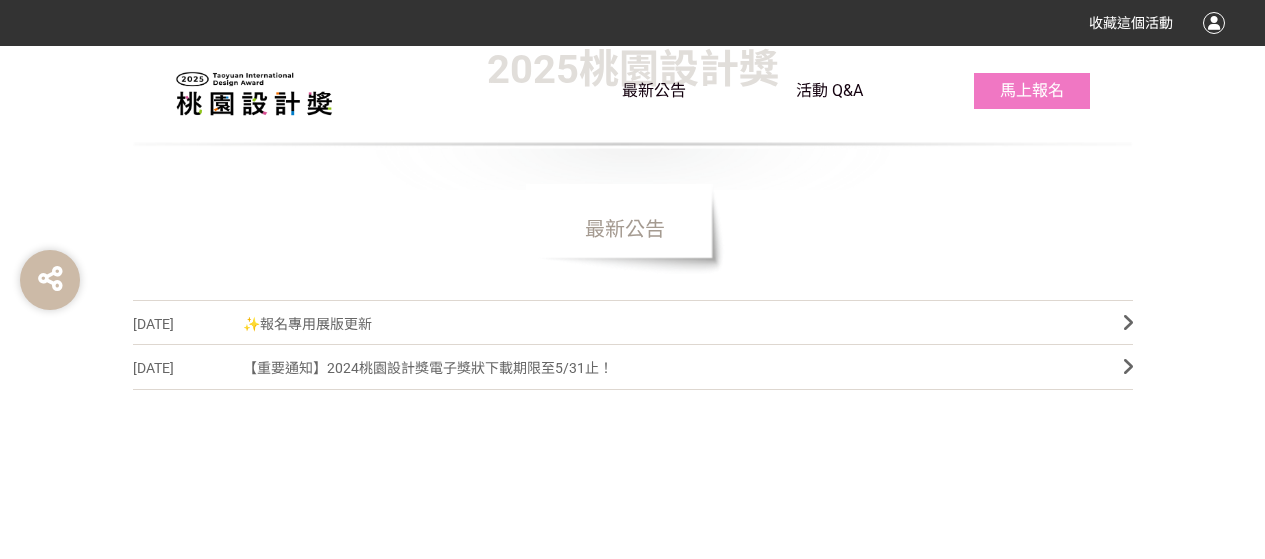 click on "比賽說明" at bounding box center (481, 90) 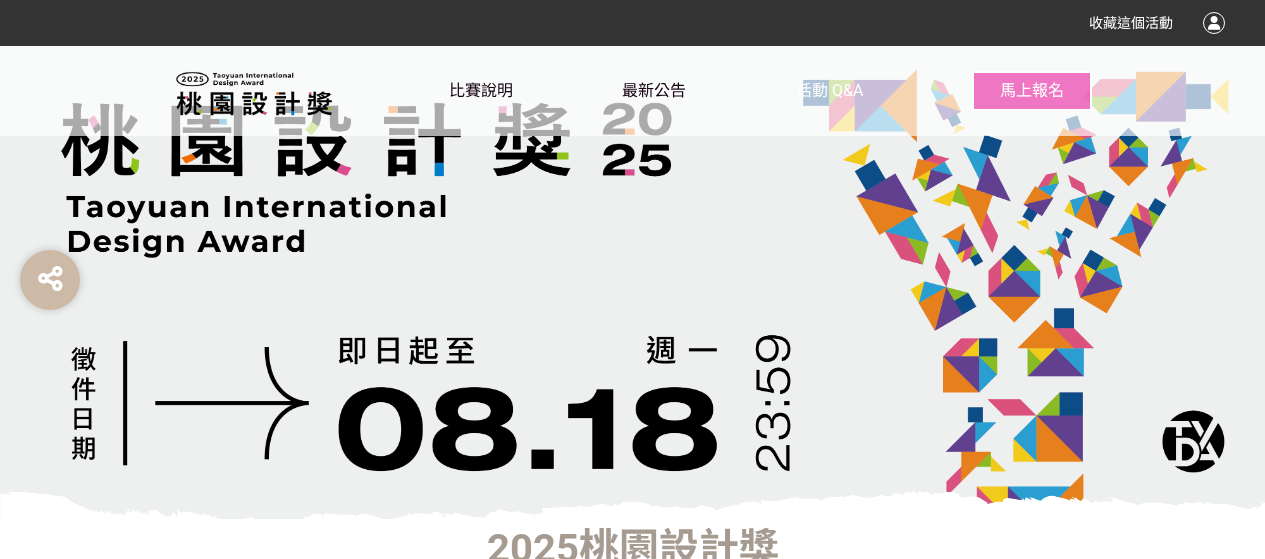 scroll, scrollTop: 0, scrollLeft: 0, axis: both 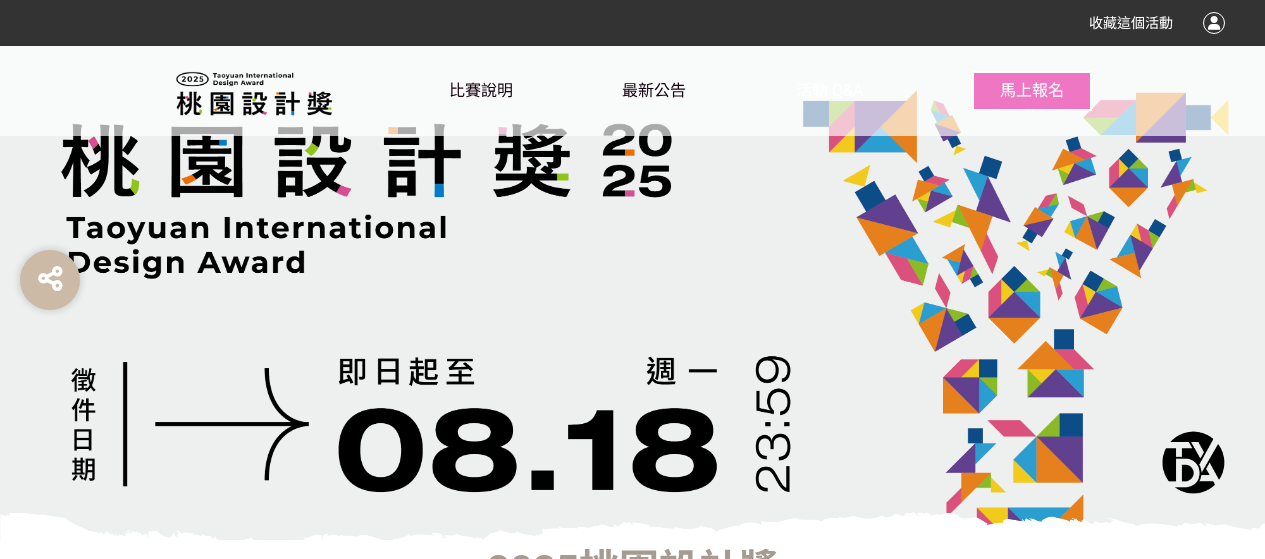 click on "活動 Q&A" at bounding box center (829, 90) 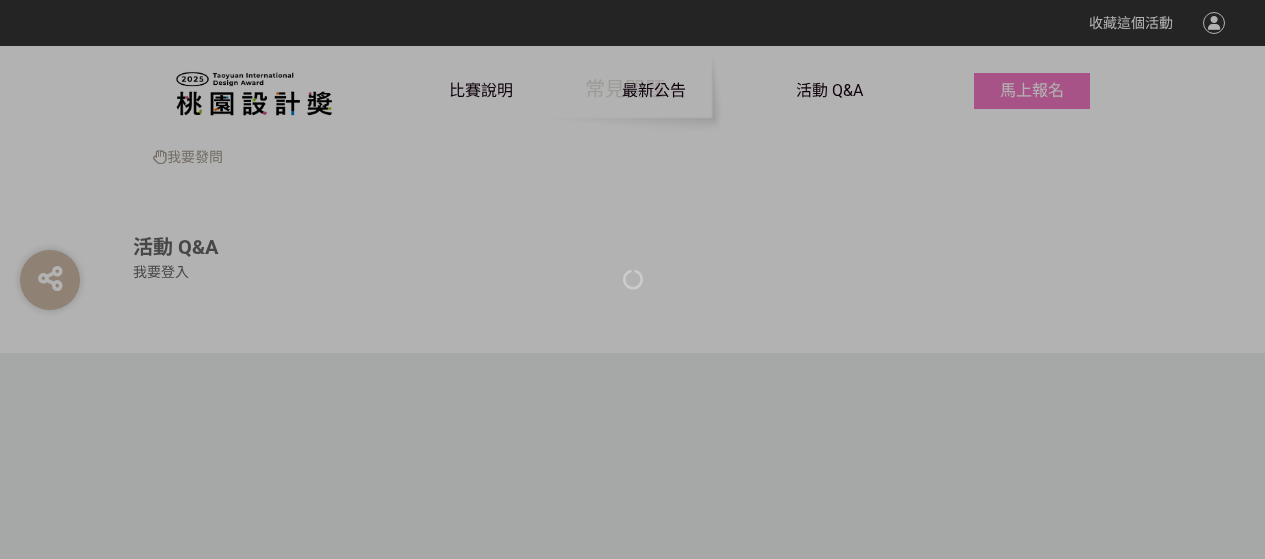 scroll, scrollTop: 720, scrollLeft: 0, axis: vertical 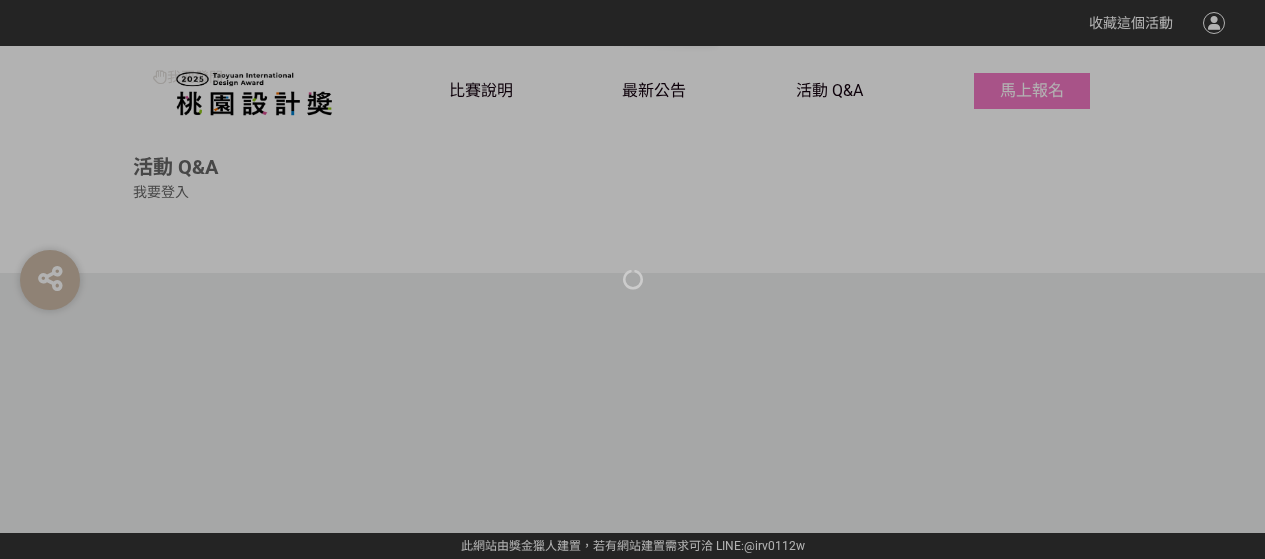 click at bounding box center (632, 279) 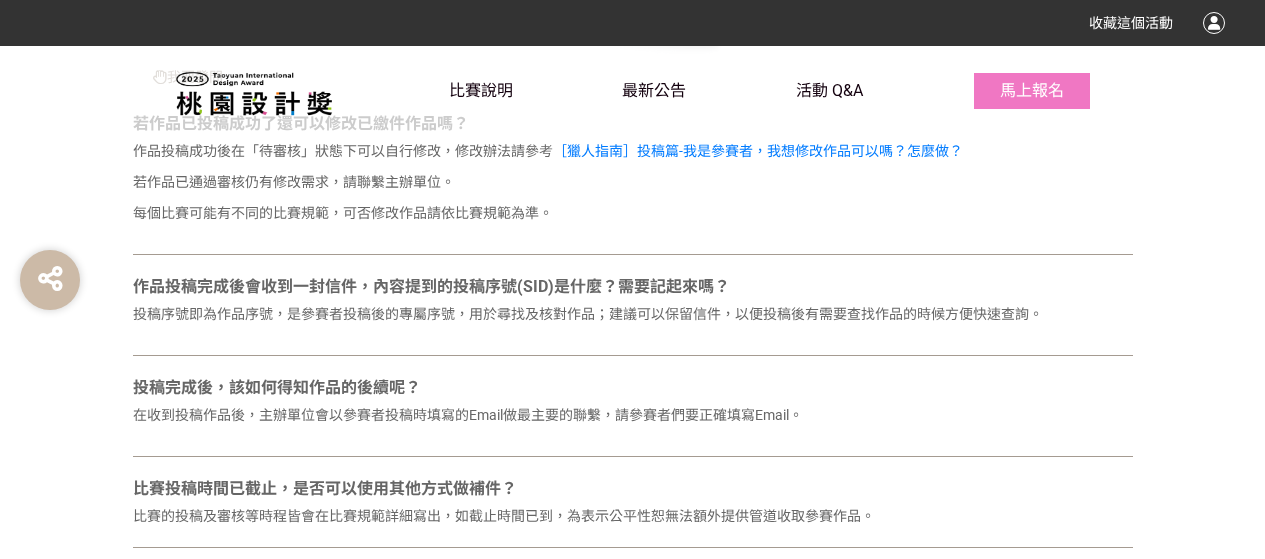 scroll, scrollTop: 1725, scrollLeft: 0, axis: vertical 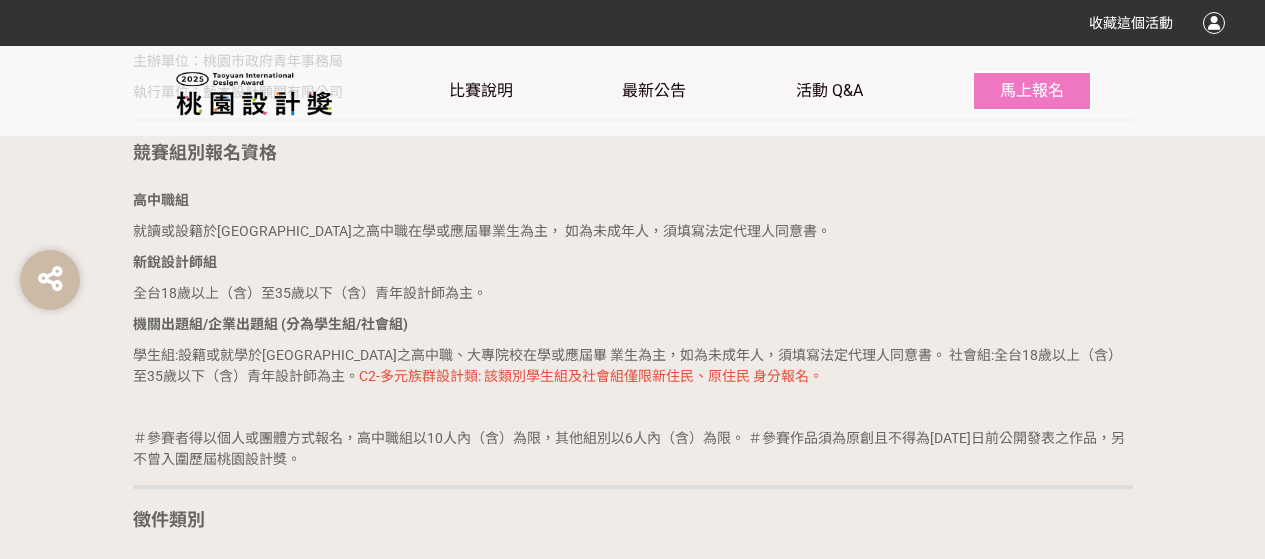 click on "C2-多元族群設計類: 該類別學生組及社會組僅限新住民、原住民 身分報名。" at bounding box center (591, 376) 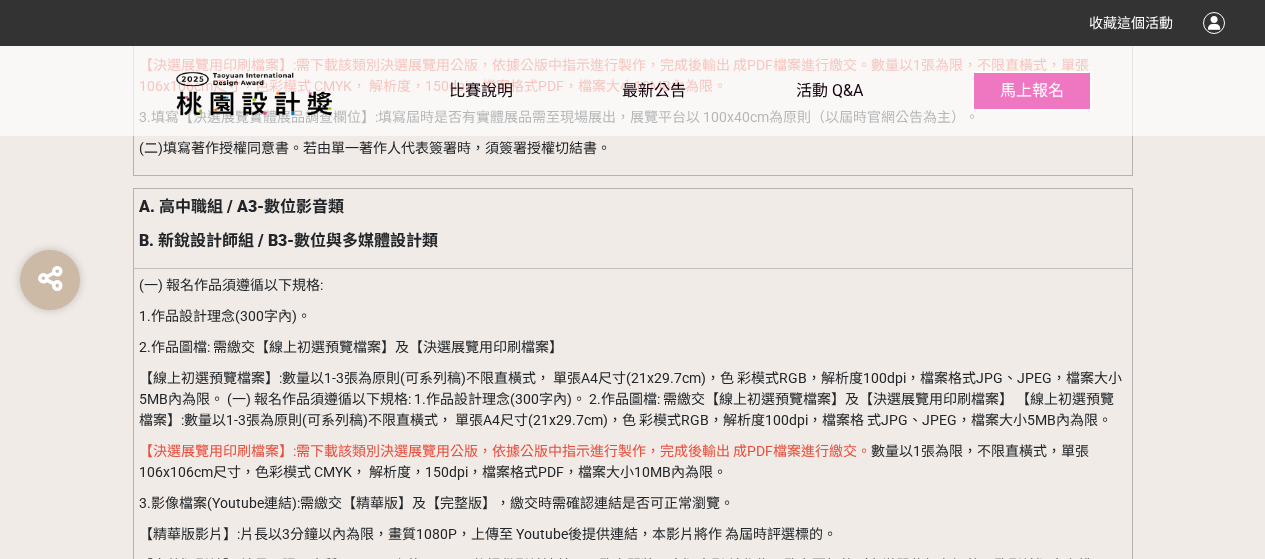 scroll, scrollTop: 2900, scrollLeft: 0, axis: vertical 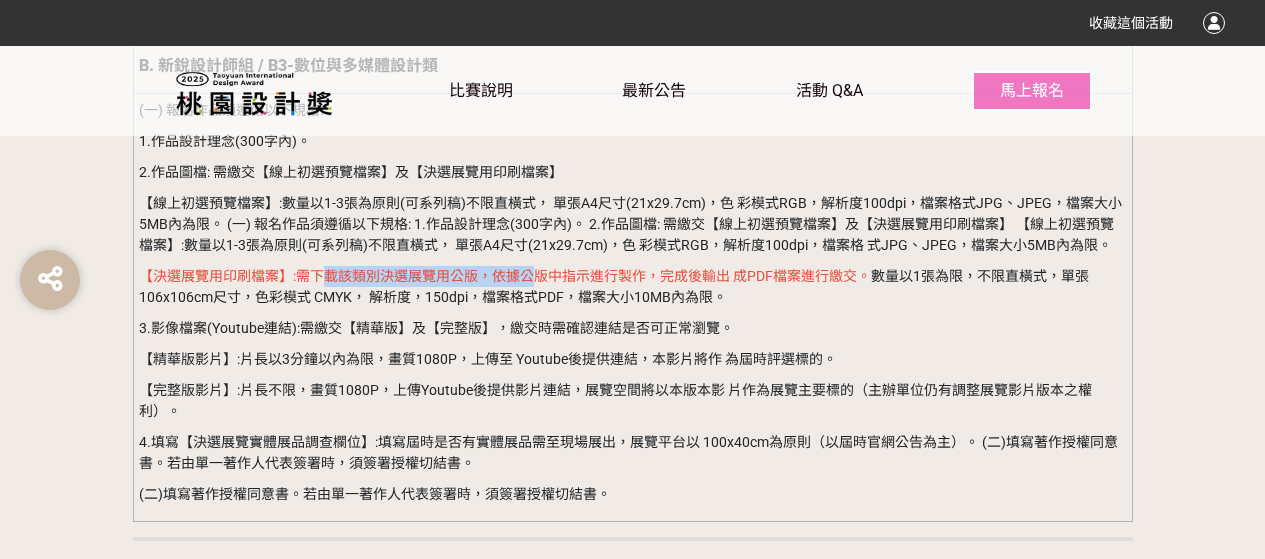 drag, startPoint x: 316, startPoint y: 278, endPoint x: 529, endPoint y: 265, distance: 213.39635 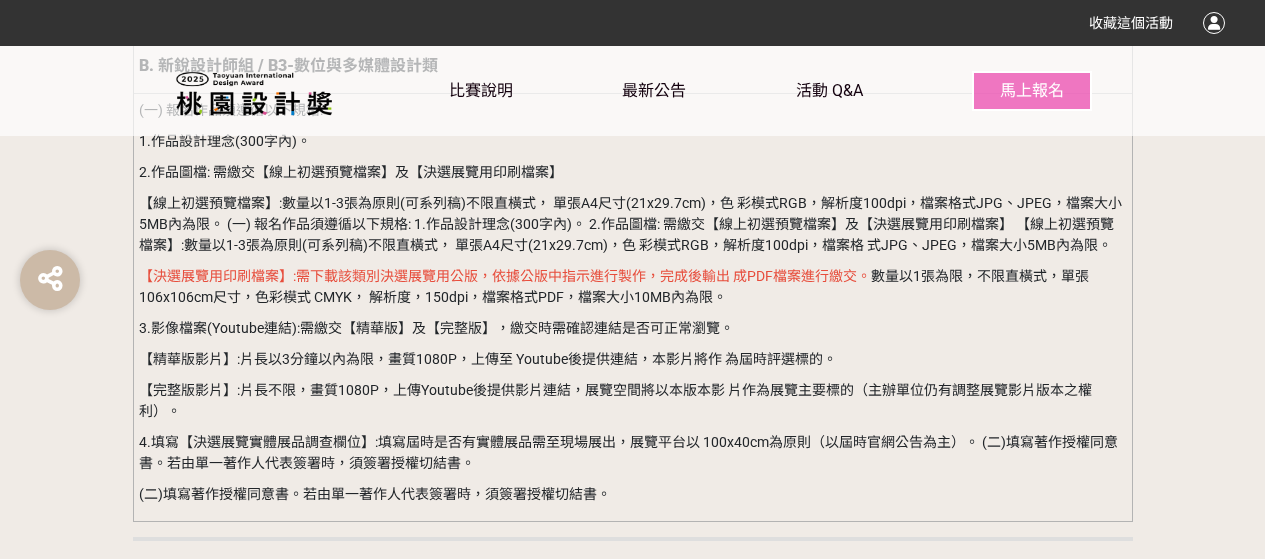 click on "【線上初選預覽檔案】:數量以1-3張為原則(可系列稿)不限直橫式， 單張A4尺寸(21x29.7cm)，色 彩模式RGB，解析度100dpi，檔案格式JPG、JPEG，檔案大小5MB內為限。 (一) 報名作品須遵循以下規格: 1.作品設計理念(300字內)。 2.作品圖檔: 需繳交【線上初選預覽檔案】及【決選展覽用印刷檔案】 【線上初選預覽檔案】:數量以1-3張為原則(可系列稿)不限直橫式， 單張A4尺寸(21x29.7cm)，色 彩模式RGB，解析度100dpi，檔案格 式JPG、JPEG，檔案大小5MB內為限。" at bounding box center [632, 224] 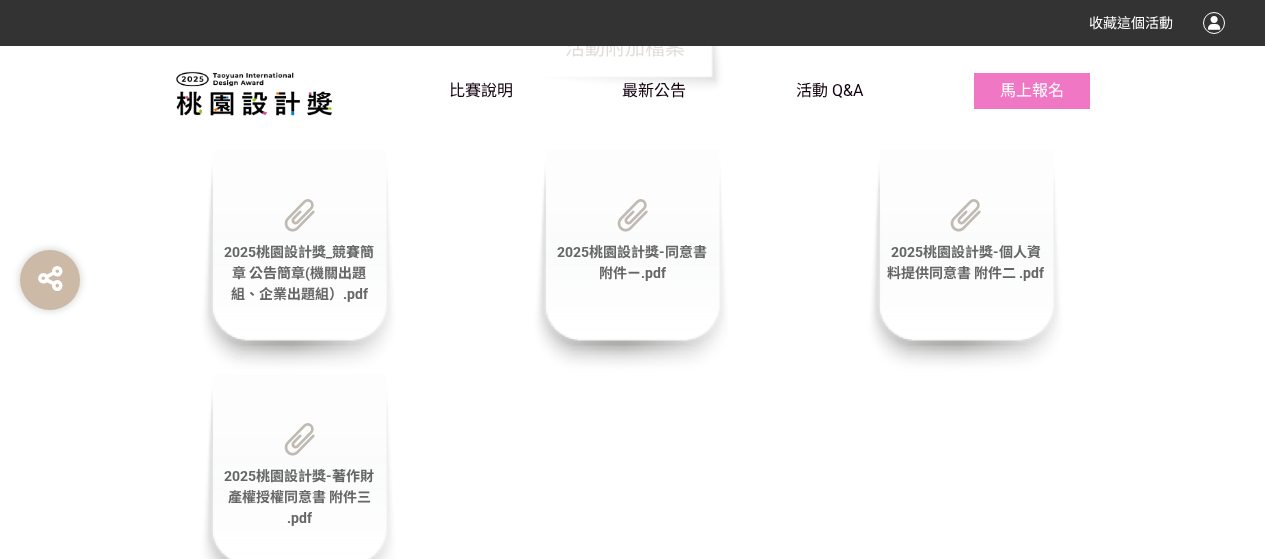 scroll, scrollTop: 6142, scrollLeft: 0, axis: vertical 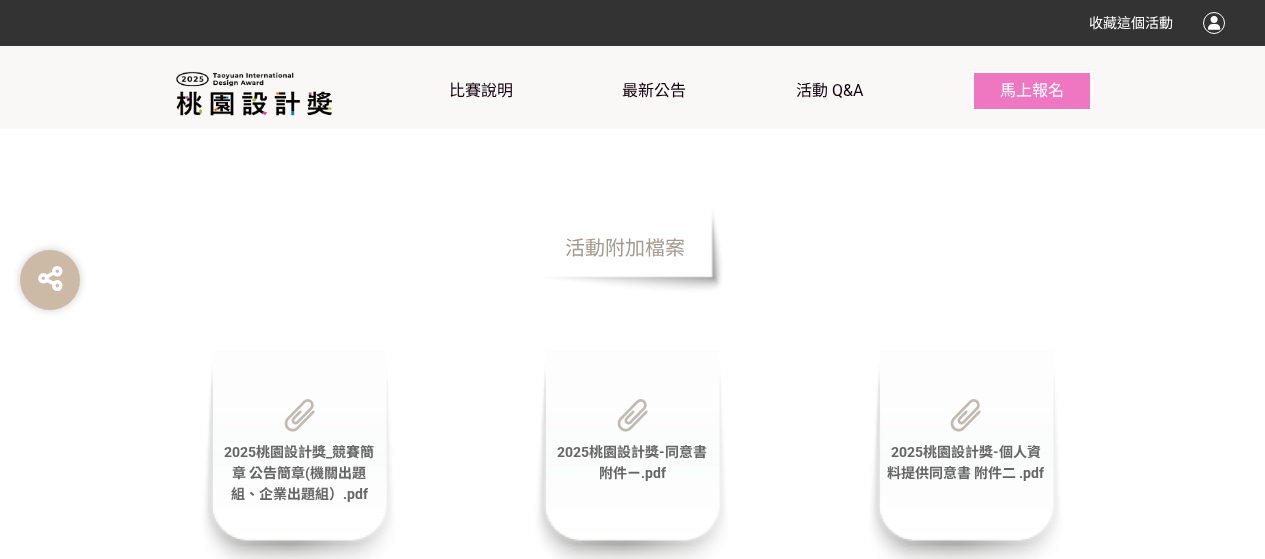 click on "活動附加檔案" at bounding box center [625, 248] 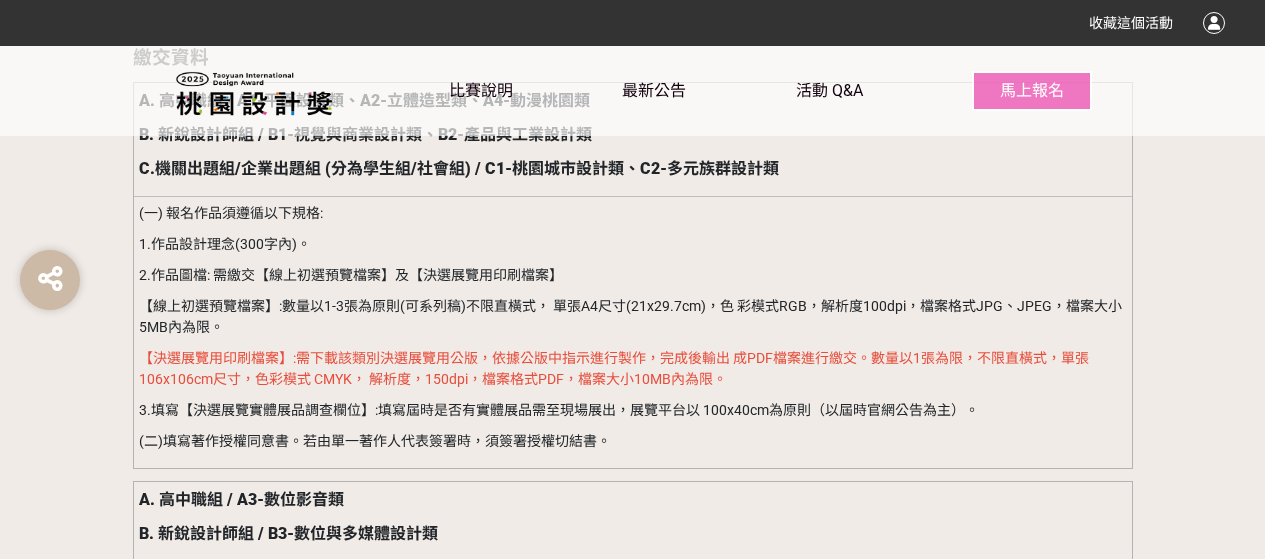scroll, scrollTop: 2442, scrollLeft: 0, axis: vertical 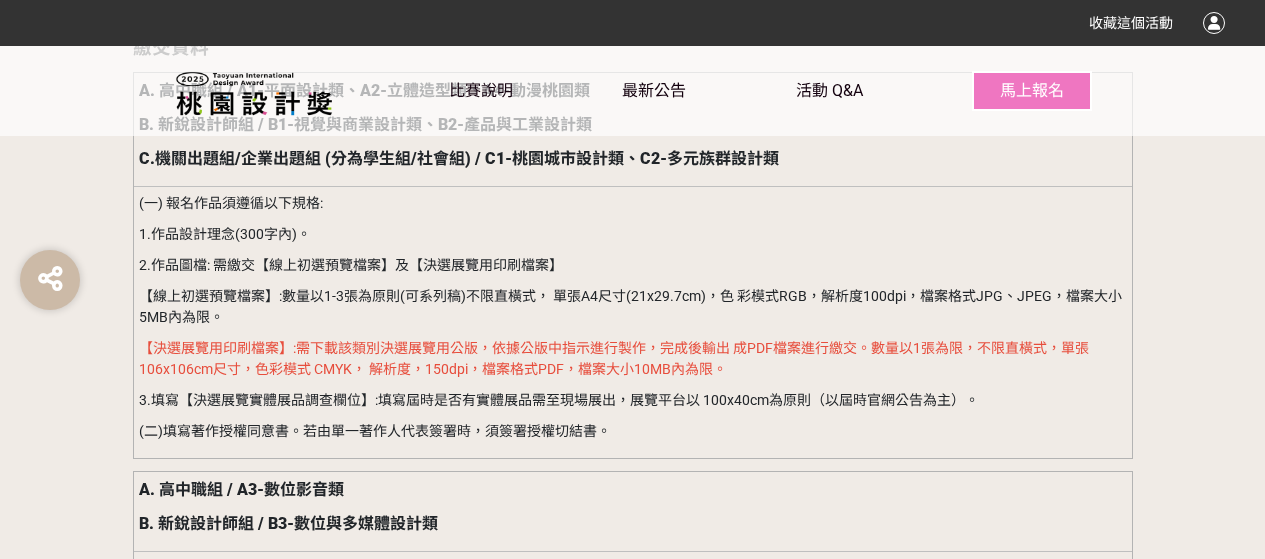 click on "【決選展覽用印刷檔案】:需下載該類別決選展覽用公版，依據公版中指示進行製作，完成後輸出 成PDF檔案進行繳交。數量以1張為限，不限直橫式，單張106x106cm尺寸，色彩模式 CMYK， 解析度，150dpi，檔案格式PDF，檔案大小10MB內為限。" at bounding box center [614, 358] 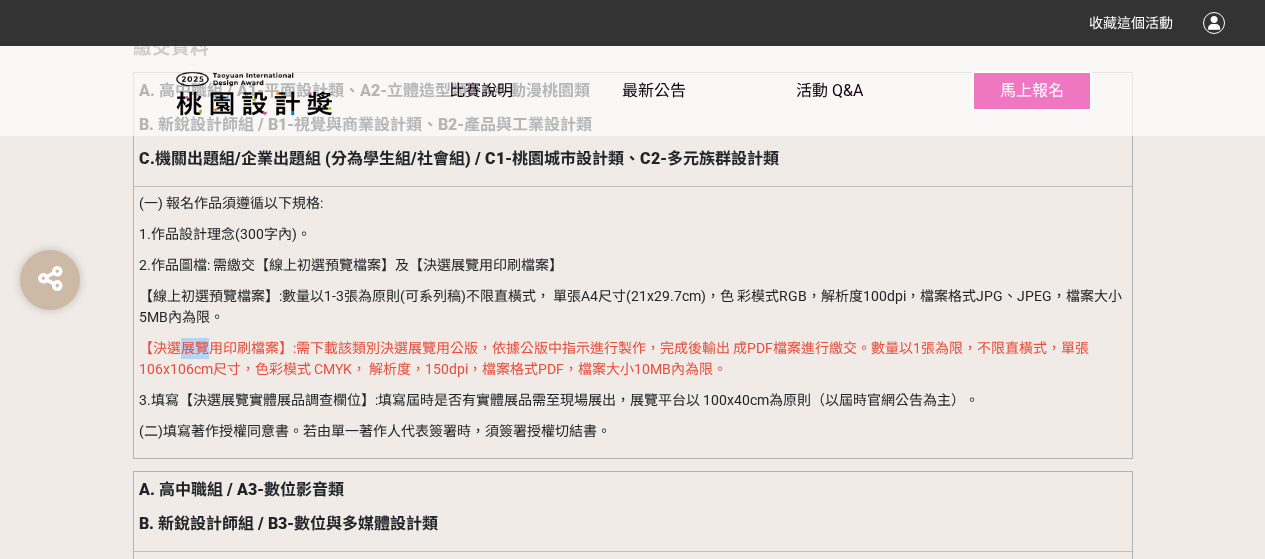 click on "【決選展覽用印刷檔案】:需下載該類別決選展覽用公版，依據公版中指示進行製作，完成後輸出 成PDF檔案進行繳交。數量以1張為限，不限直橫式，單張106x106cm尺寸，色彩模式 CMYK， 解析度，150dpi，檔案格式PDF，檔案大小10MB內為限。" at bounding box center [614, 358] 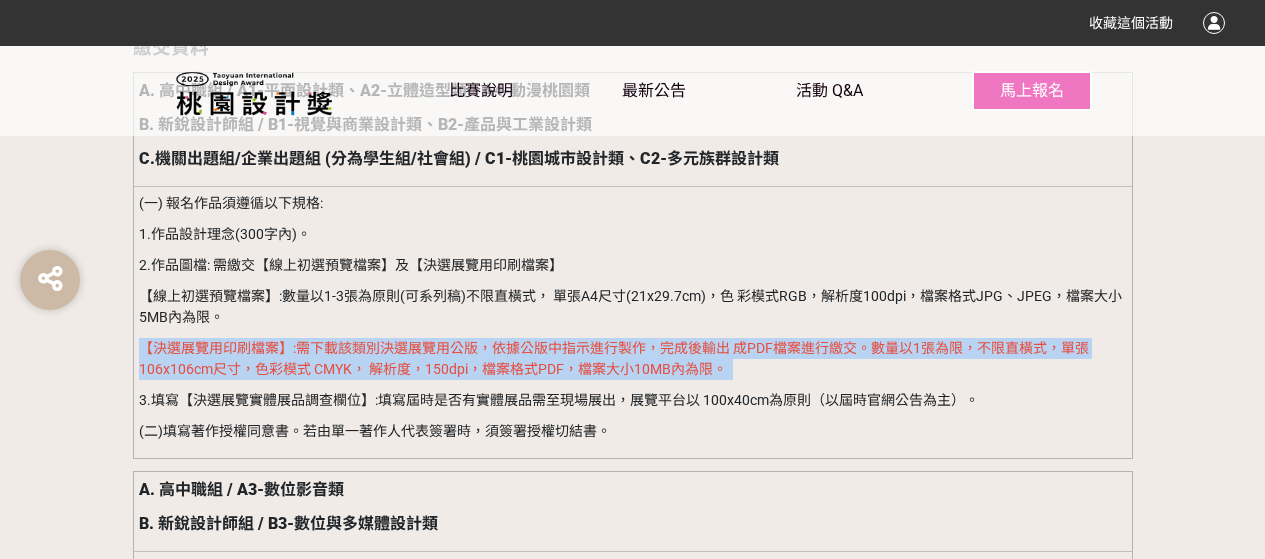 click on "【決選展覽用印刷檔案】:需下載該類別決選展覽用公版，依據公版中指示進行製作，完成後輸出 成PDF檔案進行繳交。數量以1張為限，不限直橫式，單張106x106cm尺寸，色彩模式 CMYK， 解析度，150dpi，檔案格式PDF，檔案大小10MB內為限。" at bounding box center [614, 358] 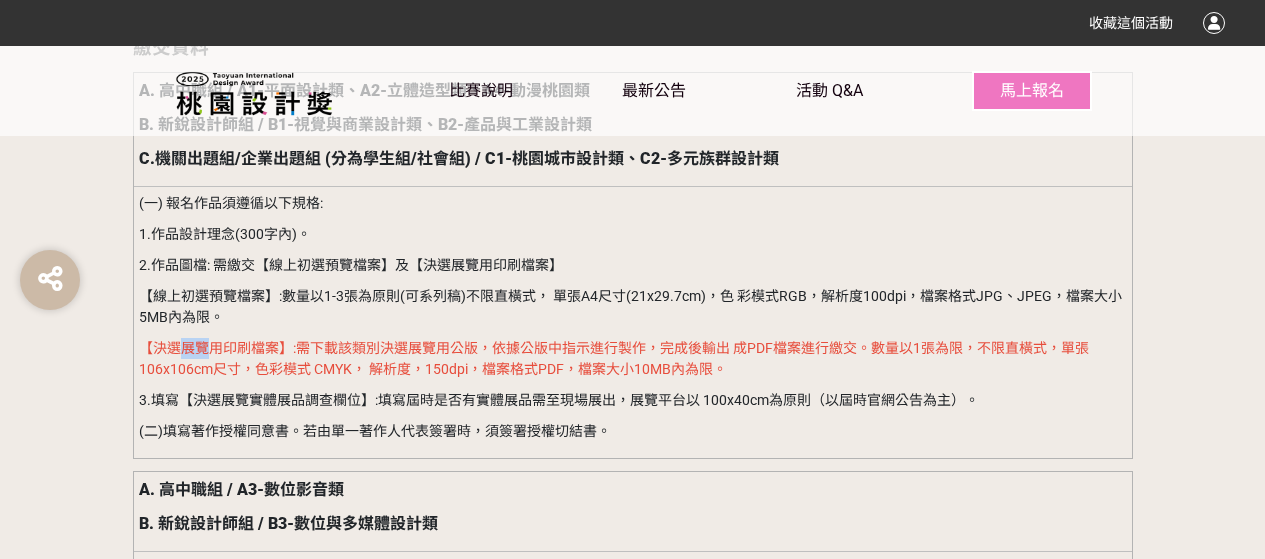 click on "【決選展覽用印刷檔案】:需下載該類別決選展覽用公版，依據公版中指示進行製作，完成後輸出 成PDF檔案進行繳交。數量以1張為限，不限直橫式，單張106x106cm尺寸，色彩模式 CMYK， 解析度，150dpi，檔案格式PDF，檔案大小10MB內為限。" at bounding box center [614, 358] 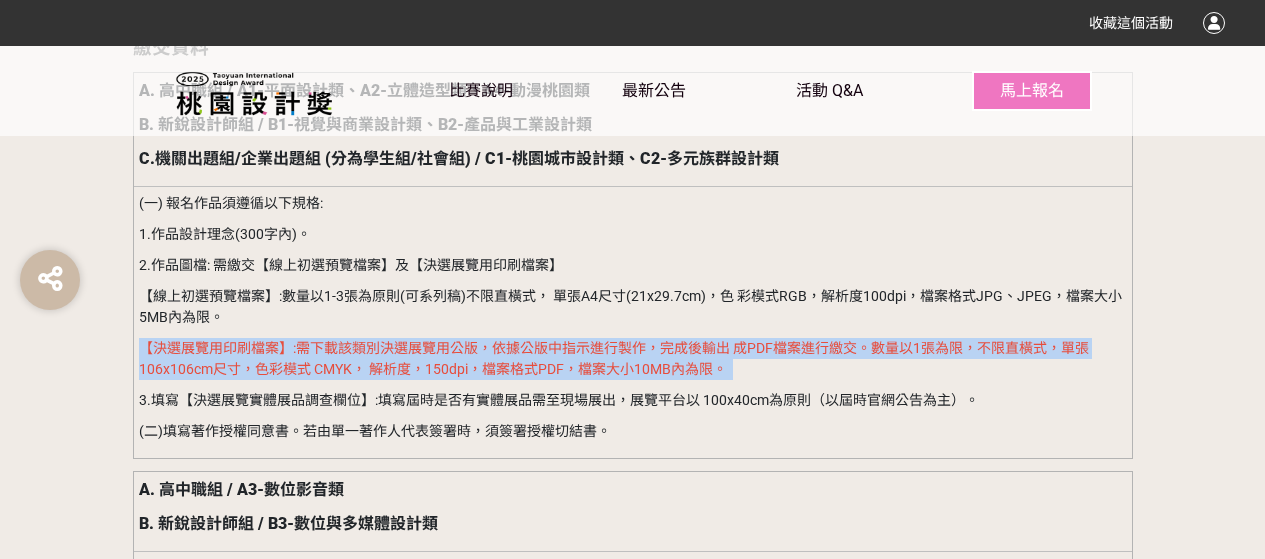click on "【決選展覽用印刷檔案】:需下載該類別決選展覽用公版，依據公版中指示進行製作，完成後輸出 成PDF檔案進行繳交。數量以1張為限，不限直橫式，單張106x106cm尺寸，色彩模式 CMYK， 解析度，150dpi，檔案格式PDF，檔案大小10MB內為限。" at bounding box center (614, 358) 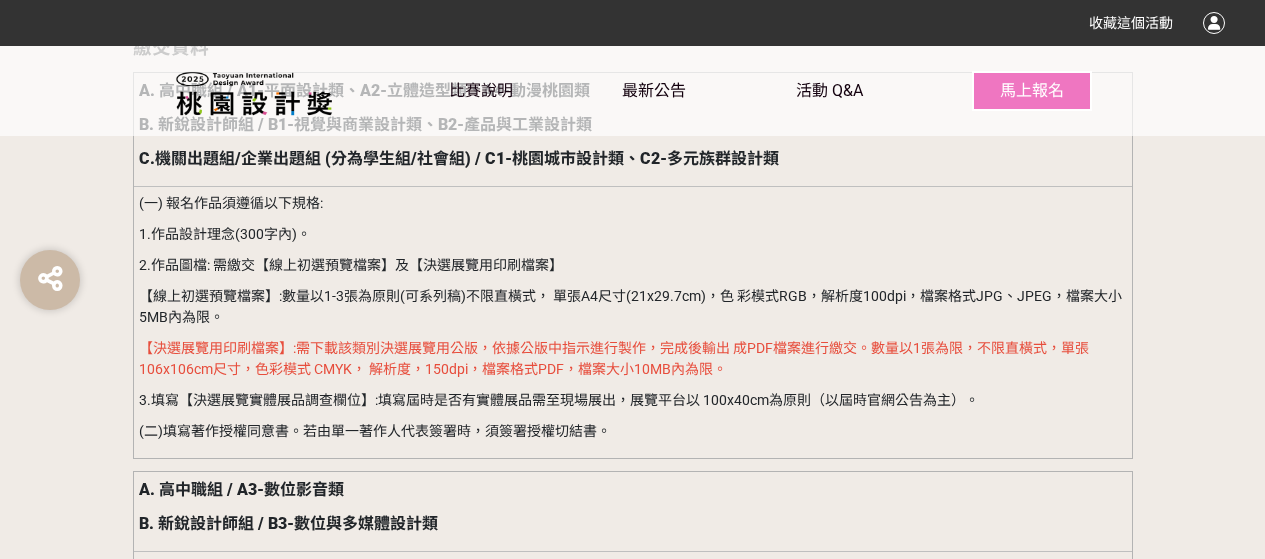 click on "【線上初選預覽檔案】:數量以1-3張為原則(可系列稿)不限直橫式， 單張A4尺寸(21x29.7cm)，色 彩模式RGB，解析度100dpi，檔案格式JPG、JPEG，檔案大小5MB內為限。" at bounding box center [632, 307] 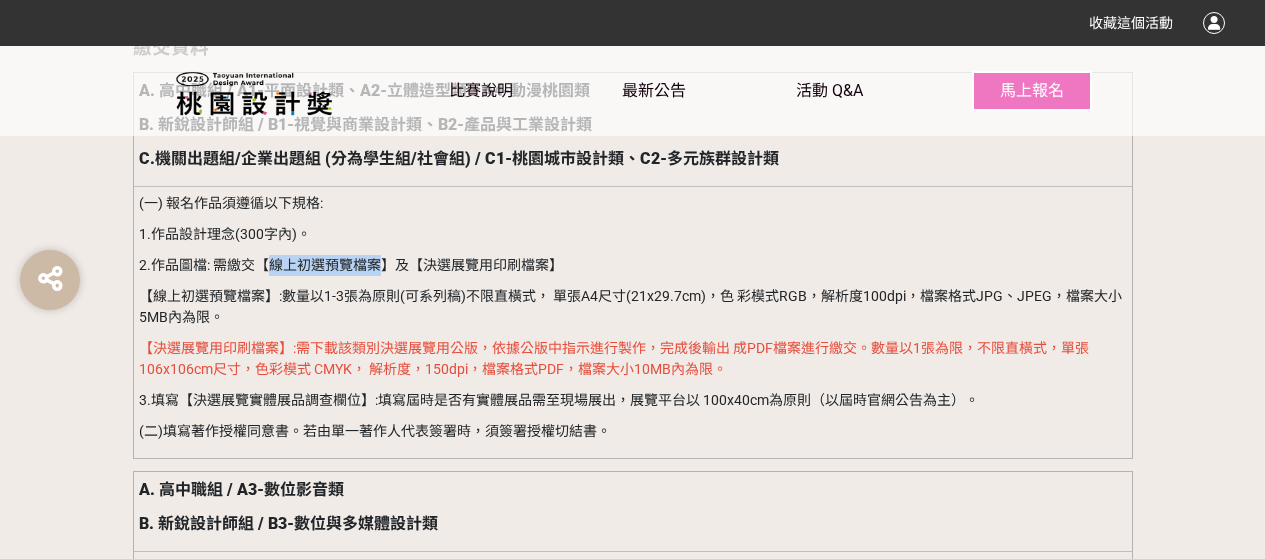drag, startPoint x: 272, startPoint y: 267, endPoint x: 379, endPoint y: 262, distance: 107.11676 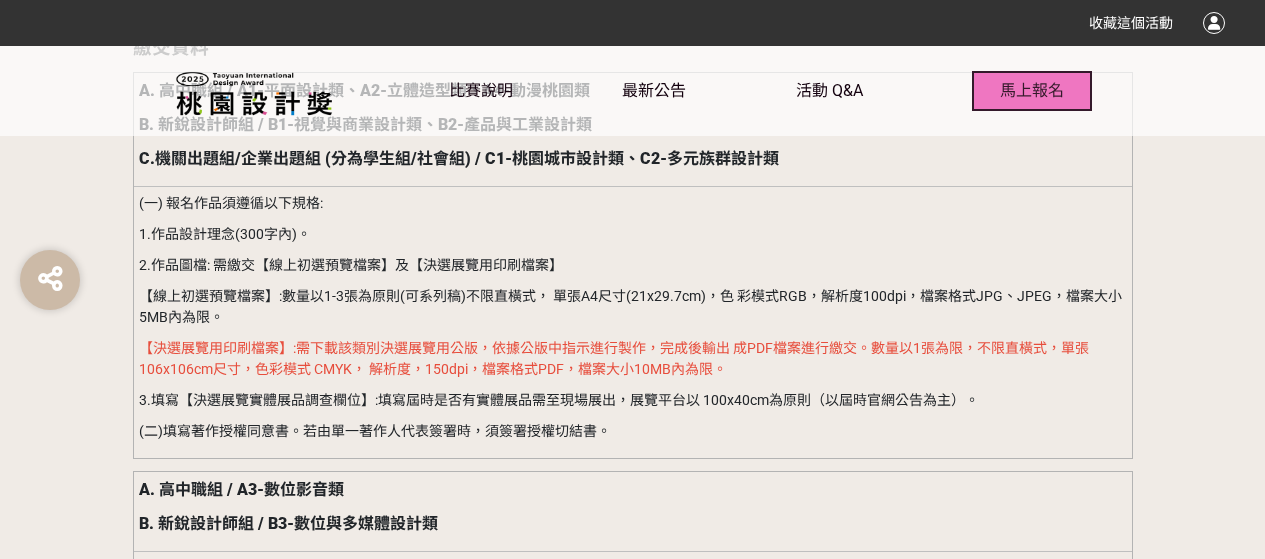 click on "馬上報名" at bounding box center (1032, 91) 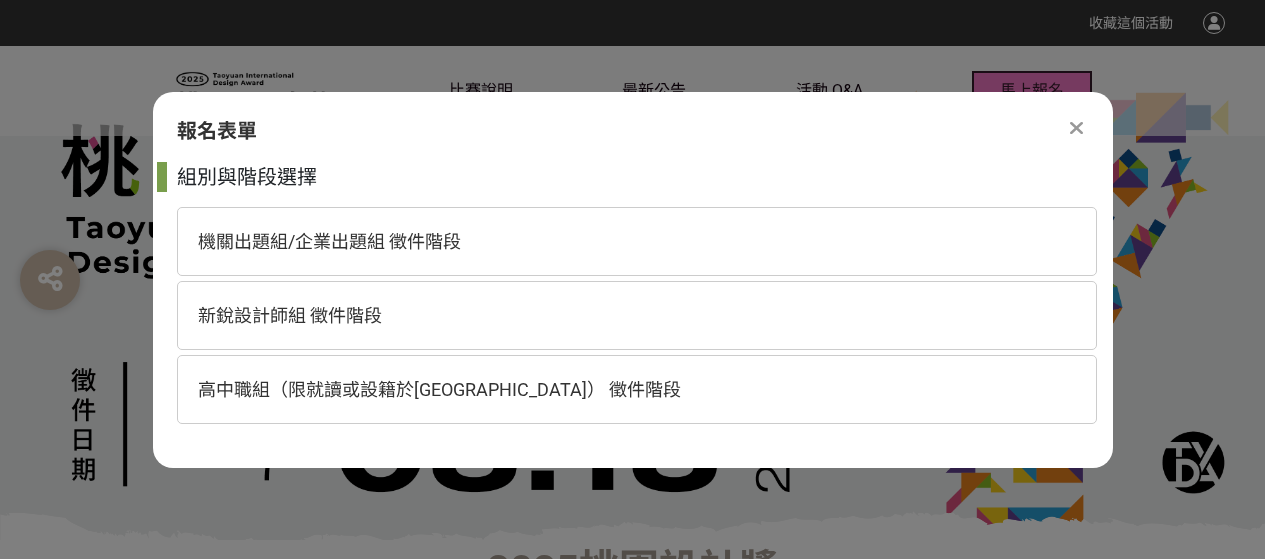 scroll, scrollTop: 0, scrollLeft: 0, axis: both 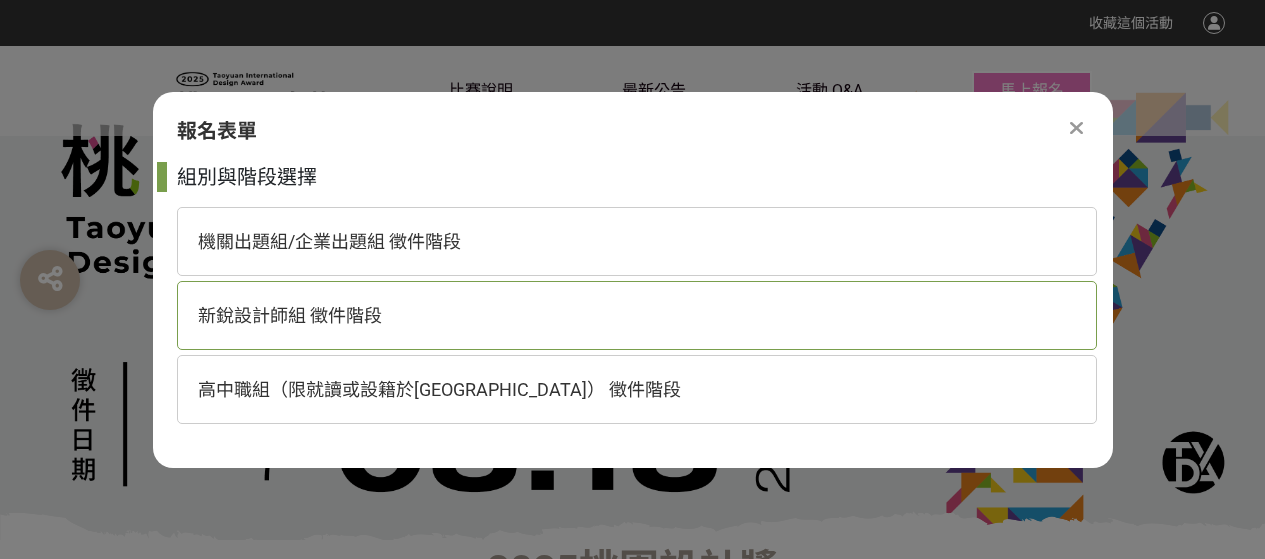 click on "新銳設計師組 徵件階段" at bounding box center (637, 315) 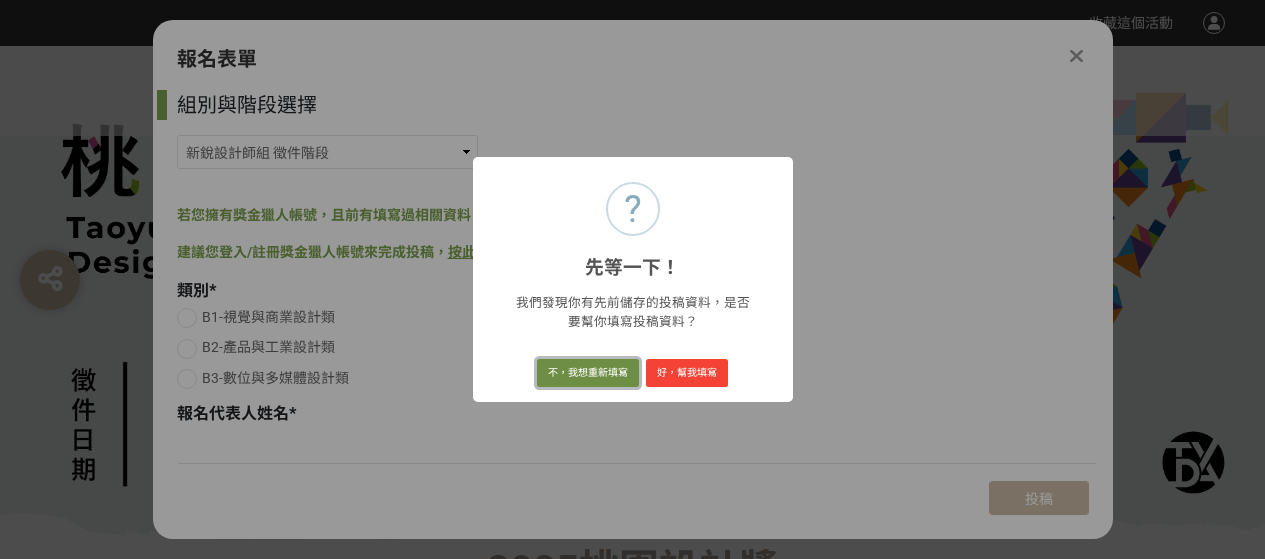 click on "不，我想重新填寫" at bounding box center (588, 373) 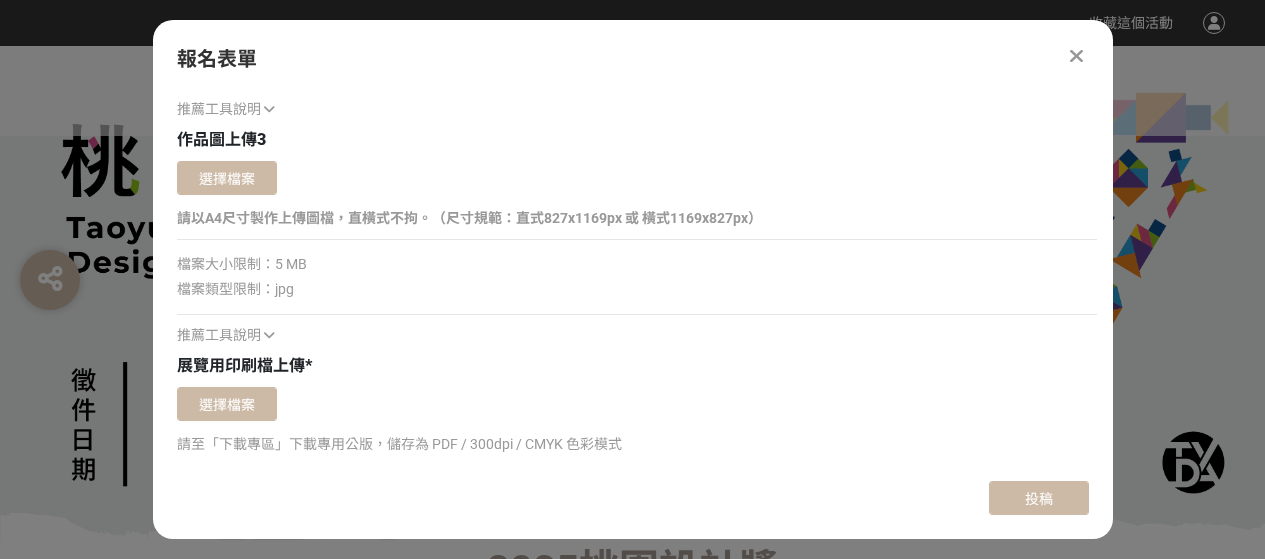 scroll, scrollTop: 2200, scrollLeft: 0, axis: vertical 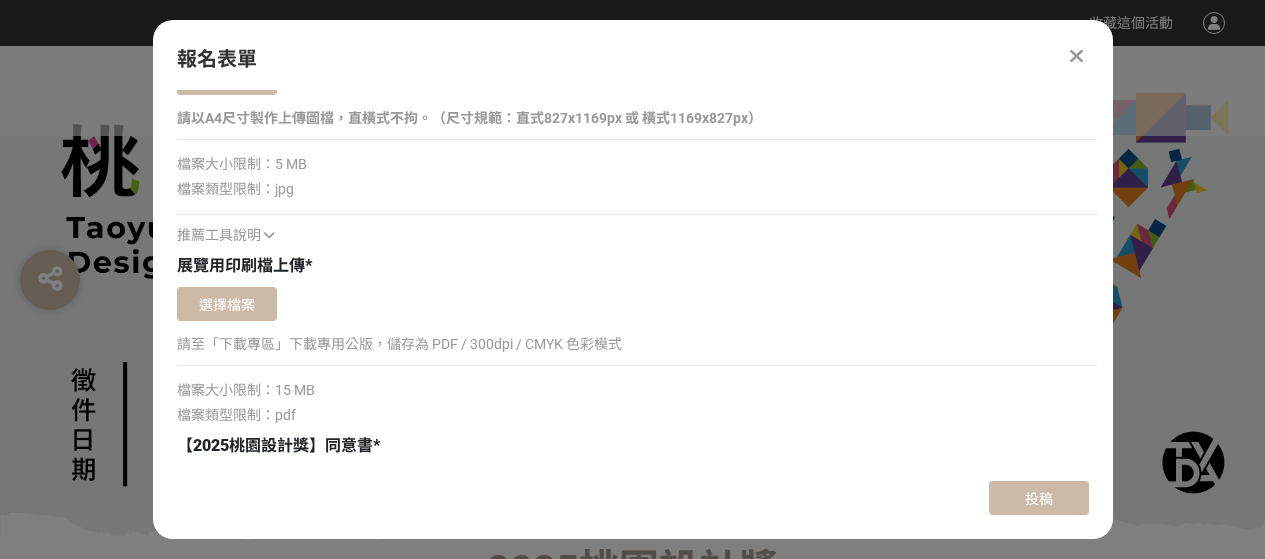 click on "請至「下載專區」下載專用公版，儲存為 PDF / 300dpi / CMYK 色彩模式" at bounding box center (637, 344) 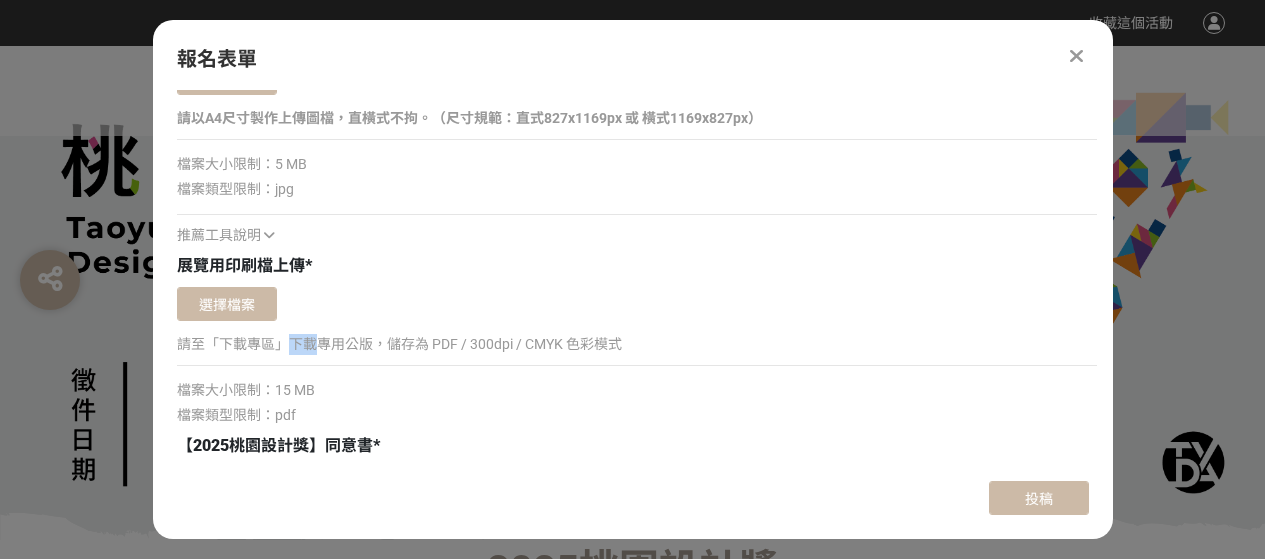 click on "請至「下載專區」下載專用公版，儲存為 PDF / 300dpi / CMYK 色彩模式" at bounding box center (637, 344) 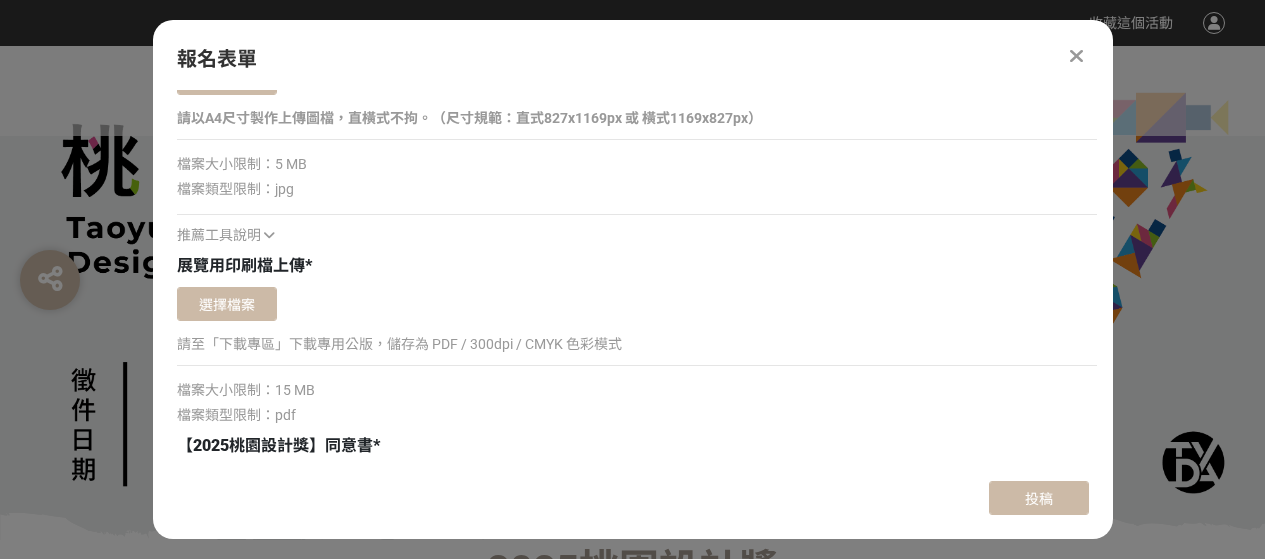 click on "請至「下載專區」下載專用公版，儲存為 PDF / 300dpi / CMYK 色彩模式" at bounding box center [637, 344] 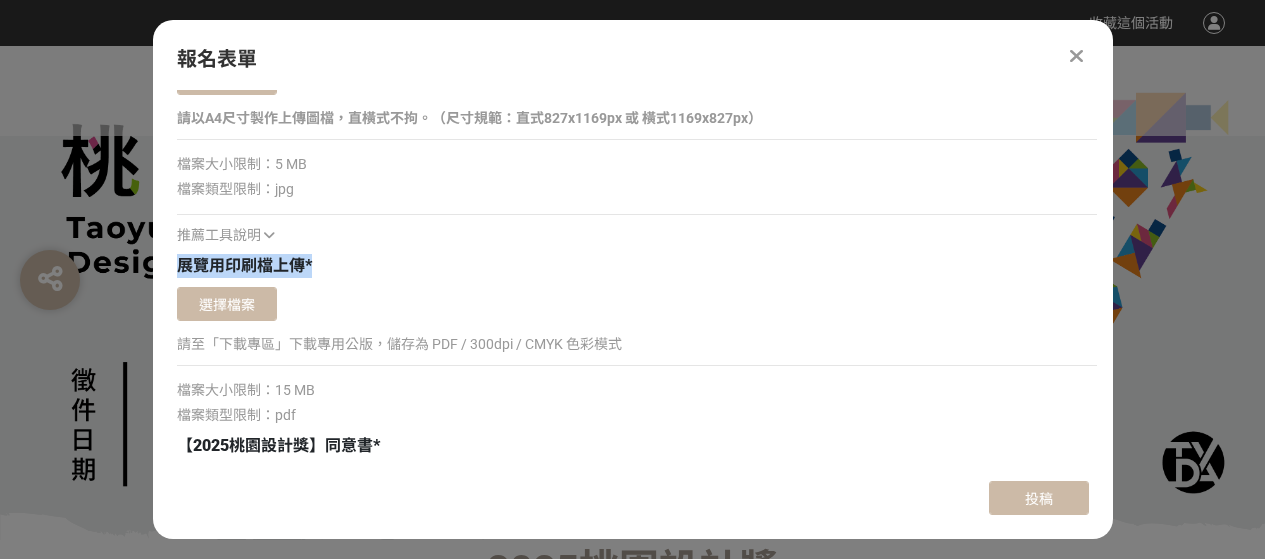 click on "類別 * B1-視覺與商業設計類 B2-產品與工業設計類 B3-數位與多媒體設計類 報名代表人姓名 * Email * 文字格式：電子郵件 手機號碼 * 文字格式：數字 市內電話 郵遞區號及地址 * 組員2姓名 組員3姓名 組員4姓名 組員5姓名 組員6姓名 指導老師姓名 服務單位或學校 * 請填寫服務單位或學校（包含系所）全銜，將會使用於獎狀上。 作品標題 * 作品理念及說明 * 0 個字元 最大長度：300
字元 作品圖上傳1 * 確認上傳 取消 旋轉圖片 選擇檔案 請以A4尺寸製作上傳圖檔，直橫式不拘。（尺寸規範：直式827x1169px 或 橫式1169x827px） 檔案大小限制：5 MB 檔案類型限制：jpg 推薦工具說明   作品圖上傳2 確認上傳 取消 旋轉圖片 選擇檔案 請以A4尺寸製作上傳圖檔，直橫式不拘。（尺寸規範：直式827x1169px 或 橫式1169x827px） 檔案大小限制：5 MB 檔案類型限制：jpg 推薦工具說明   作品圖上傳3 *" at bounding box center [637, -201] 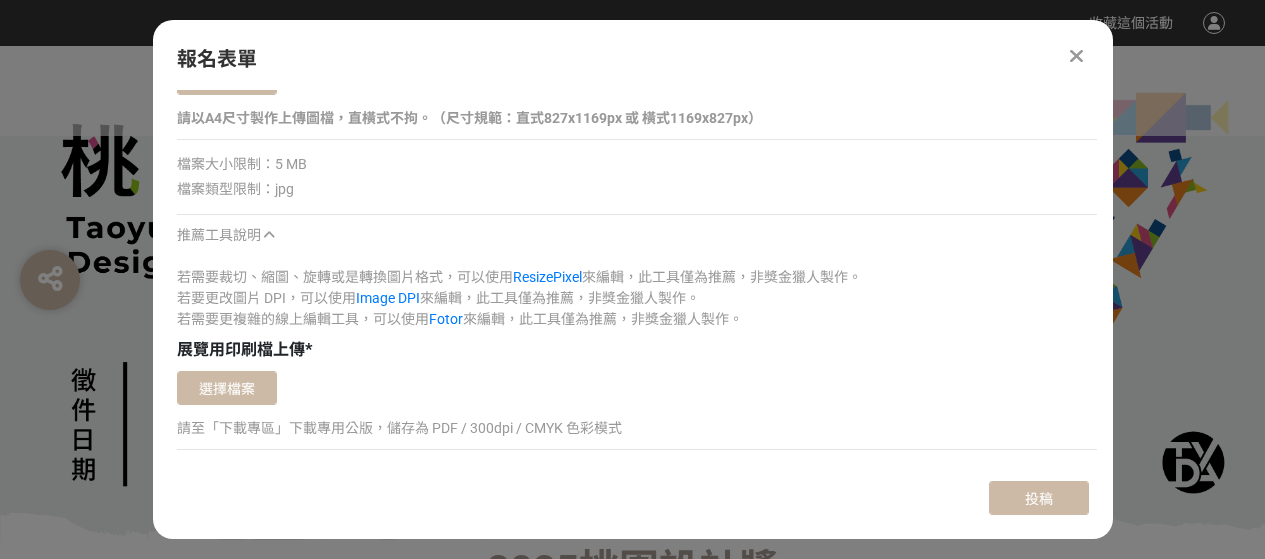 click at bounding box center (269, 235) 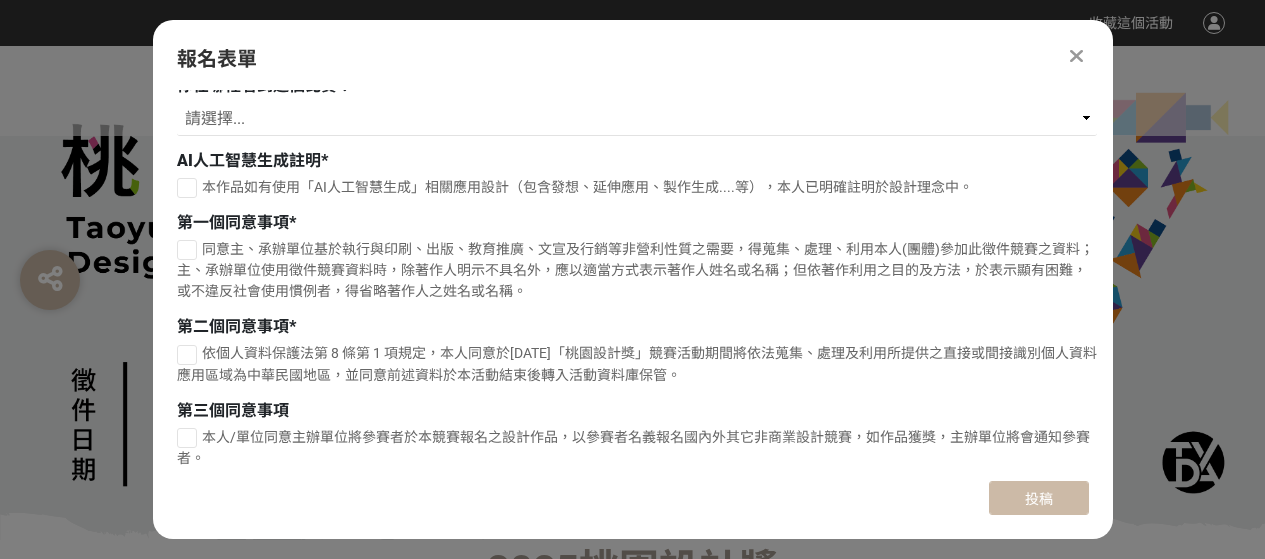 scroll, scrollTop: 3331, scrollLeft: 0, axis: vertical 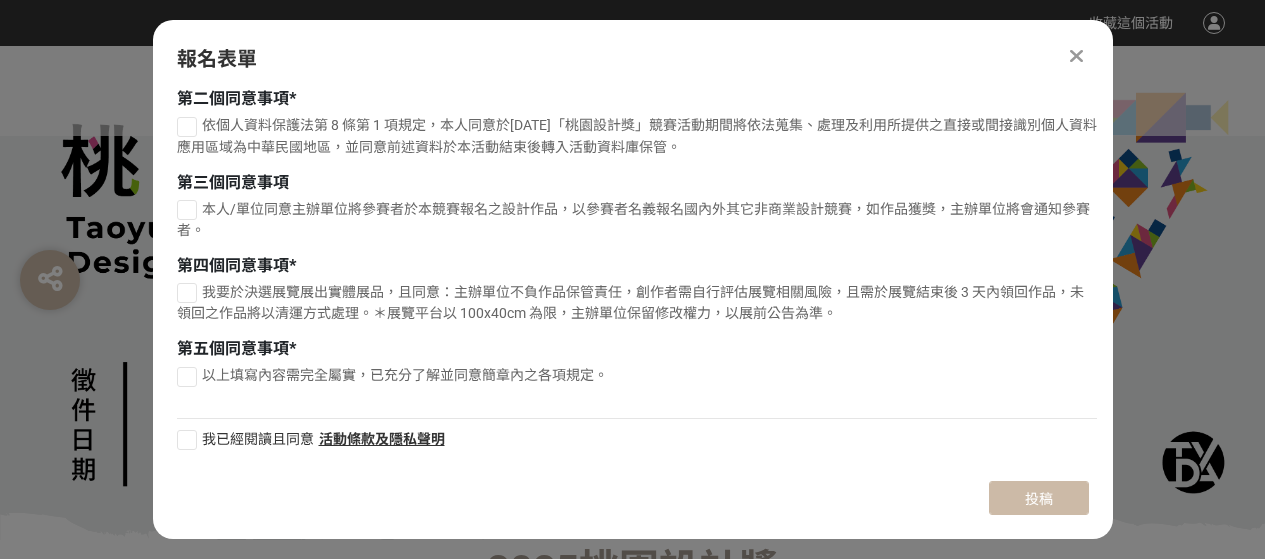 click at bounding box center [1076, 56] 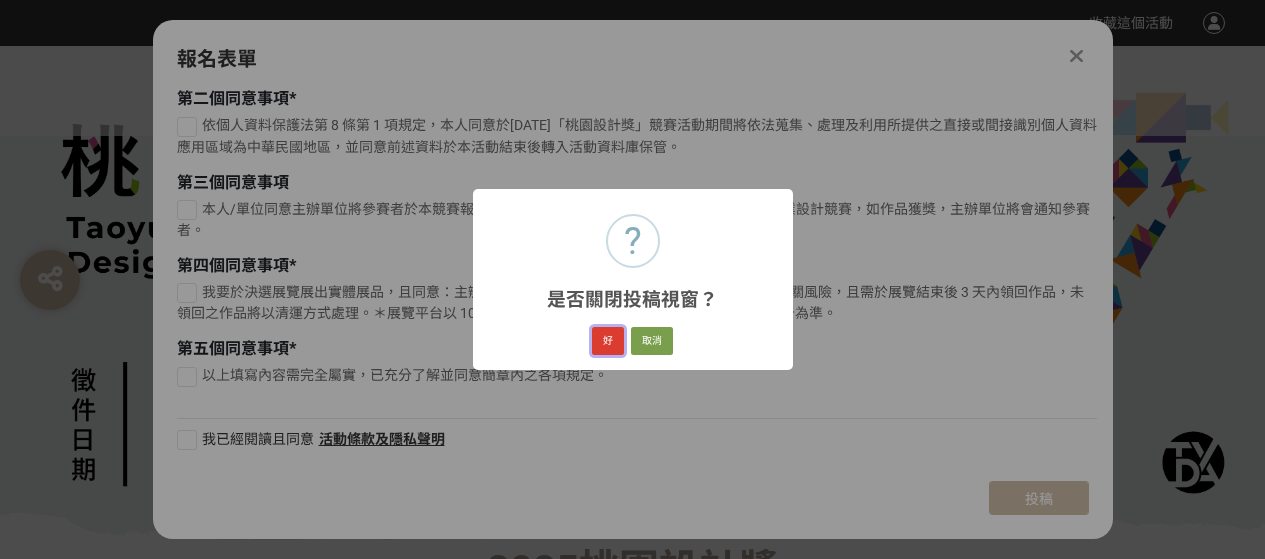 click on "好" at bounding box center [608, 341] 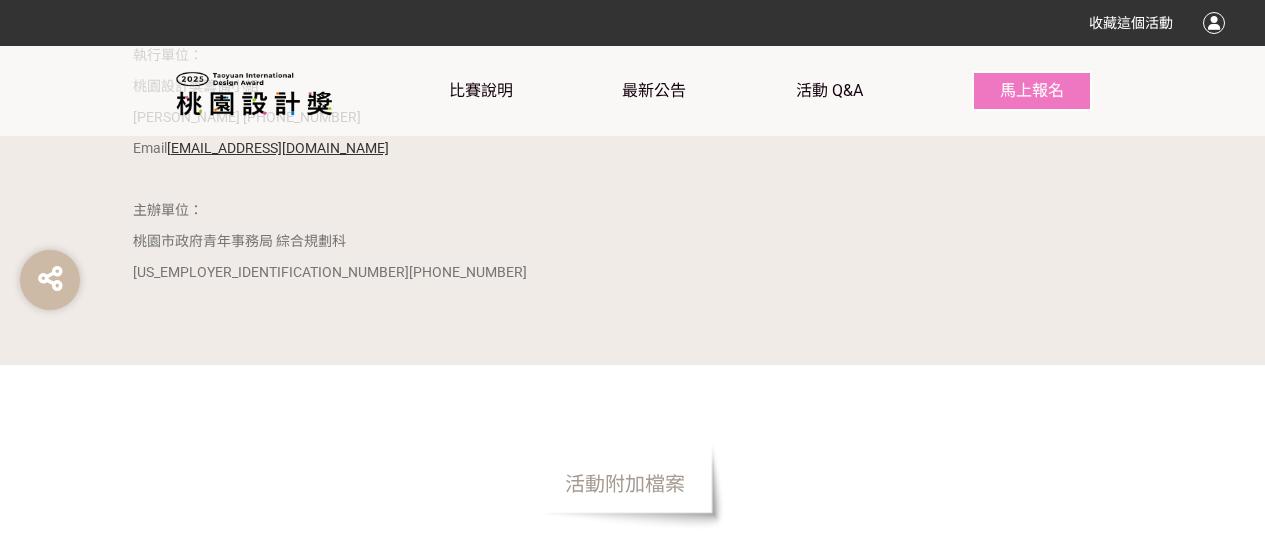 scroll, scrollTop: 5730, scrollLeft: 0, axis: vertical 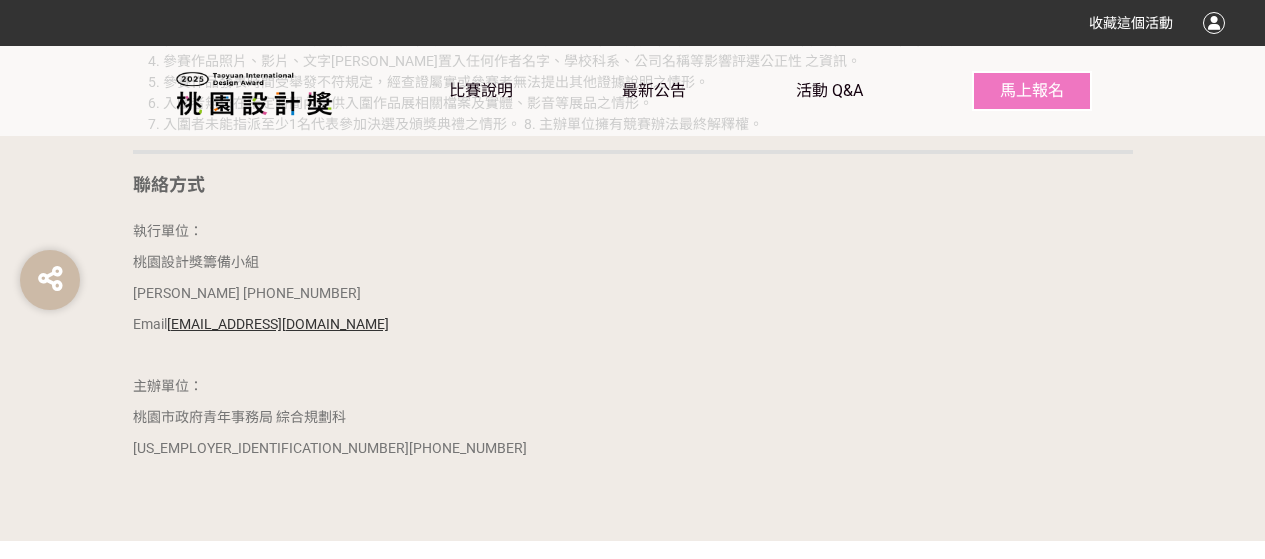 click on "前言 桃園市政府青年事務局為扶植青年設計師、大專院校及高中職設計學系發 展，自[DATE]起開辦「桃園設計獎」競賽與展覽，今年已邁入第七屆，期 望創造專屬青年設計師交流、思辨、討論、實作與分享的場域，持續推動 設計產業的發展。 協理單位 指導單位：桃園市政府、桃園市議會 主辦單位：桃園市政府青年事務局 執行單位：藍本設計顧問有限公司 競賽組別報名資格 高中職組 就讀或設籍於[GEOGRAPHIC_DATA]之高中職在學或應屆畢業生為主， 如為未成年人，須填寫法定代理人同意書。 新銳設計師組 全台18歲以上（含）至35歲以下（含）青年設計師為主。 機關出題組/企業出題組 (分為學生組/社會組) C2-多元族群設計類: 該類別學生組及社會組僅限新住民、原住民 身分報名。   徵件類別   競賽時程 活動項目 時間 報名開始 自機關公布日起至 [DATE]（一）23:59截止" at bounding box center [633, -1948] 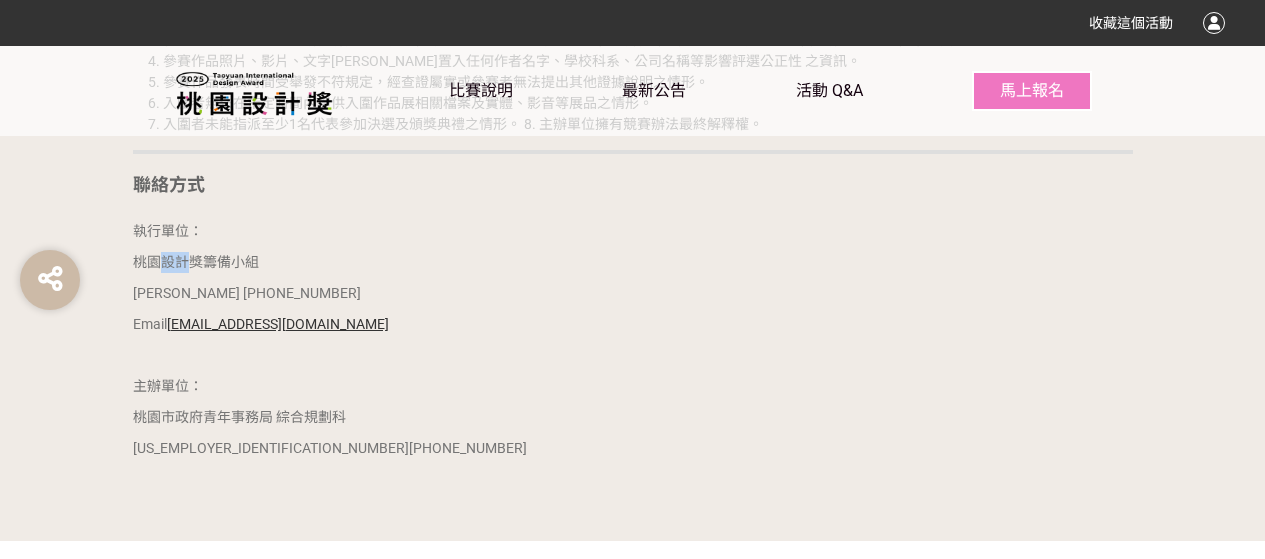 click on "桃園設計獎籌備小組" at bounding box center [196, 262] 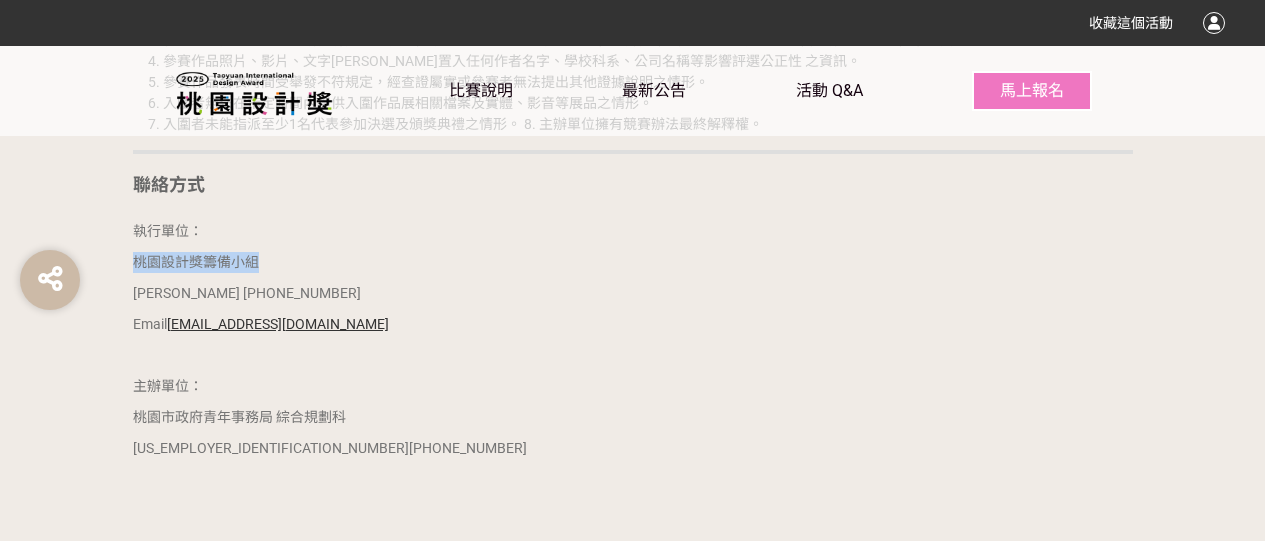 click on "桃園設計獎籌備小組" at bounding box center (196, 262) 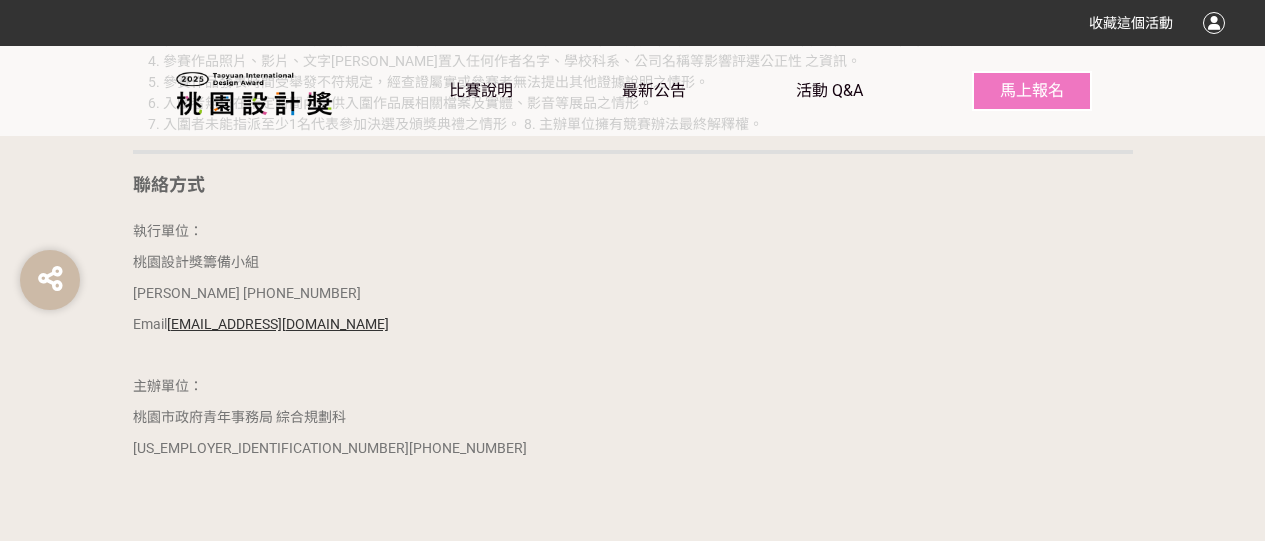 click on "前言 桃園市政府青年事務局為扶植青年設計師、大專院校及高中職設計學系發 展，自[DATE]起開辦「桃園設計獎」競賽與展覽，今年已邁入第七屆，期 望創造專屬青年設計師交流、思辨、討論、實作與分享的場域，持續推動 設計產業的發展。 協理單位 指導單位：桃園市政府、桃園市議會 主辦單位：桃園市政府青年事務局 執行單位：藍本設計顧問有限公司 競賽組別報名資格 高中職組 就讀或設籍於[GEOGRAPHIC_DATA]之高中職在學或應屆畢業生為主， 如為未成年人，須填寫法定代理人同意書。 新銳設計師組 全台18歲以上（含）至35歲以下（含）青年設計師為主。 機關出題組/企業出題組 (分為學生組/社會組) C2-多元族群設計類: 該類別學生組及社會組僅限新住民、原住民 身分報名。   徵件類別   競賽時程 活動項目 時間 報名開始 自機關公布日起至 [DATE]（一）23:59截止" at bounding box center [633, -1948] 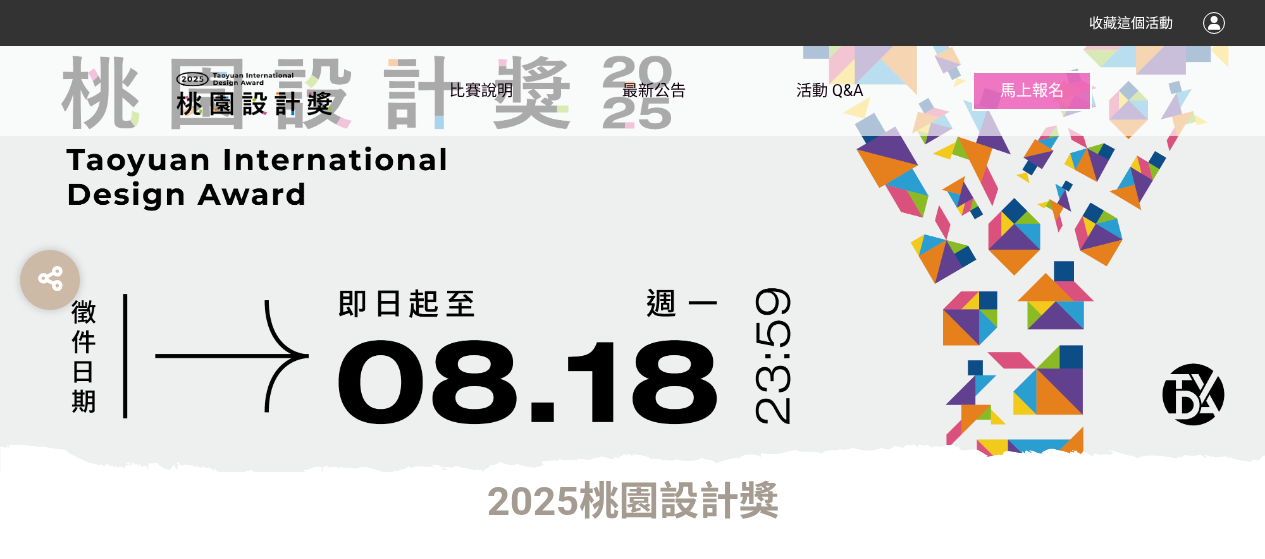 scroll, scrollTop: 0, scrollLeft: 0, axis: both 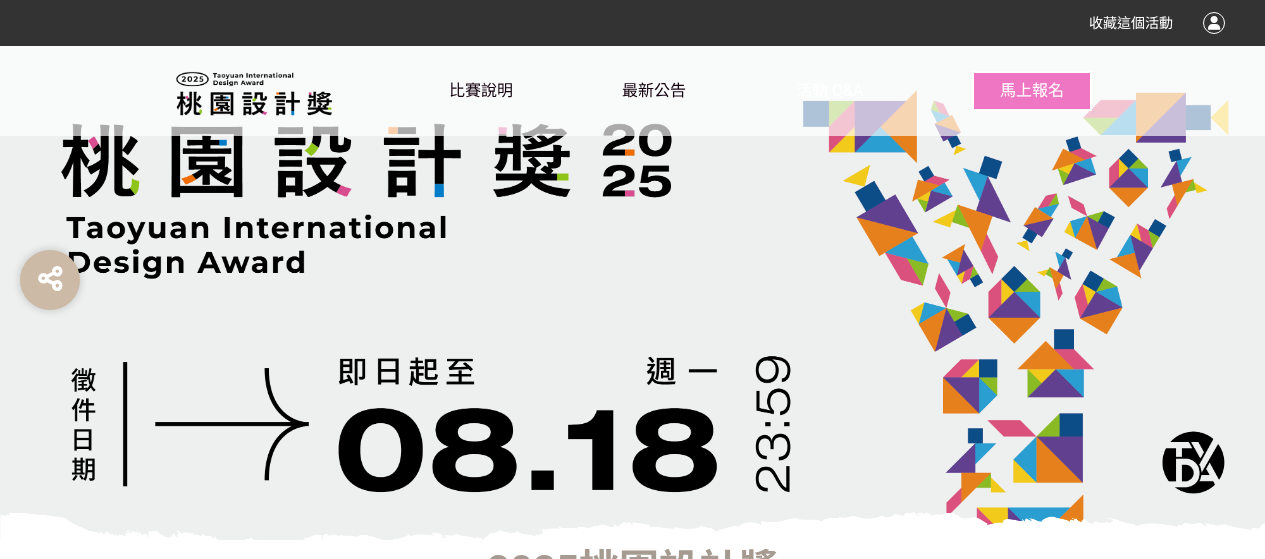 click on "活動 Q&A" at bounding box center (829, 90) 